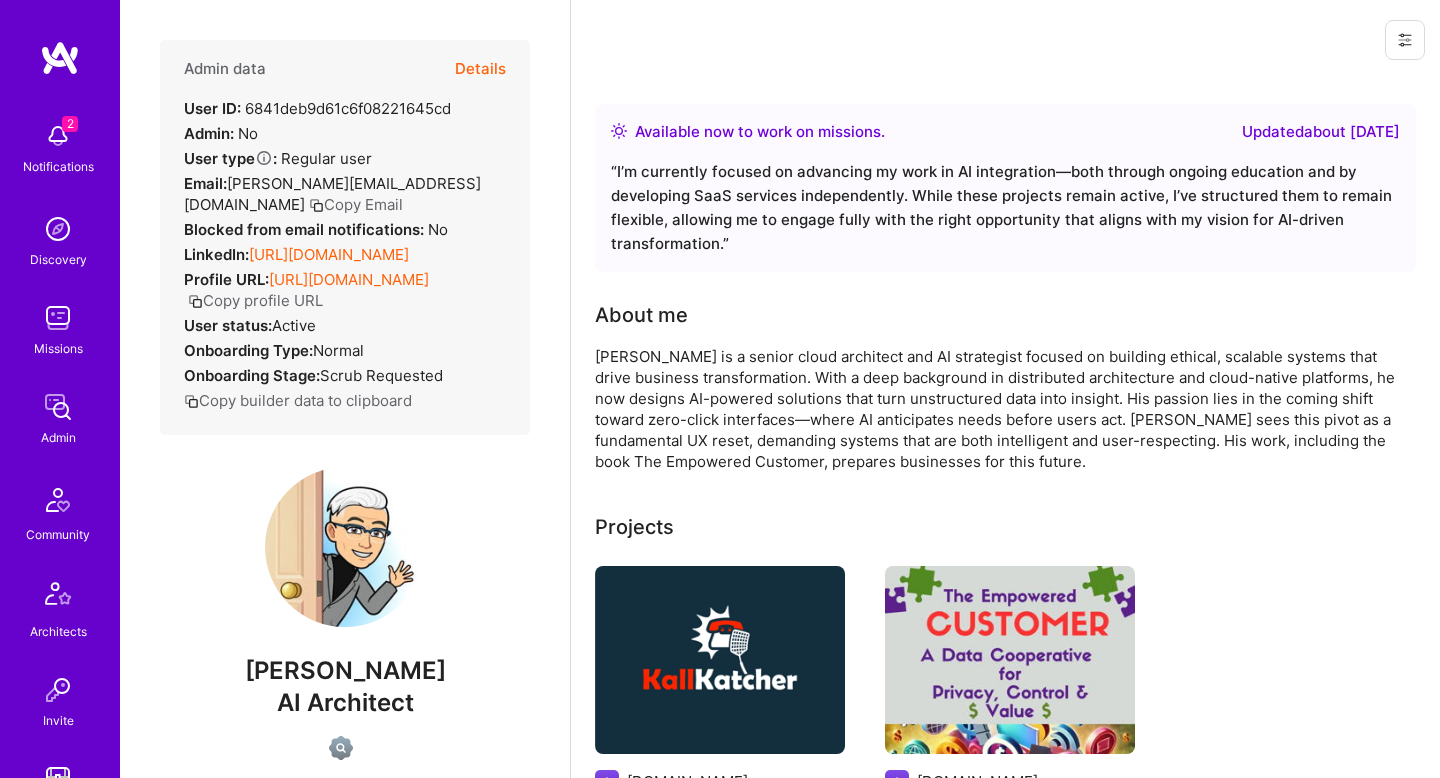 scroll, scrollTop: 0, scrollLeft: 0, axis: both 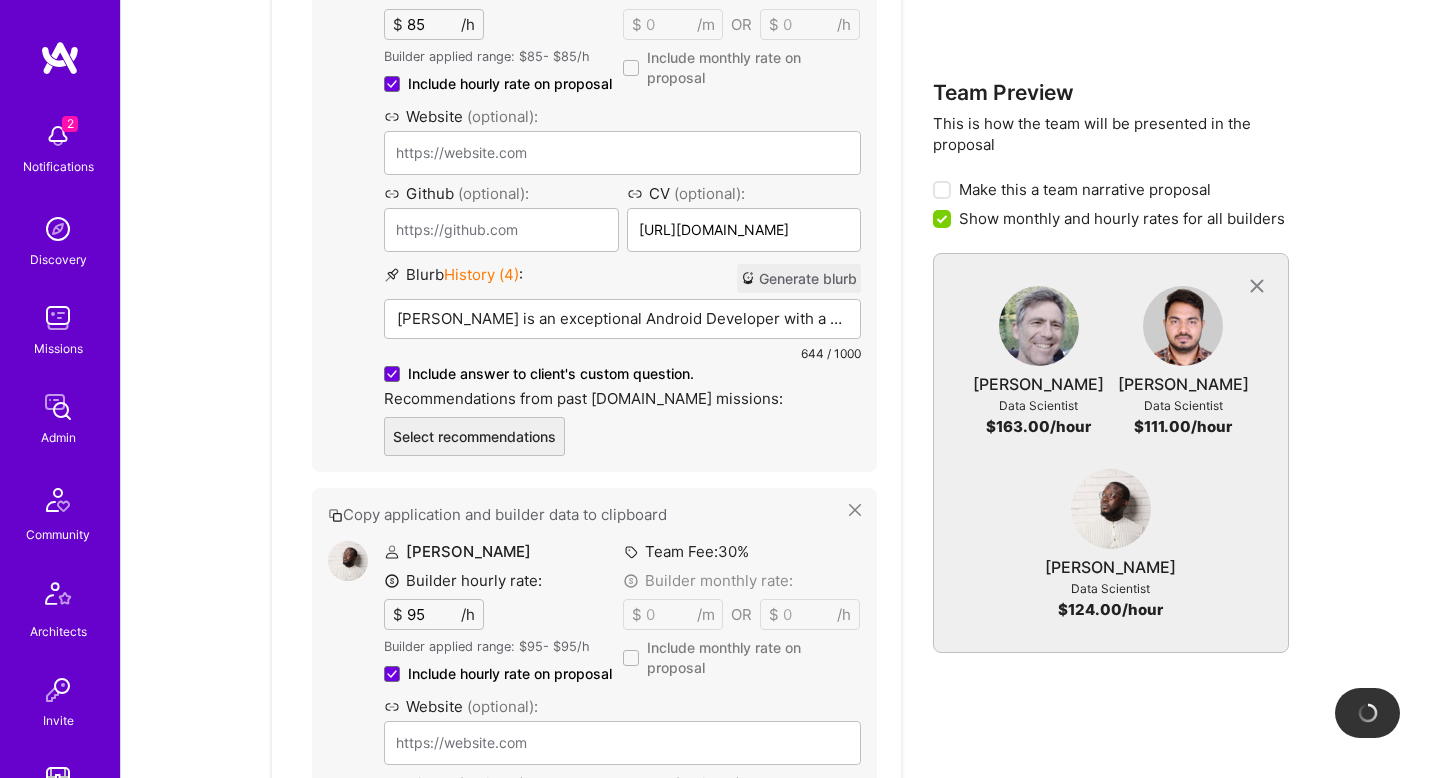 drag, startPoint x: 545, startPoint y: 527, endPoint x: 959, endPoint y: 14, distance: 659.21545 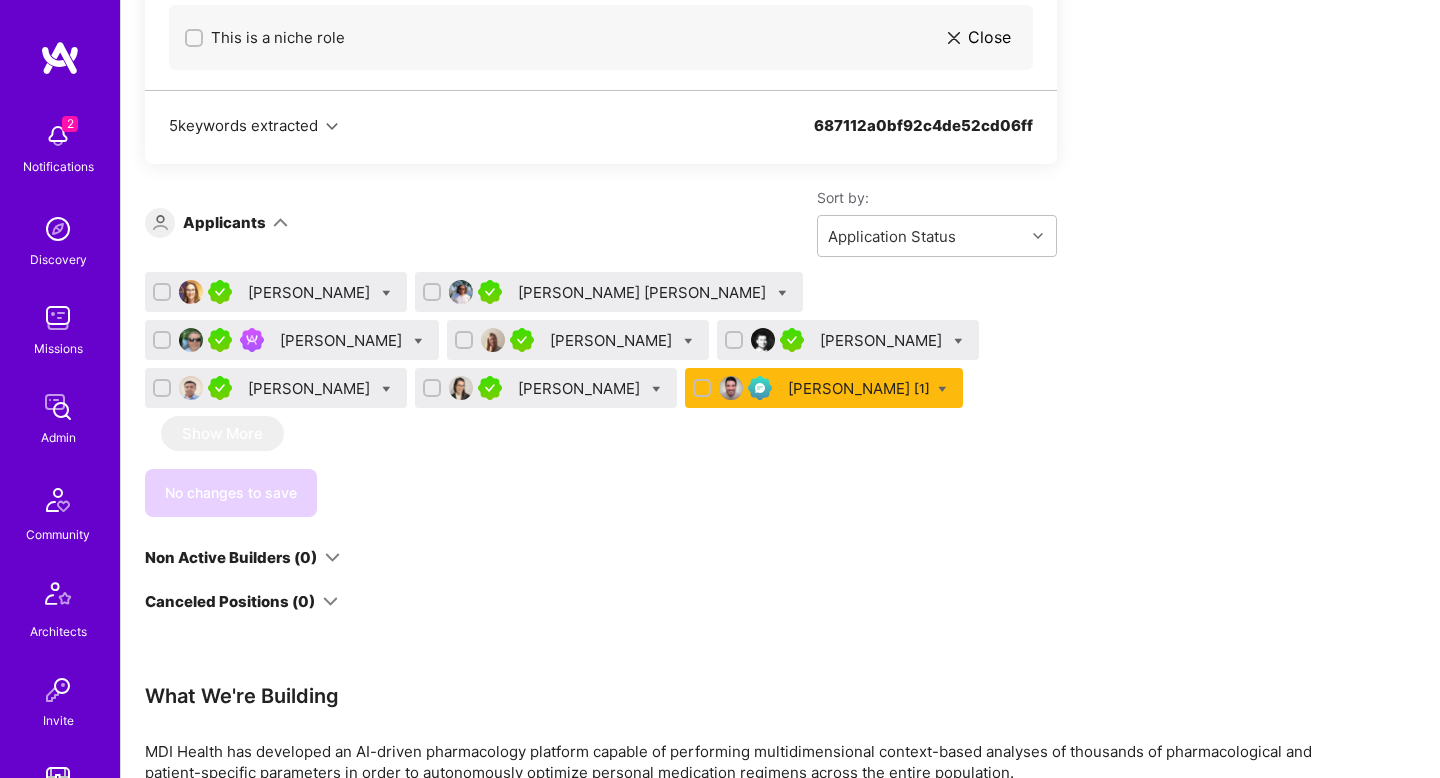 scroll, scrollTop: 1228, scrollLeft: 0, axis: vertical 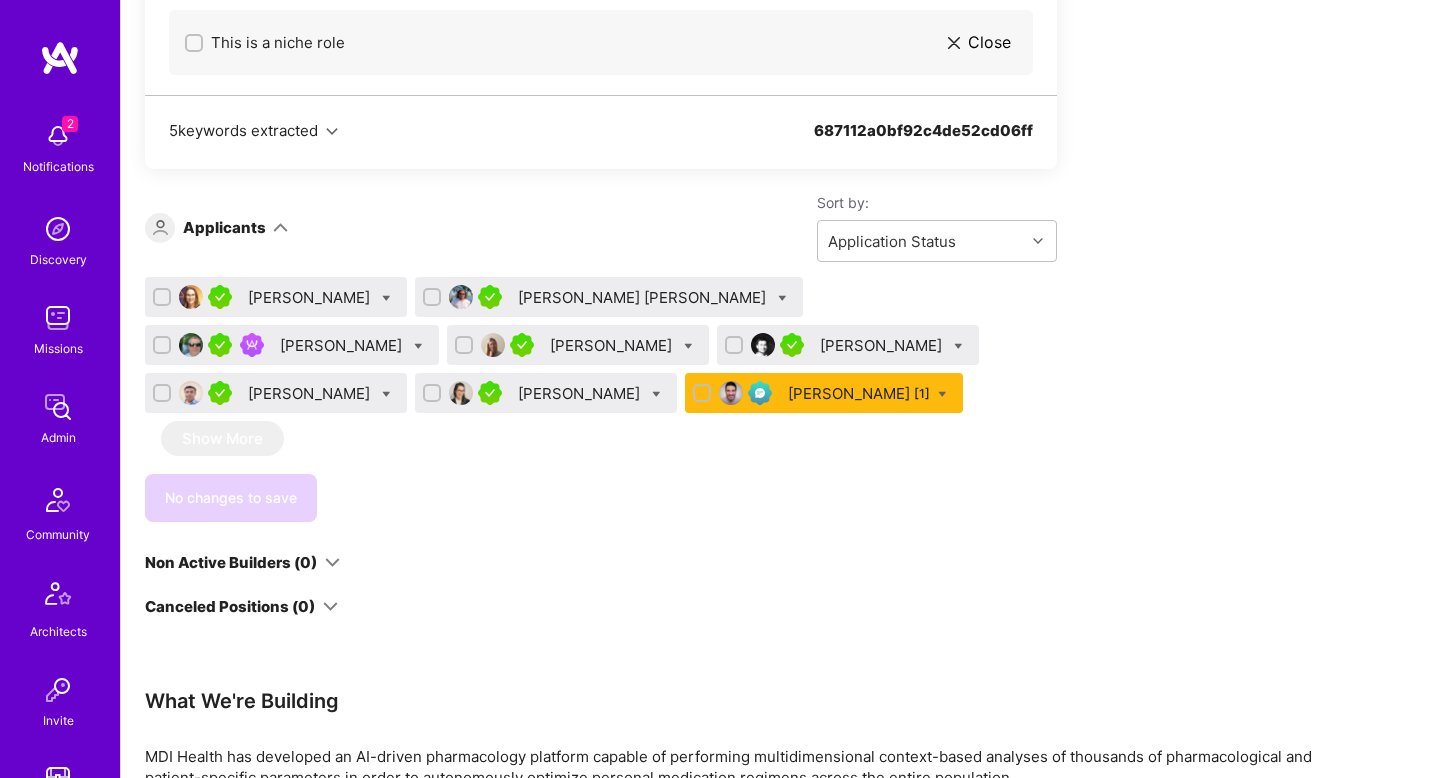 click on "[PERSON_NAME]" at bounding box center (581, 393) 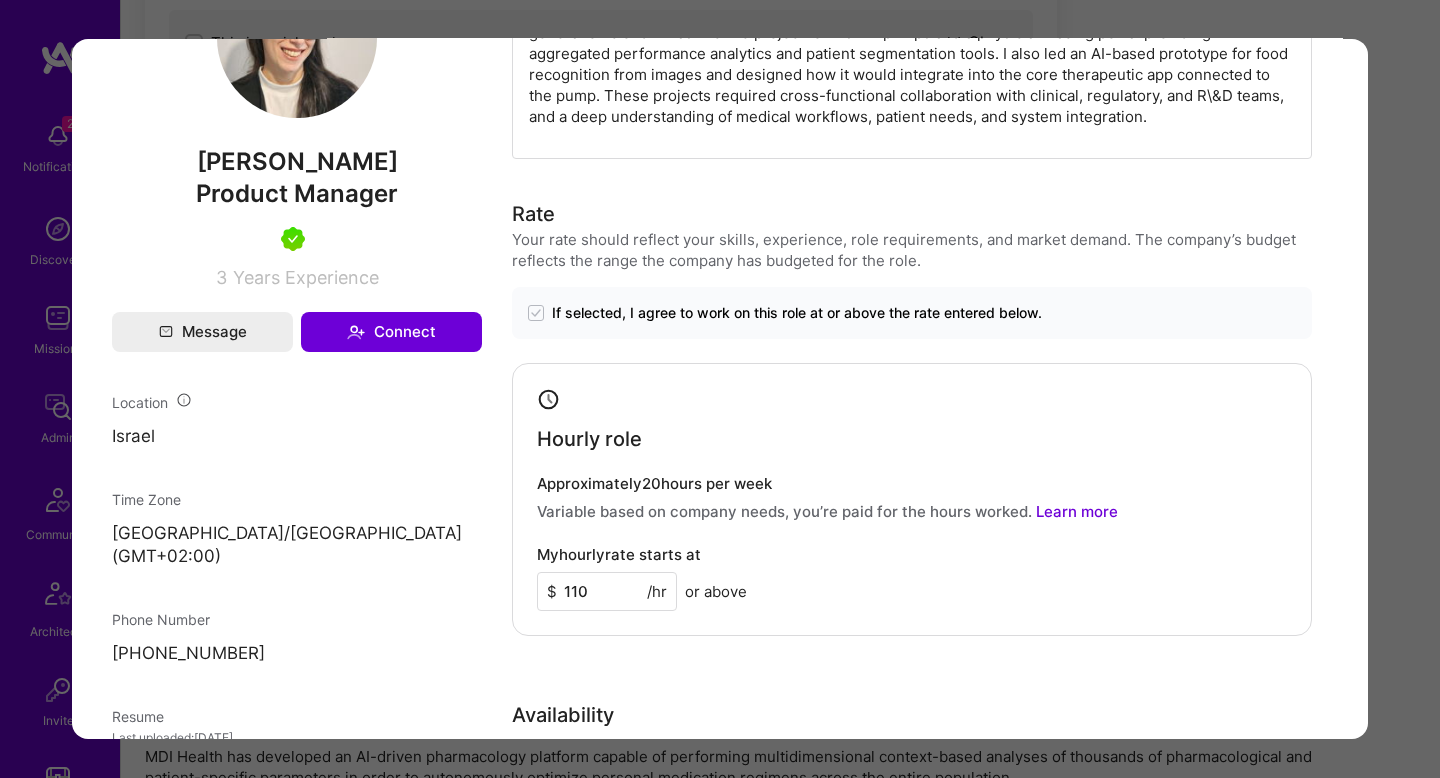 scroll, scrollTop: 1042, scrollLeft: 0, axis: vertical 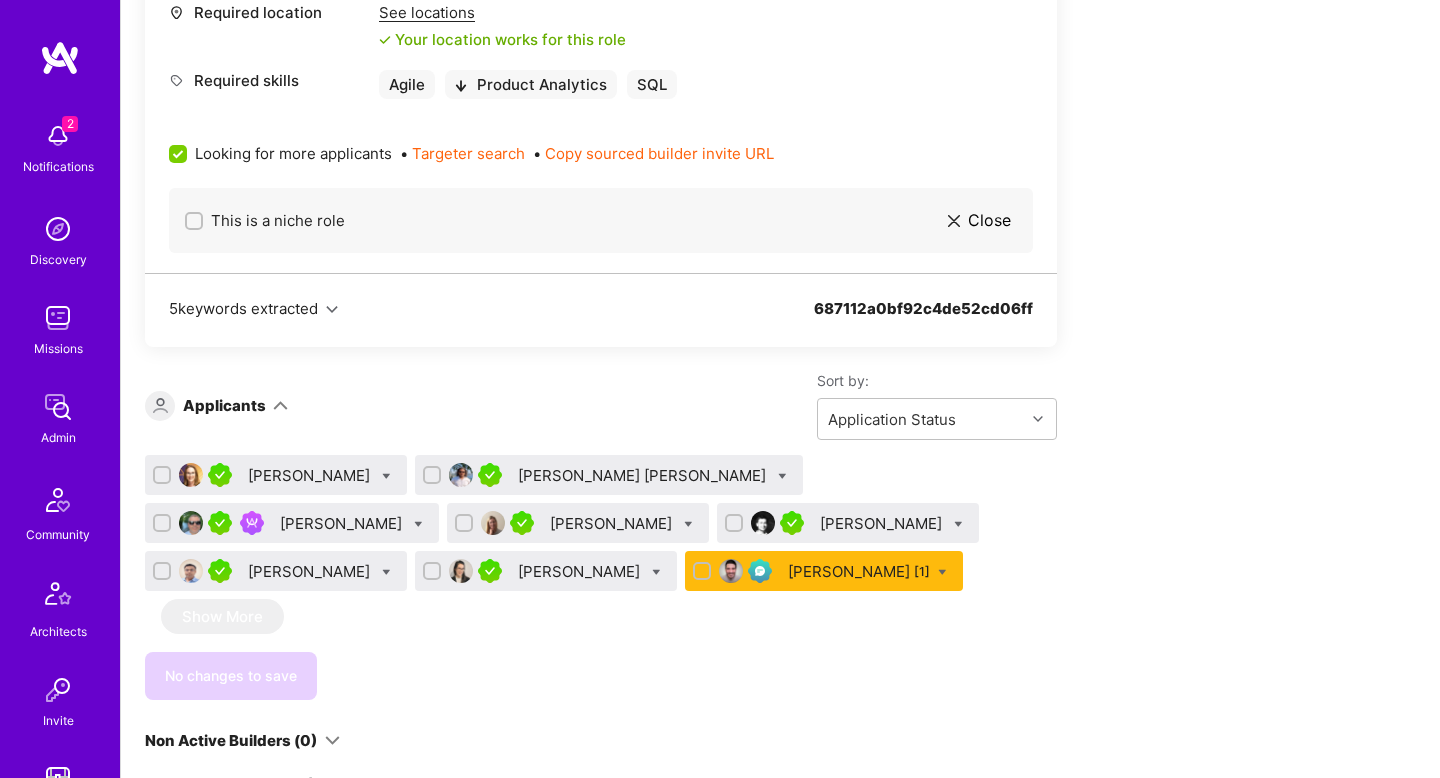 click on "Laura Zermin Ihsan Ahmed Zaheer Stephen Rifenburgh Krisha Zagura Rishabh Gupta Rajeev Kumar Yael Gad Gabriel Galo [1] Show More No changes to save" at bounding box center (601, 577) 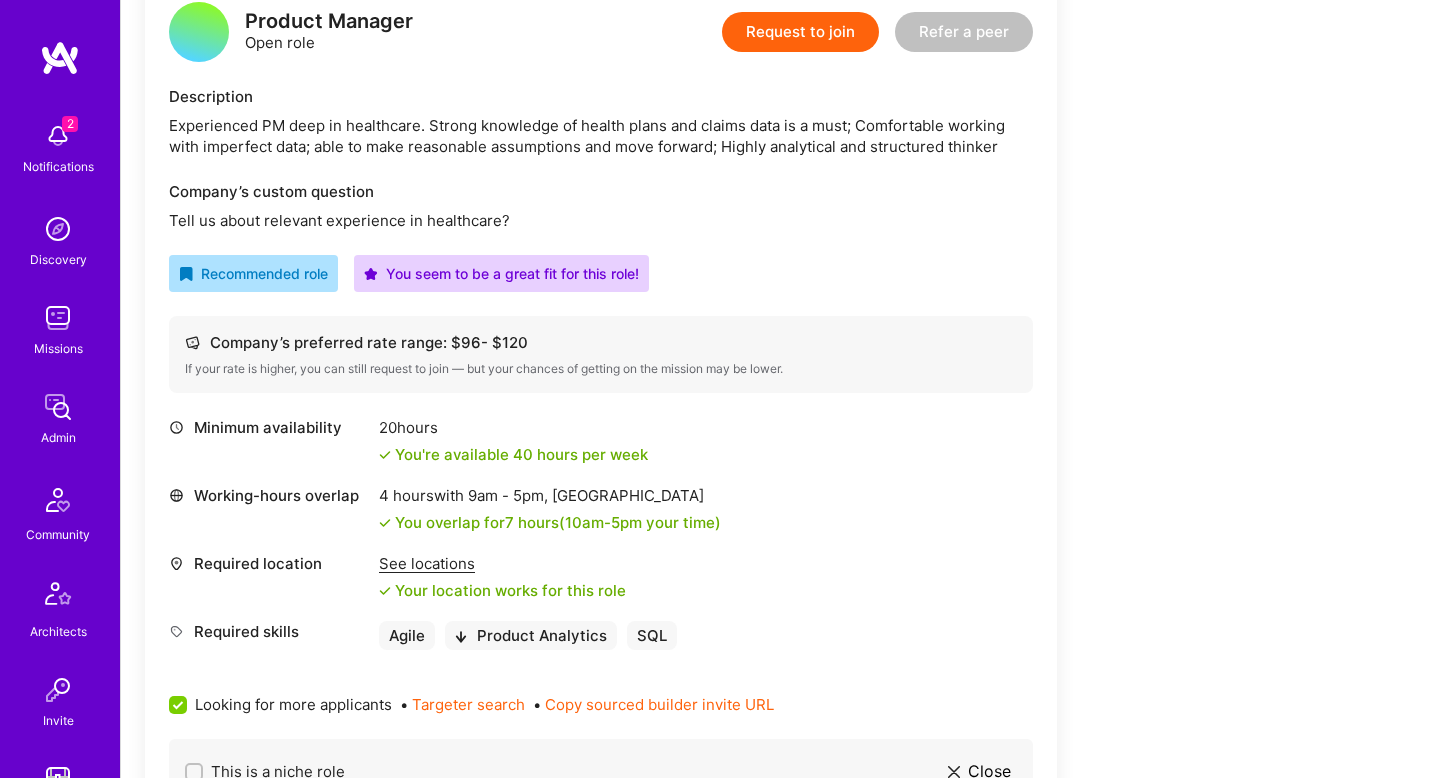 scroll, scrollTop: 496, scrollLeft: 0, axis: vertical 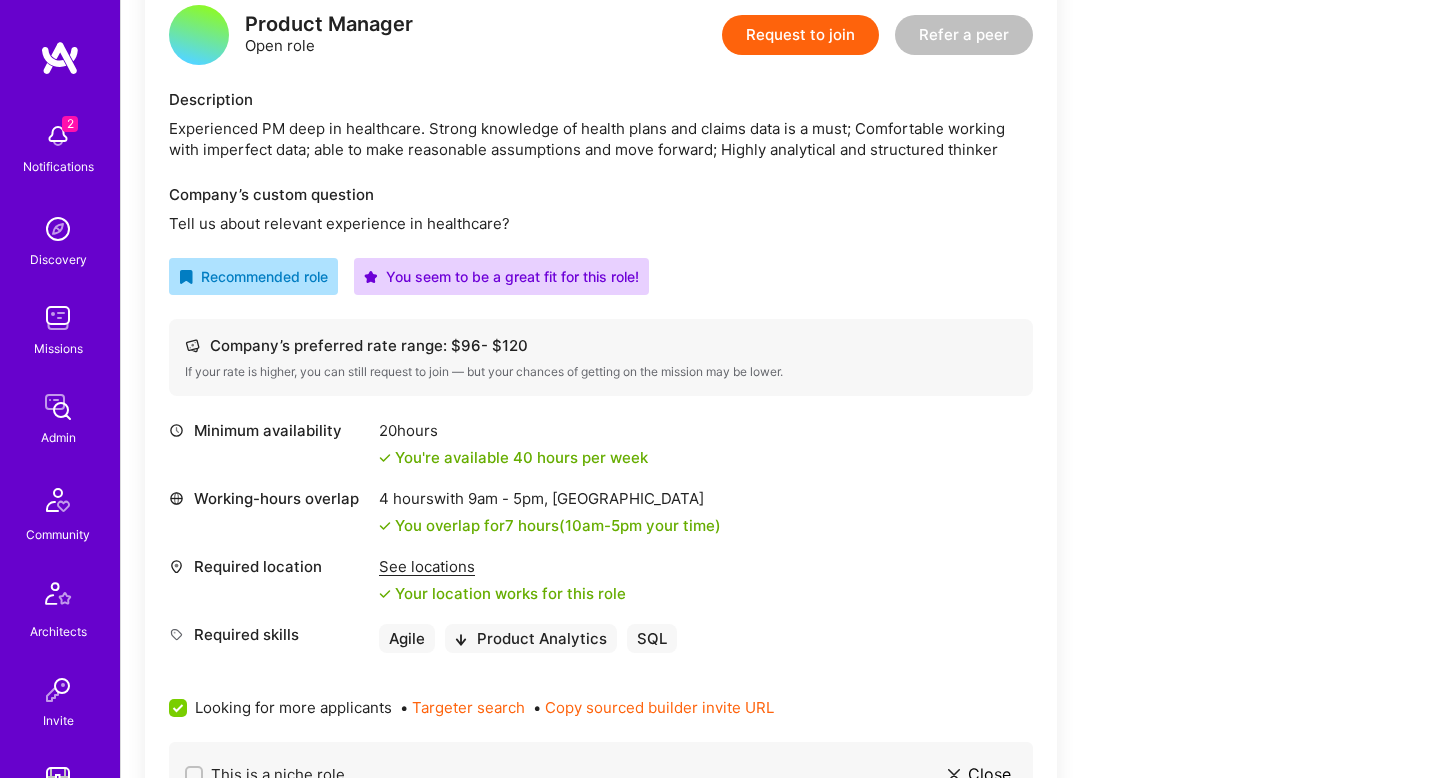 click on "Experienced PM deep in healthcare. Strong knowledge of health plans and claims data is a must; Comfortable working with imperfect data; able to make reasonable assumptions and move forward; Highly analytical and structured thinker" at bounding box center [601, 139] 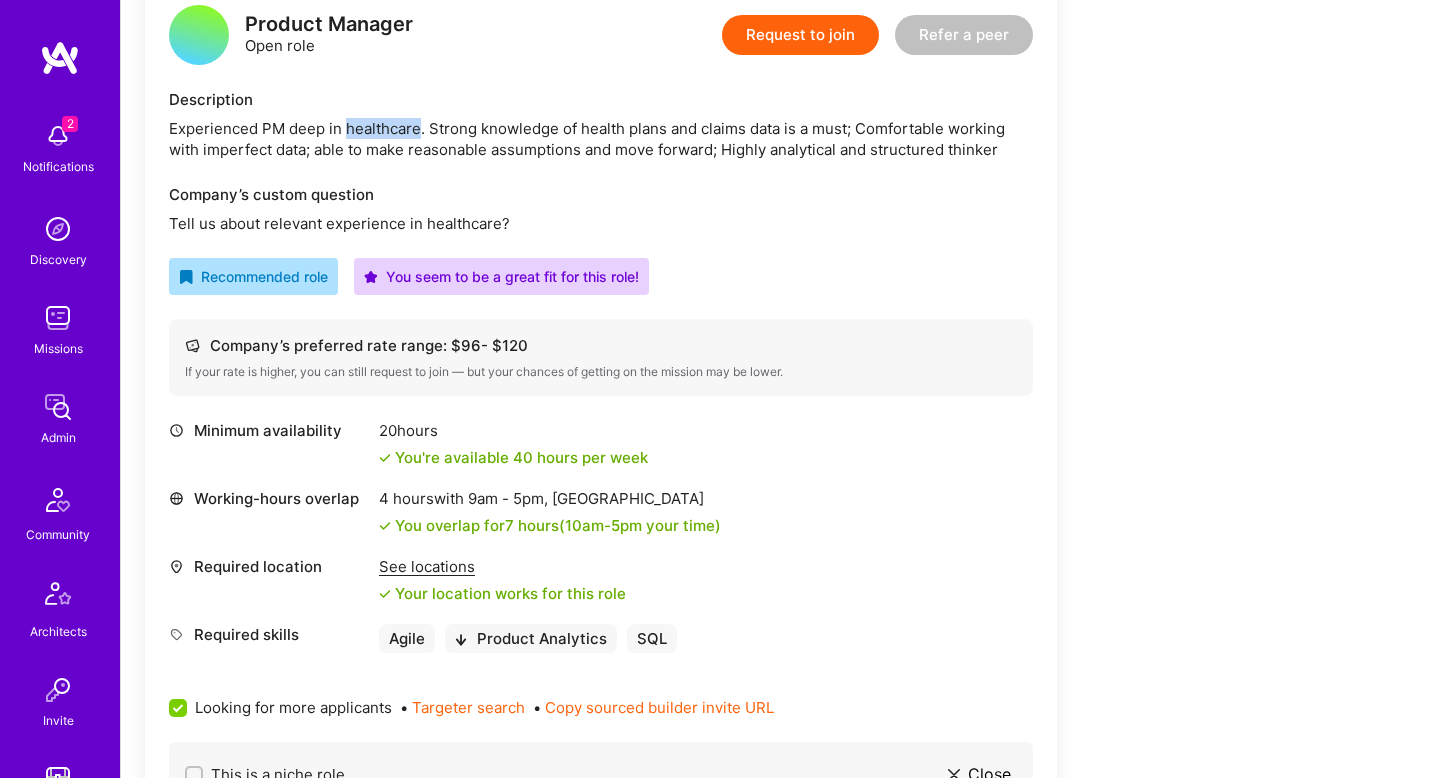 click on "Experienced PM deep in healthcare. Strong knowledge of health plans and claims data is a must; Comfortable working with imperfect data; able to make reasonable assumptions and move forward; Highly analytical and structured thinker" at bounding box center (601, 139) 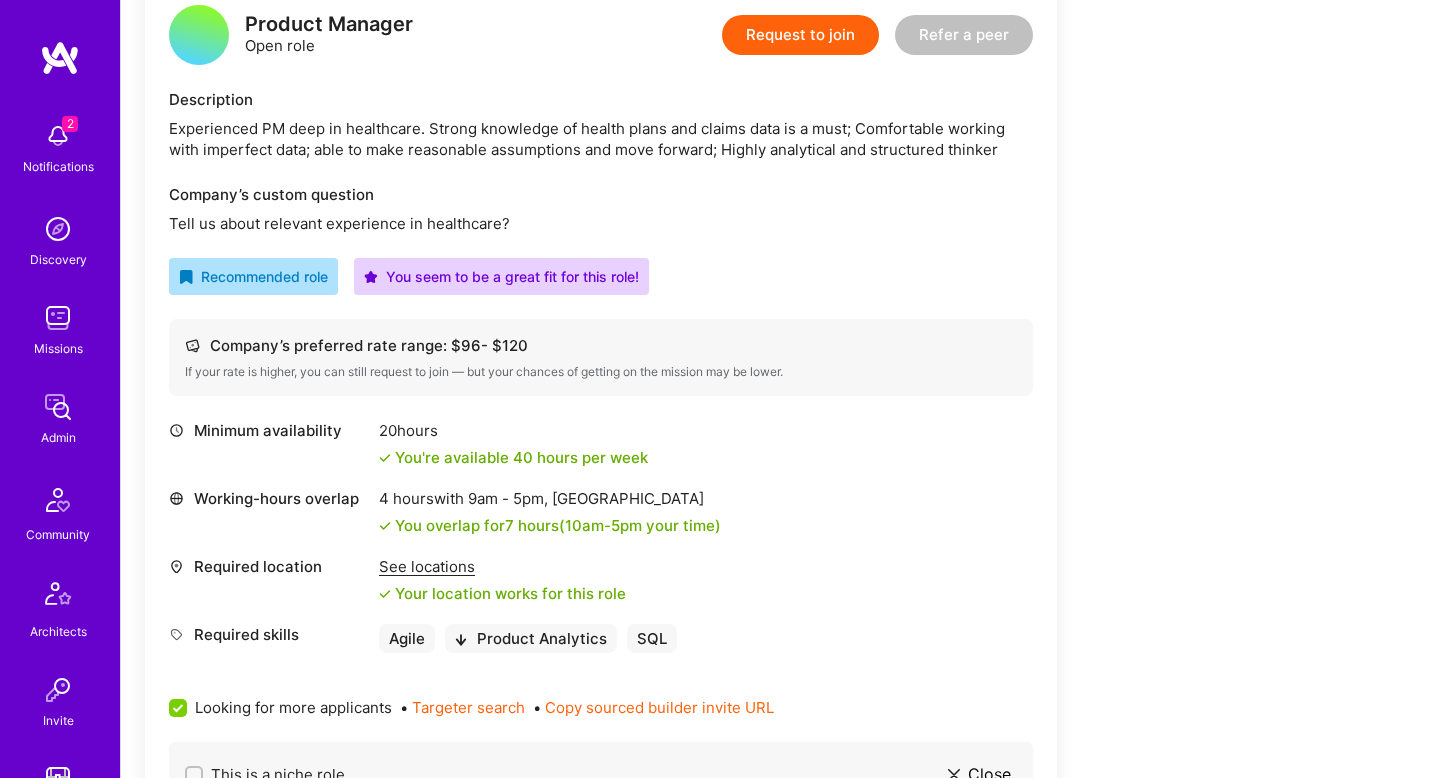 click on "Experienced PM deep in healthcare. Strong knowledge of health plans and claims data is a must; Comfortable working with imperfect data; able to make reasonable assumptions and move forward; Highly analytical and structured thinker" at bounding box center [601, 139] 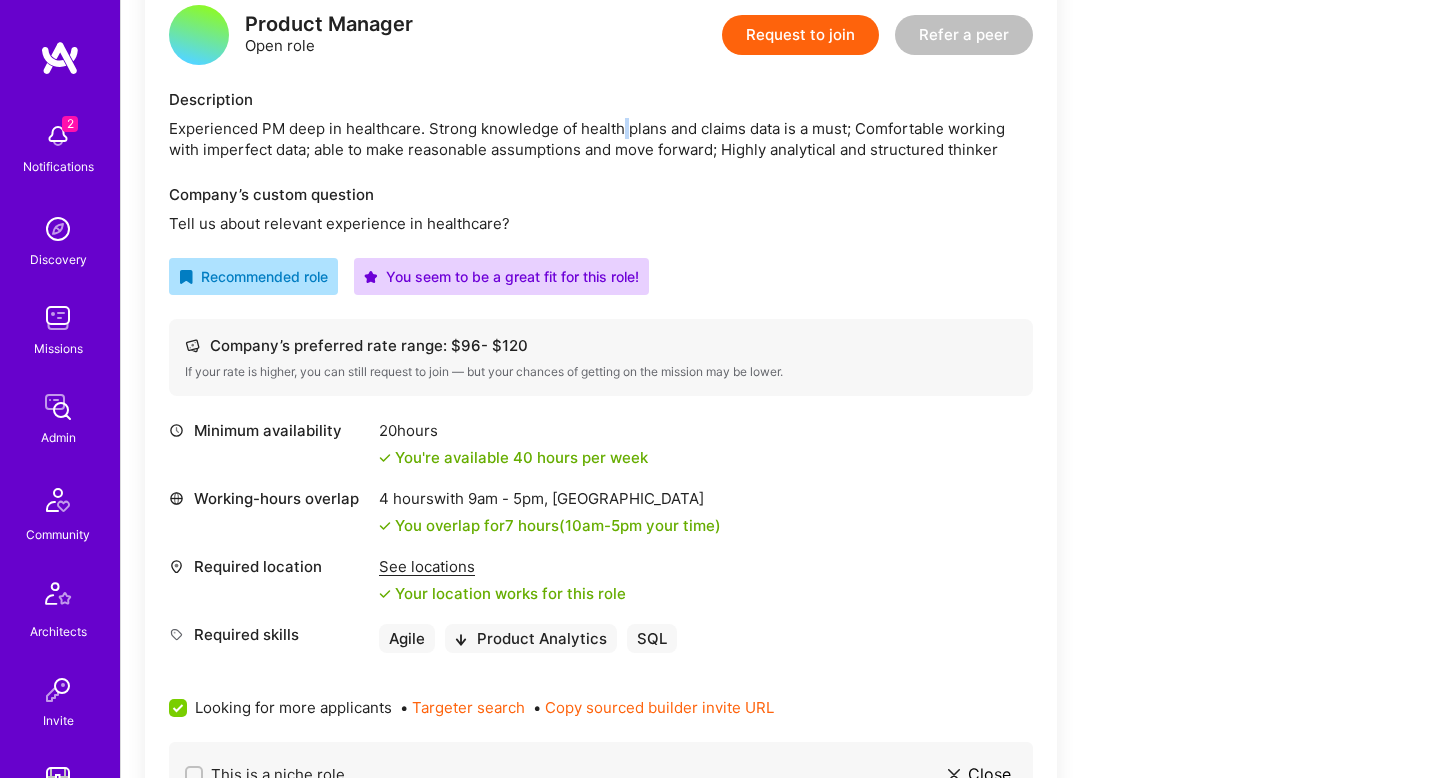 click on "Experienced PM deep in healthcare. Strong knowledge of health plans and claims data is a must; Comfortable working with imperfect data; able to make reasonable assumptions and move forward; Highly analytical and structured thinker" at bounding box center [601, 139] 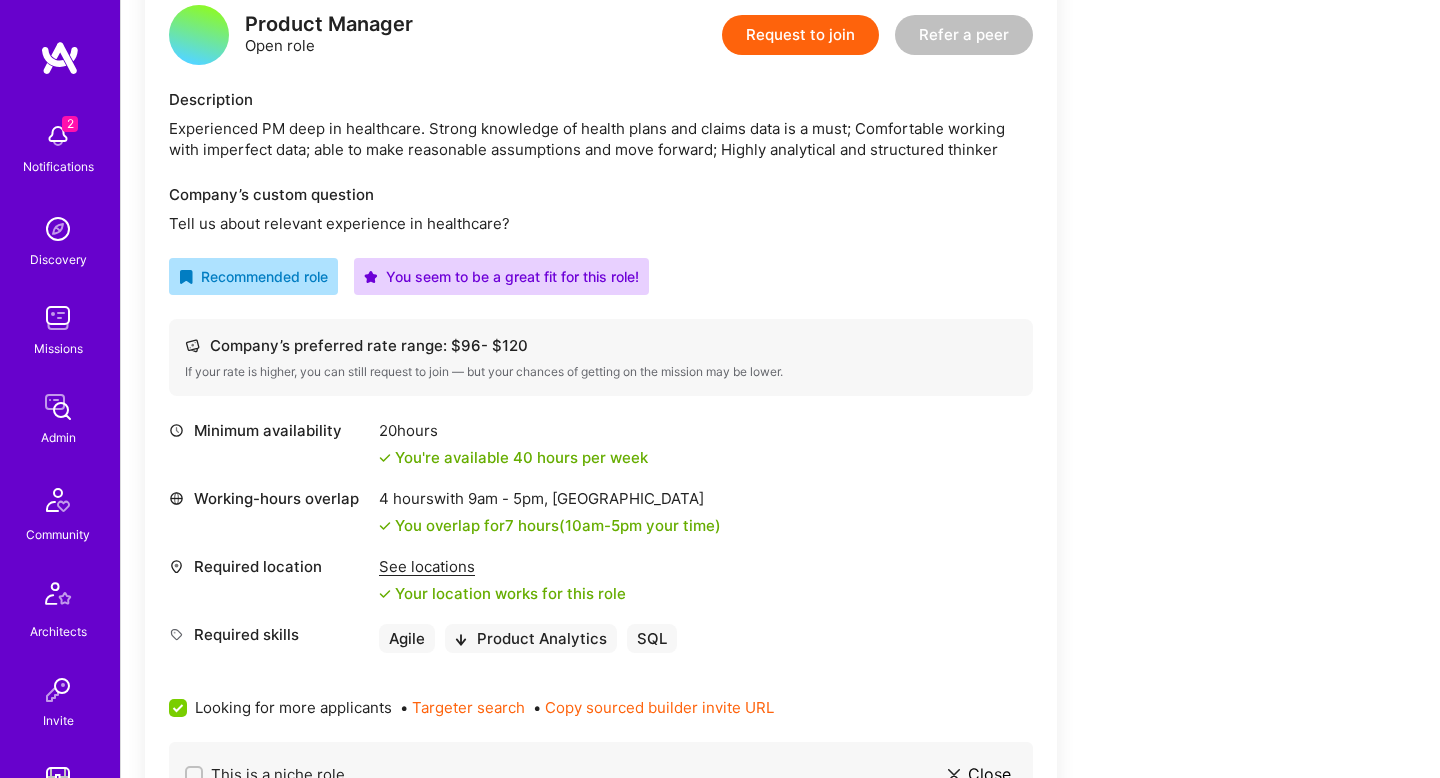 click on "Experienced PM deep in healthcare. Strong knowledge of health plans and claims data is a must; Comfortable working with imperfect data; able to make reasonable assumptions and move forward; Highly analytical and structured thinker" at bounding box center (601, 139) 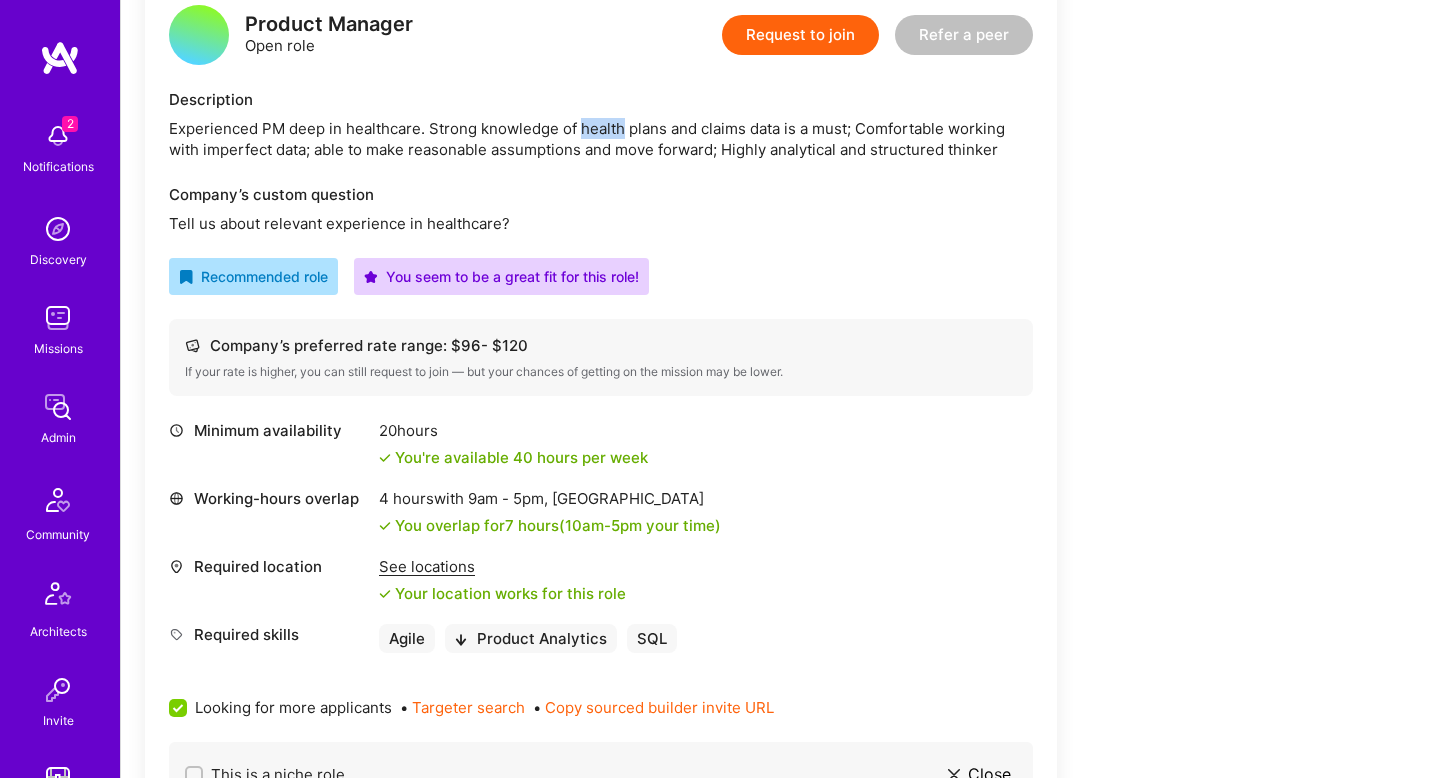 click on "Experienced PM deep in healthcare. Strong knowledge of health plans and claims data is a must; Comfortable working with imperfect data; able to make reasonable assumptions and move forward; Highly analytical and structured thinker" at bounding box center (601, 139) 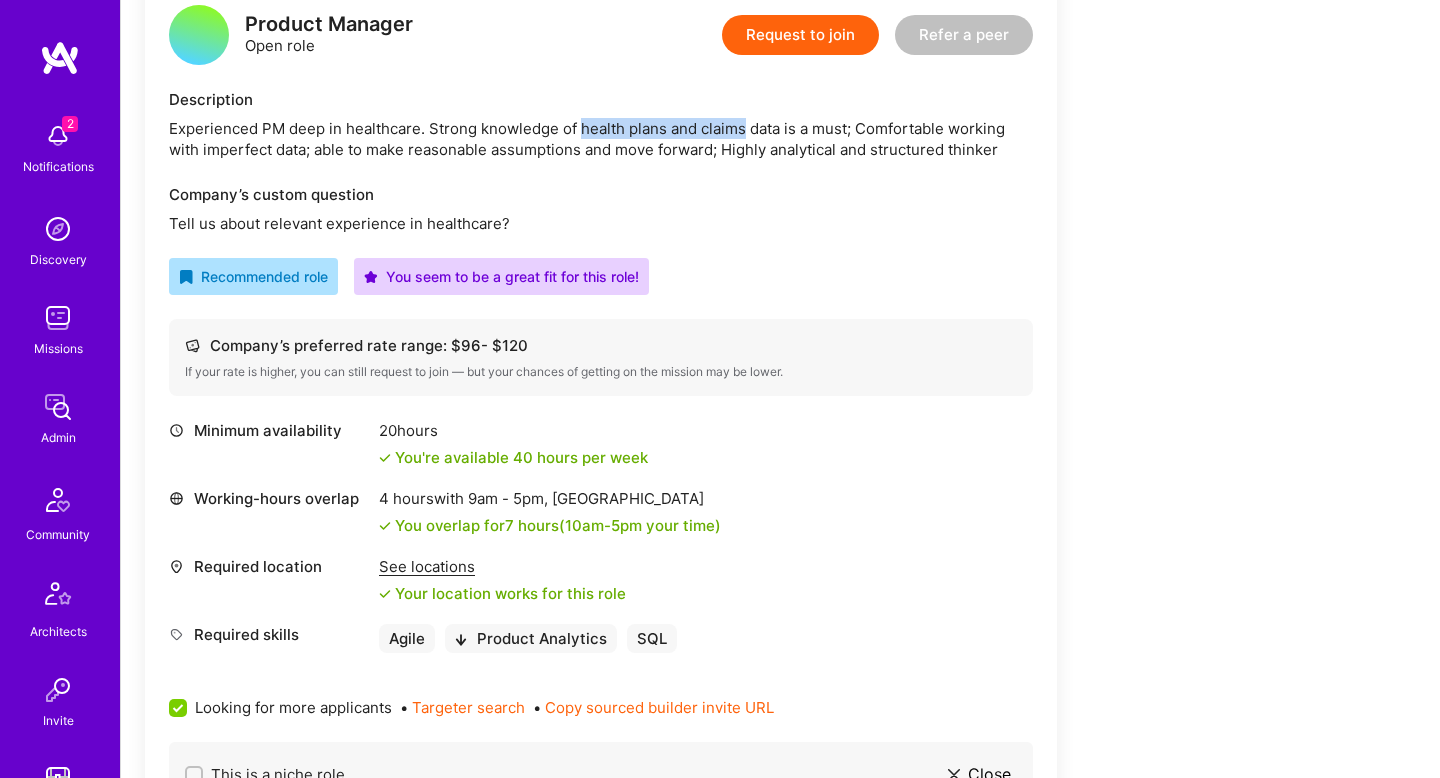 click on "Experienced PM deep in healthcare. Strong knowledge of health plans and claims data is a must; Comfortable working with imperfect data; able to make reasonable assumptions and move forward; Highly analytical and structured thinker" at bounding box center (601, 139) 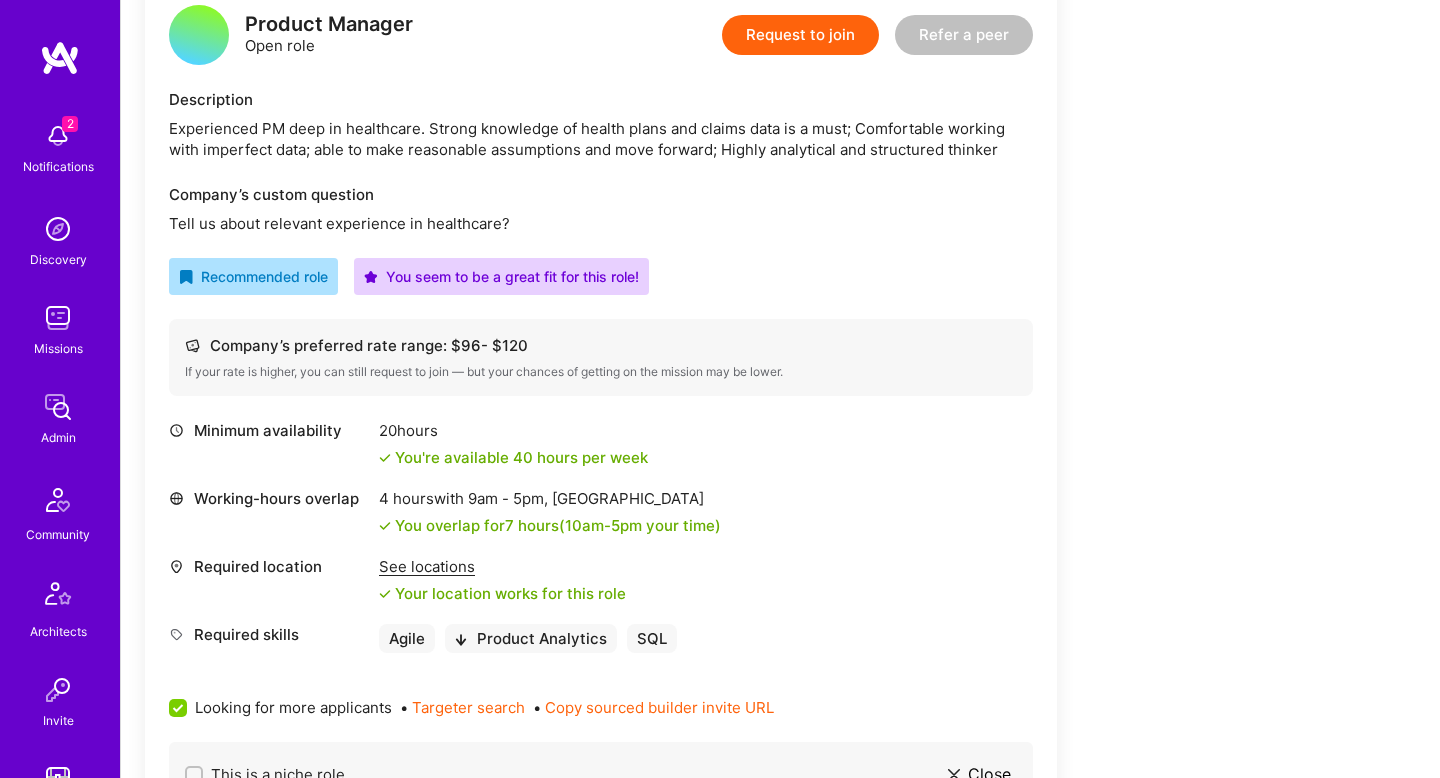 click on "Experienced PM deep in healthcare. Strong knowledge of health plans and claims data is a must; Comfortable working with imperfect data; able to make reasonable assumptions and move forward; Highly analytical and structured thinker" at bounding box center (601, 139) 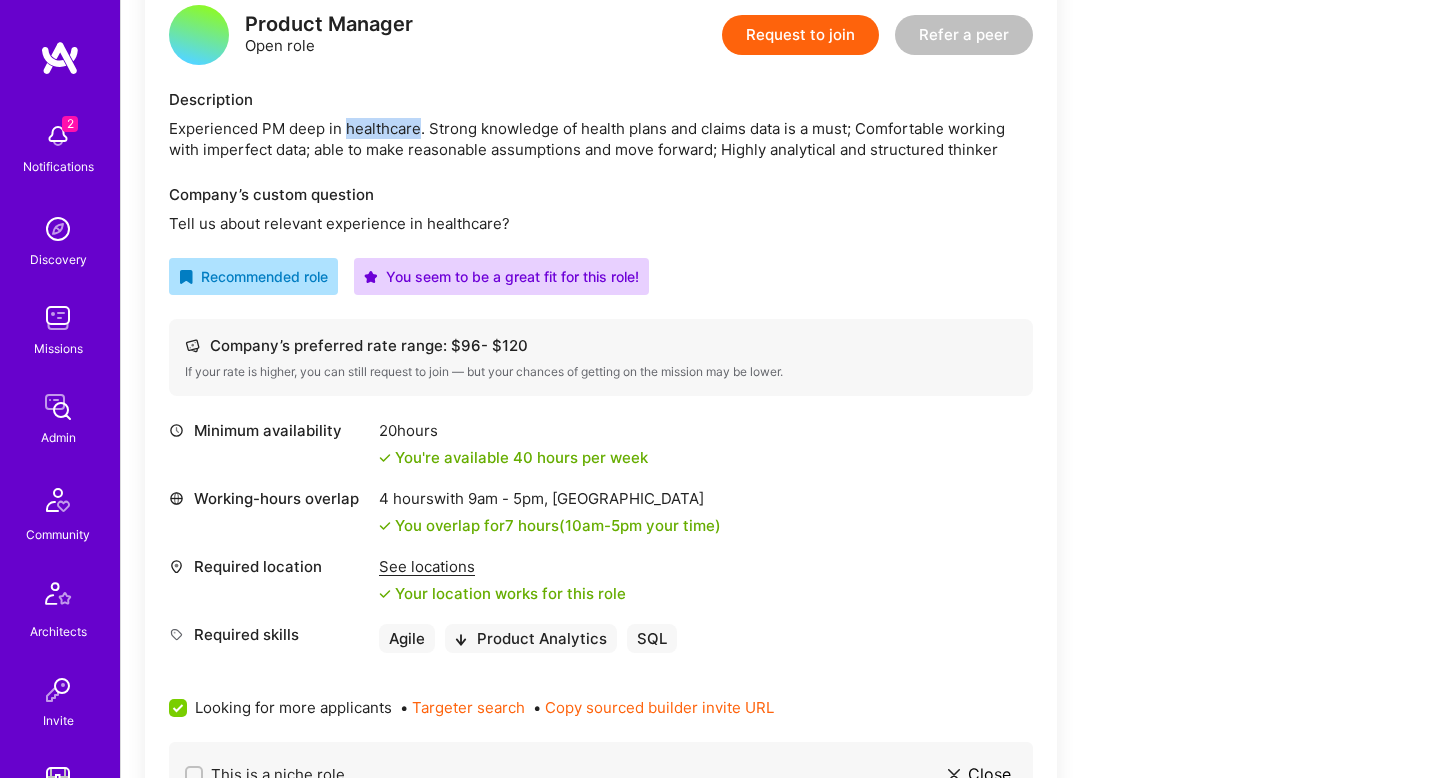 click on "Experienced PM deep in healthcare. Strong knowledge of health plans and claims data is a must; Comfortable working with imperfect data; able to make reasonable assumptions and move forward; Highly analytical and structured thinker" at bounding box center [601, 139] 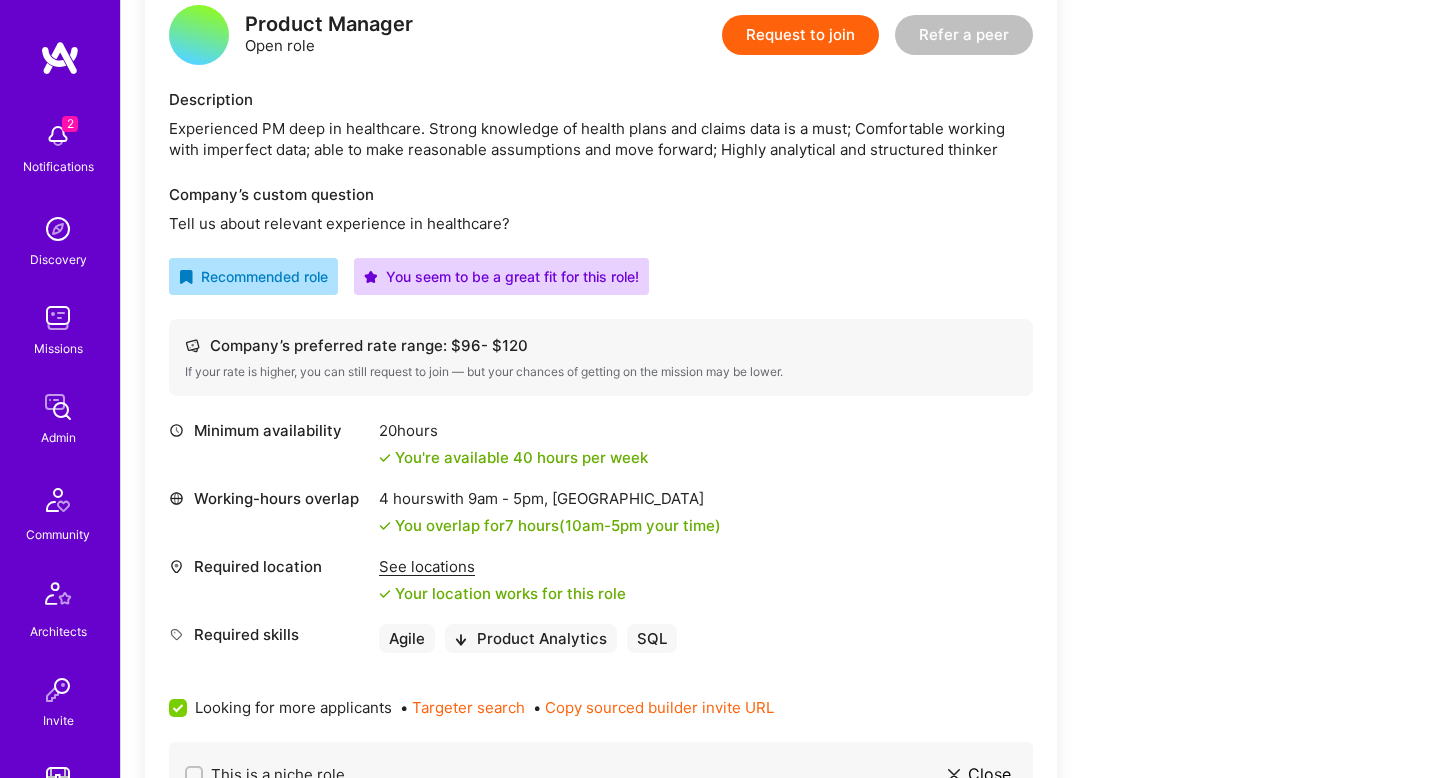 click on "Experienced PM deep in healthcare. Strong knowledge of health plans and claims data is a must; Comfortable working with imperfect data; able to make reasonable assumptions and move forward; Highly analytical and structured thinker" at bounding box center (601, 139) 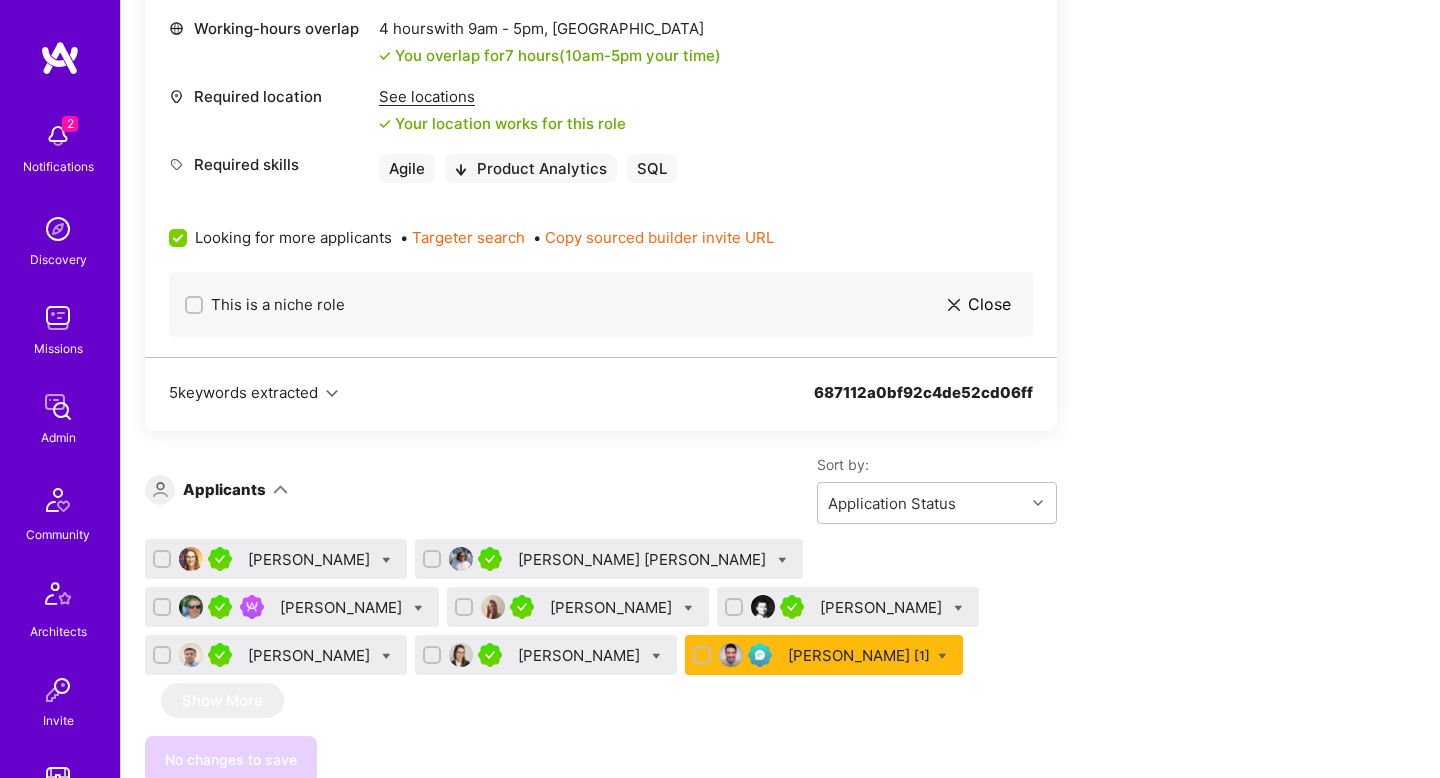 scroll, scrollTop: 967, scrollLeft: 0, axis: vertical 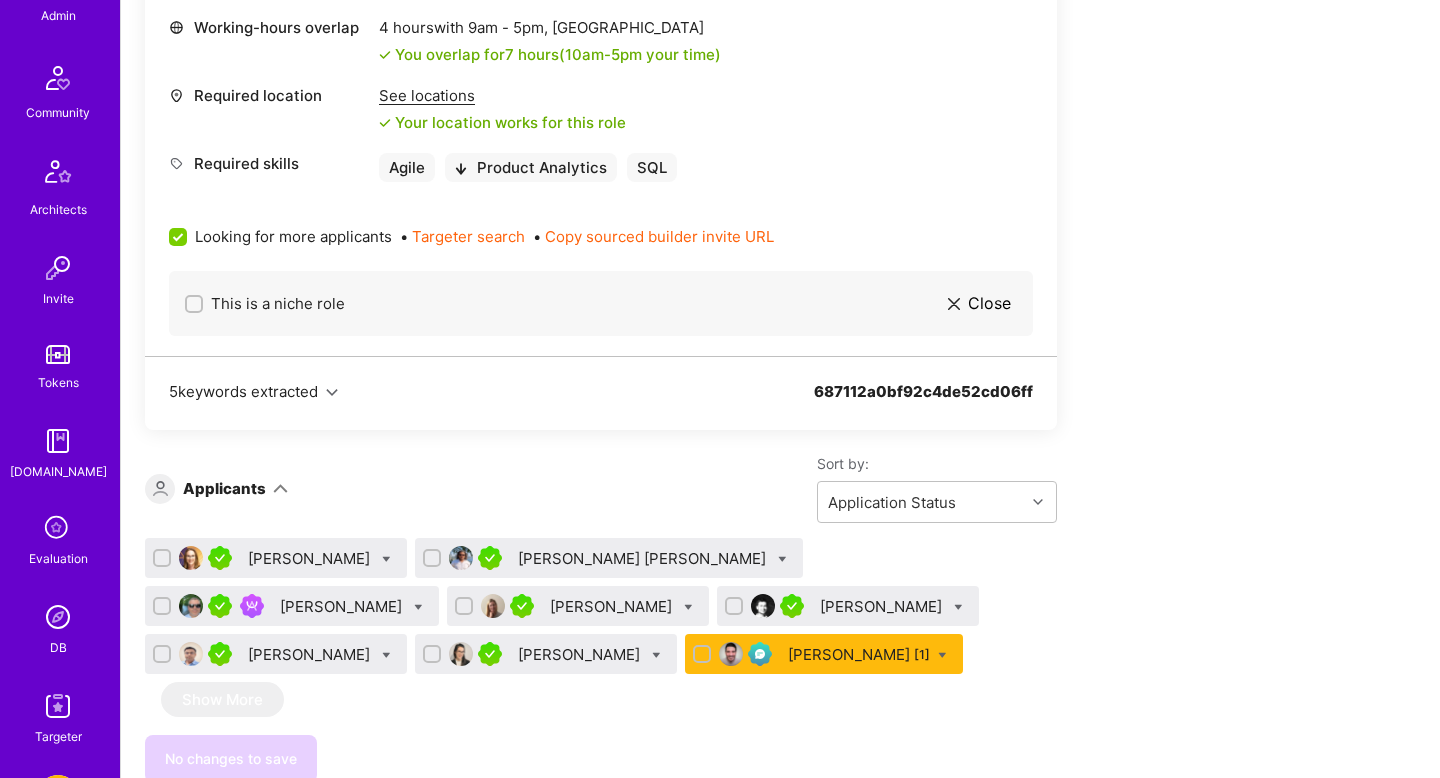 click at bounding box center [58, 617] 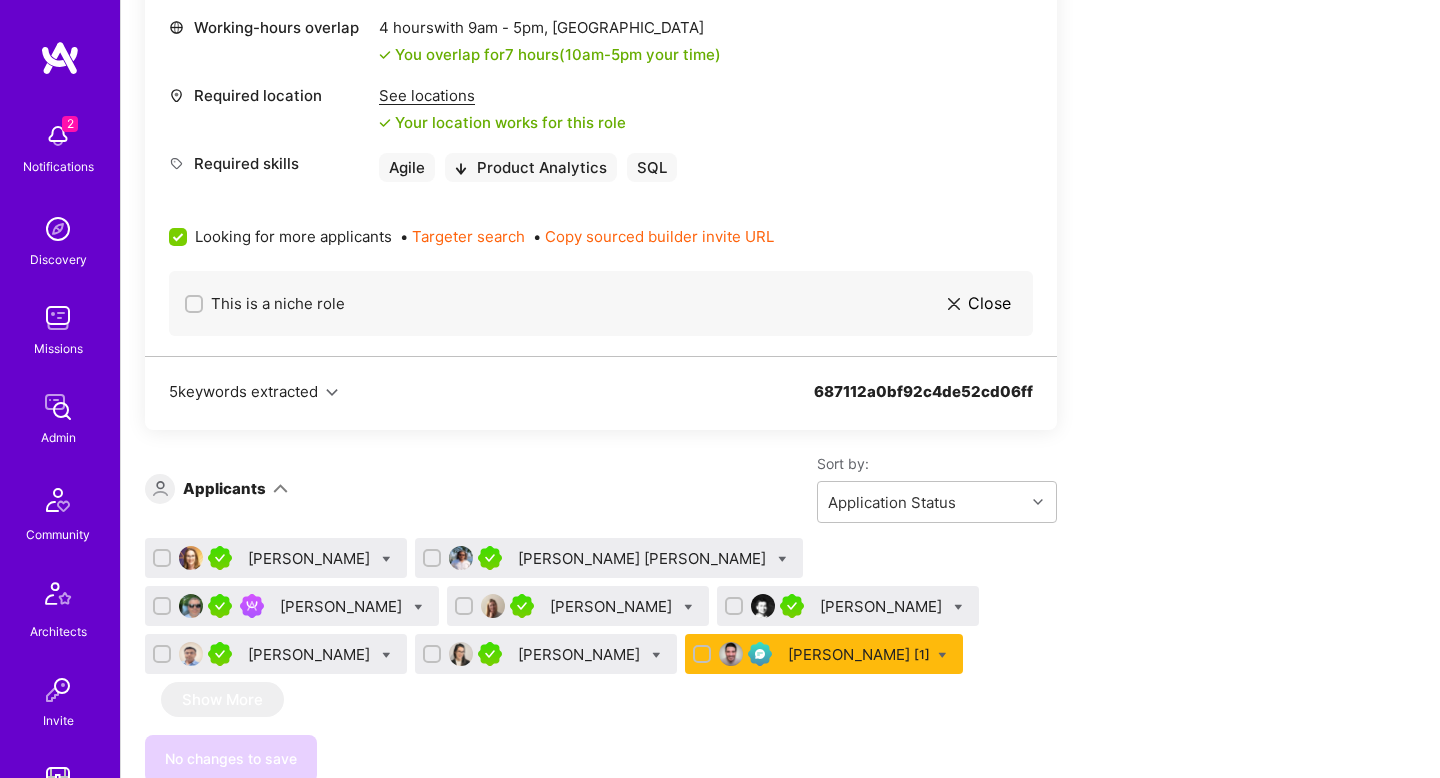 click on "Apply for a Mission Role We’re actively looking for builders. This is the best time to request to join. Product Manager Open role Request to join Refer a peer Description Experienced PM deep in healthcare. Strong knowledge of health plans and claims data is a must; Comfortable working with imperfect data; able to make reasonable assumptions and move forward; Highly analytical and structured thinker Company’s custom question Tell us about relevant experience in healthcare? Recommended role You seem to be a great fit for this role! Company’s preferred rate range: $ 96  - $ 120 If your rate is higher, you can still request to join — but your chances of getting on the mission may be lower. Minimum availability 20  hours You're available 40 hours per week Working-hours overlap 4 hours  with   9am    -    5pm ,     Jerusalem You overlap for  7 hours  ( 10am - 5pm   your time) Required location See locations Your location works for this role Required skills Agile Product Analytics SQL •   Targeter search" at bounding box center (745, 595) 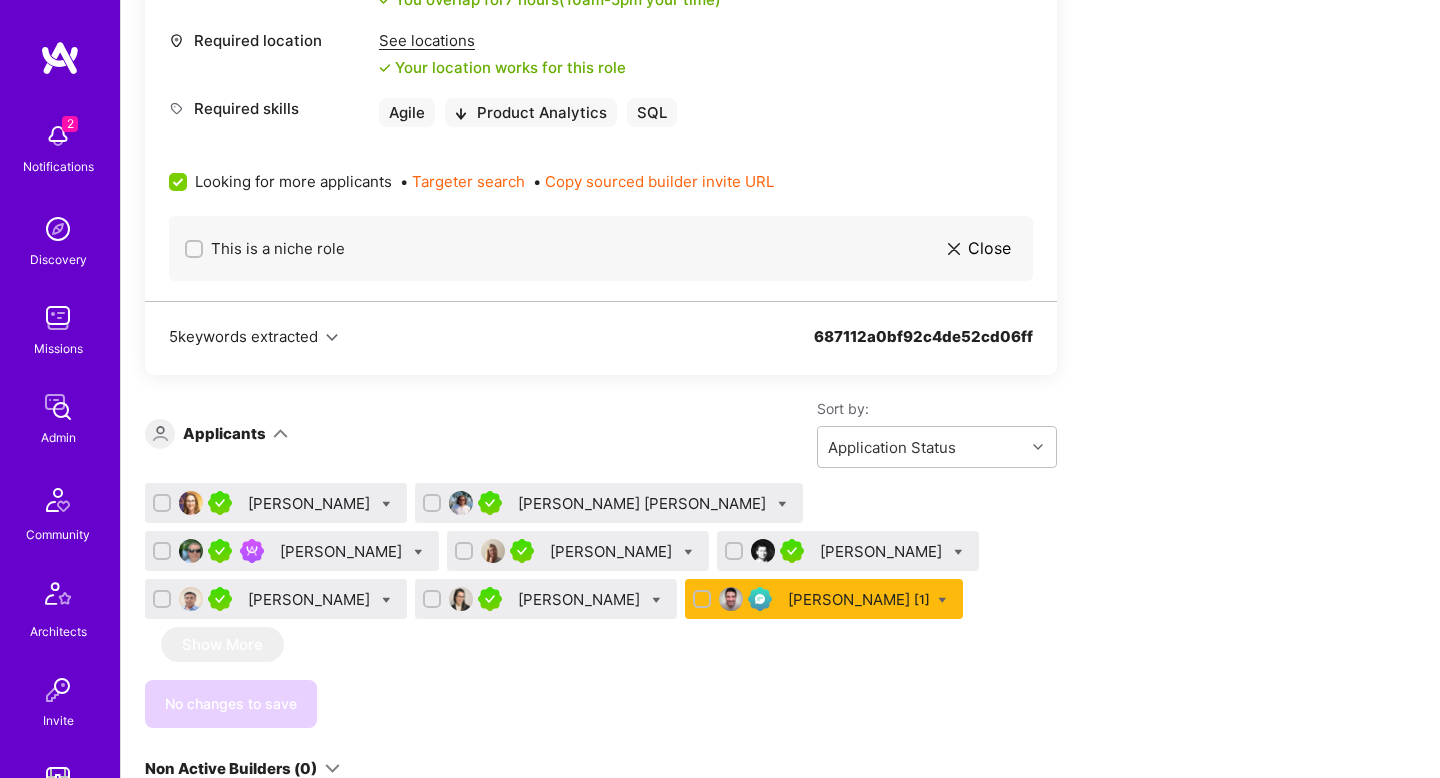 scroll, scrollTop: 1028, scrollLeft: 0, axis: vertical 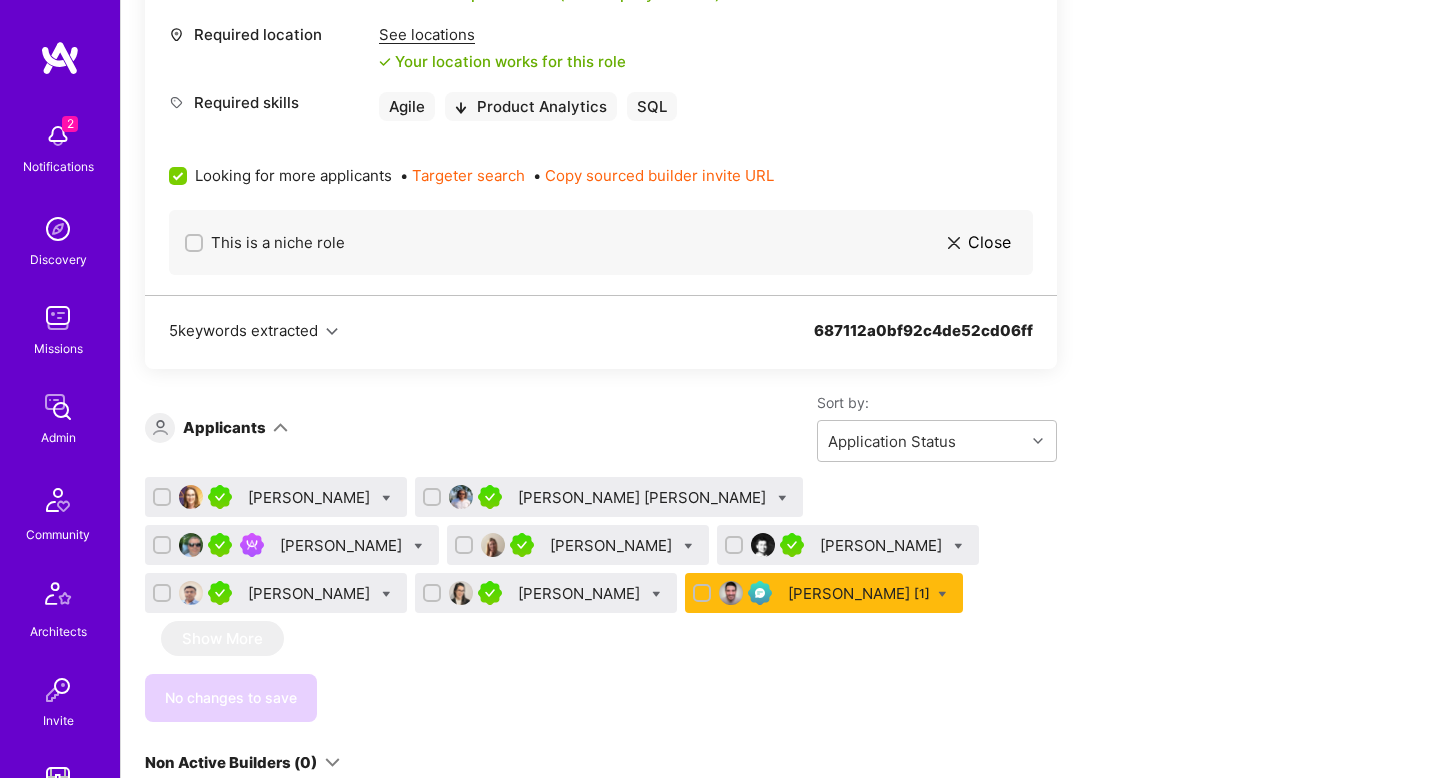 click on "[PERSON_NAME]" at bounding box center [581, 593] 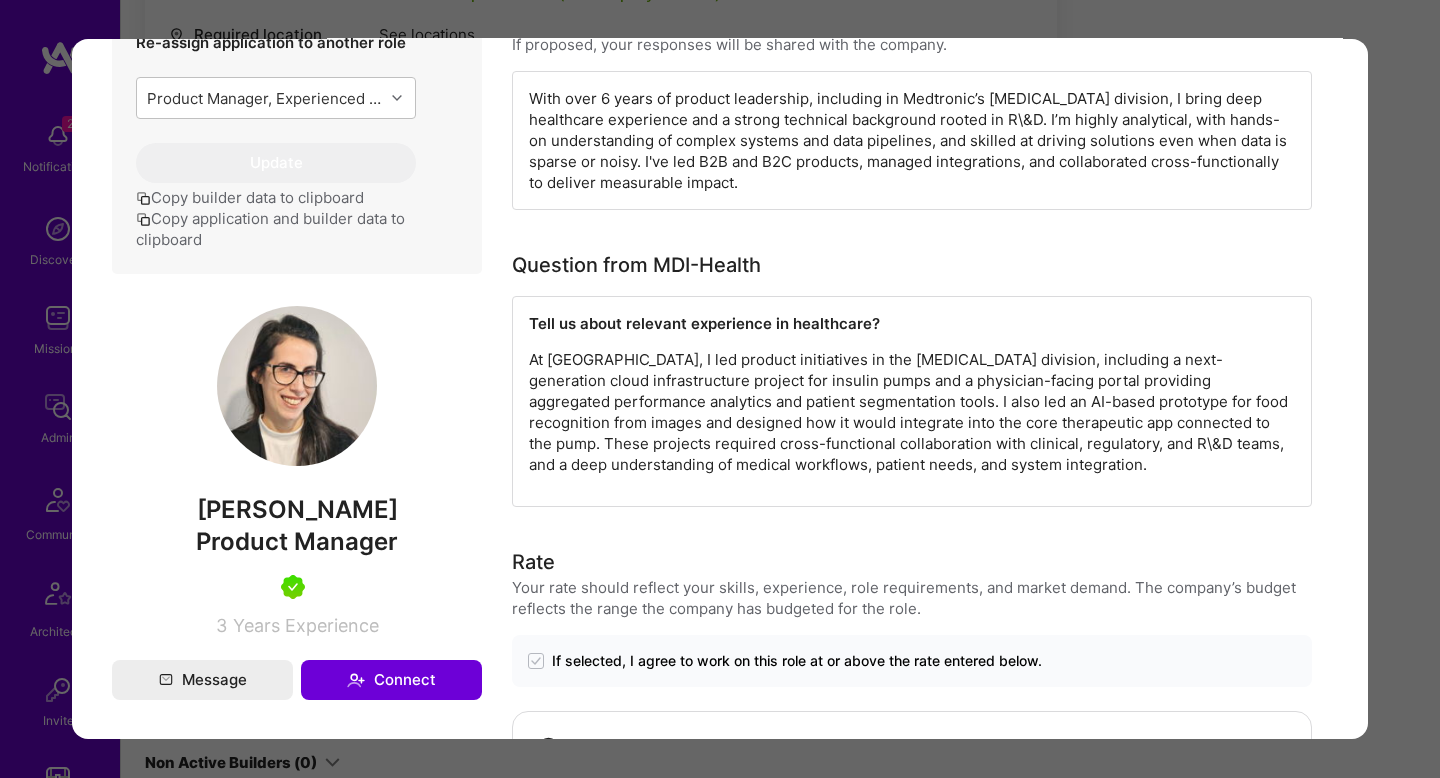 scroll, scrollTop: 712, scrollLeft: 0, axis: vertical 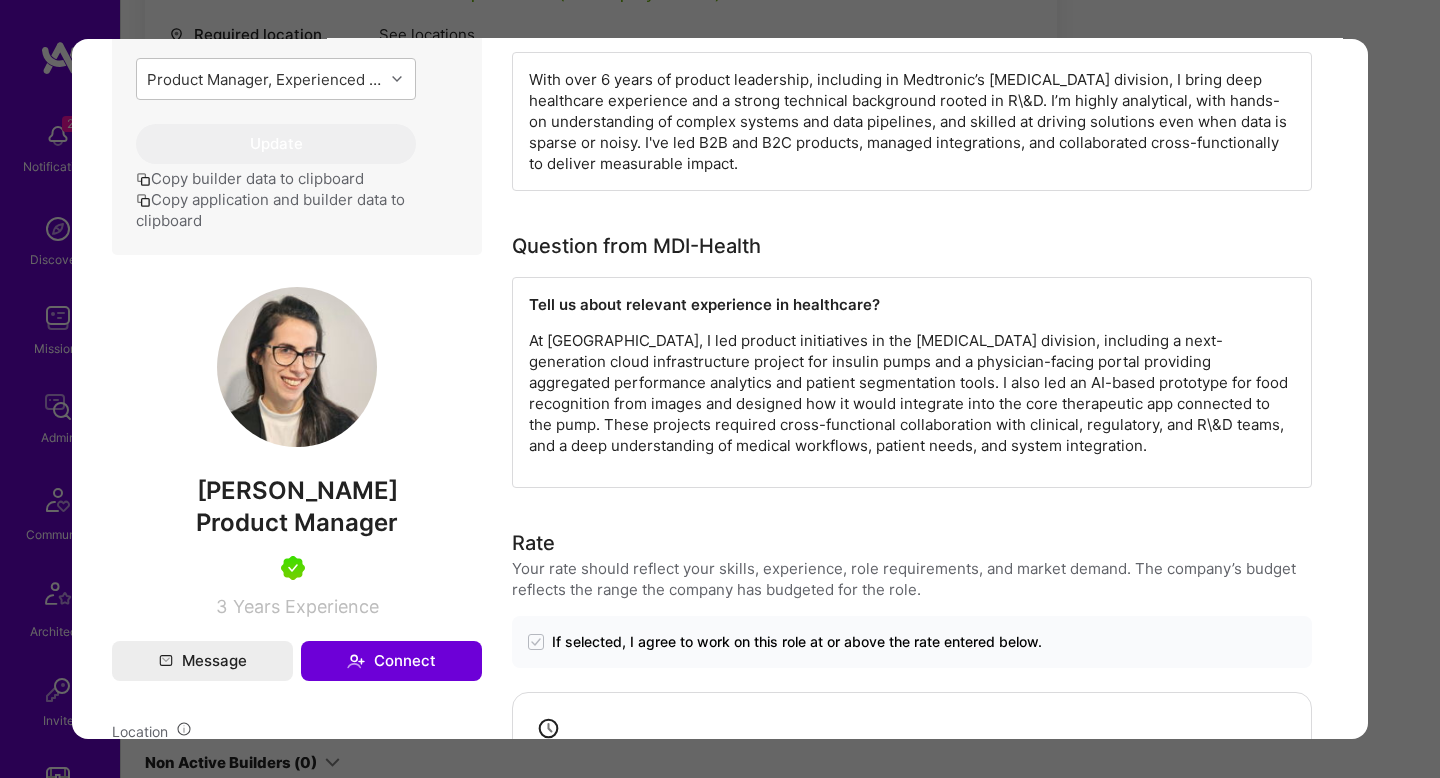 click on "At Medtronic, I led product initiatives in the diabetes division, including a next-generation cloud infrastructure project for insulin pumps and a physician-facing portal providing aggregated performance analytics and patient segmentation tools. I also led an AI-based prototype for food recognition from images and designed how it would integrate into the core therapeutic app connected to the pump. These projects required cross-functional collaboration with clinical, regulatory, and R\&D teams, and a deep understanding of medical workflows, patient needs, and system integration." at bounding box center (912, 393) 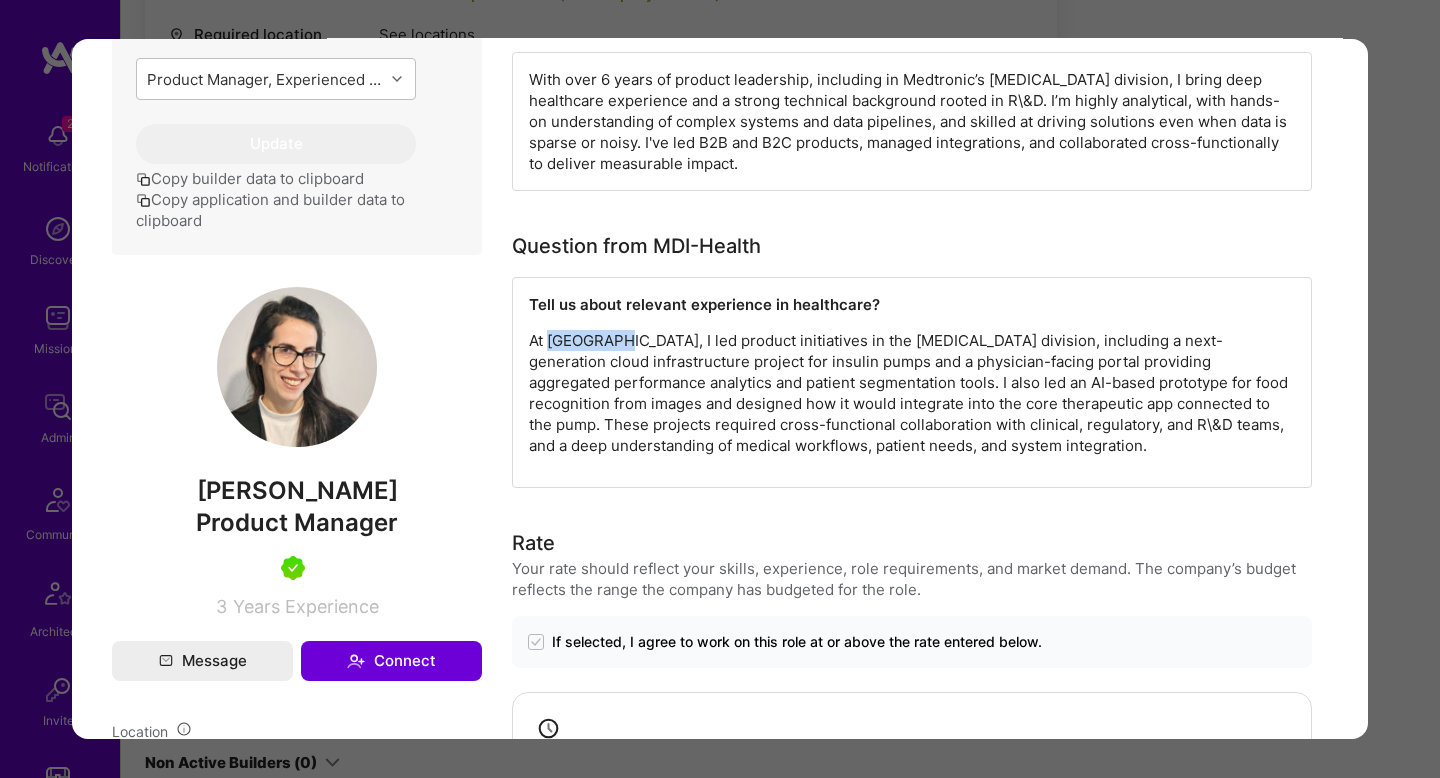click on "At Medtronic, I led product initiatives in the diabetes division, including a next-generation cloud infrastructure project for insulin pumps and a physician-facing portal providing aggregated performance analytics and patient segmentation tools. I also led an AI-based prototype for food recognition from images and designed how it would integrate into the core therapeutic app connected to the pump. These projects required cross-functional collaboration with clinical, regulatory, and R\&D teams, and a deep understanding of medical workflows, patient needs, and system integration." at bounding box center [912, 393] 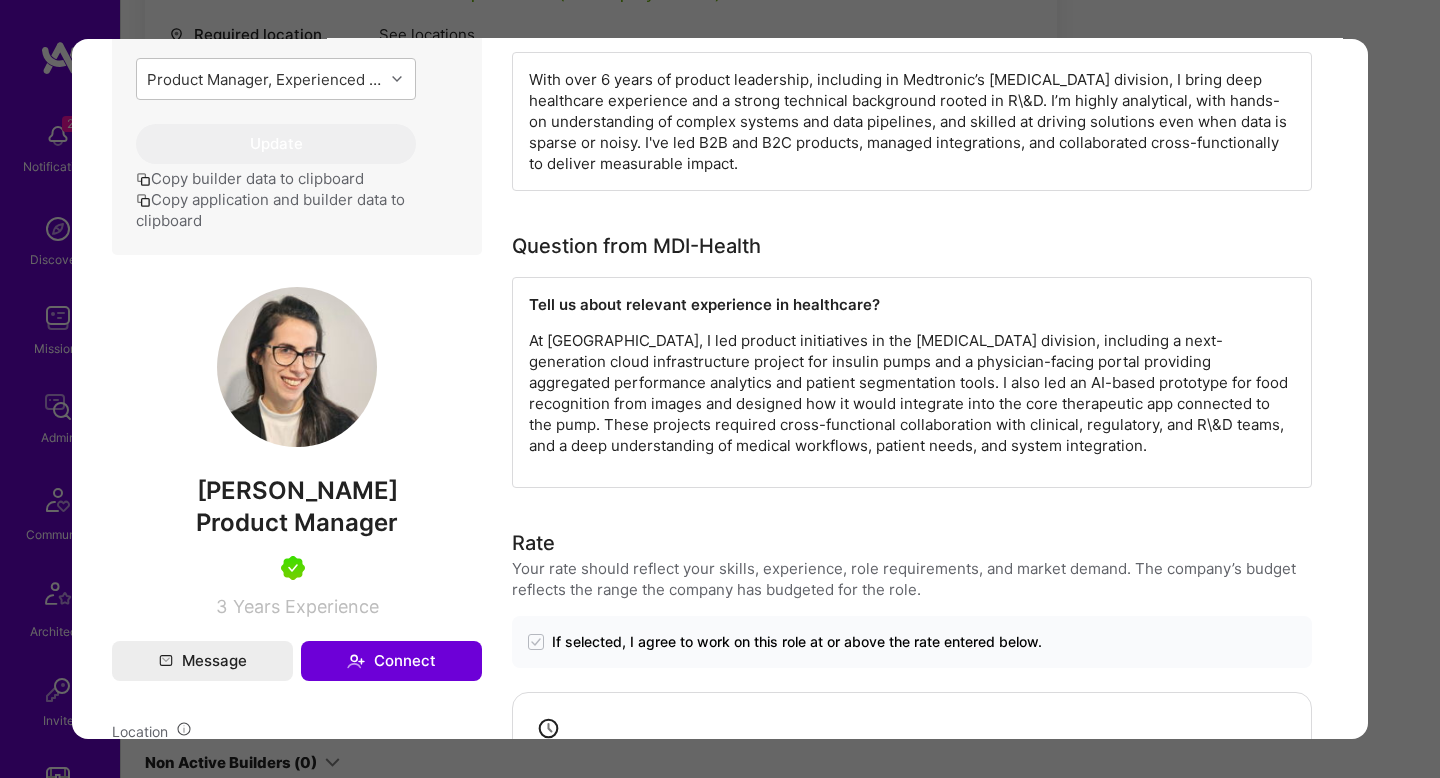 click on "Application Analysis This application has not yet been analyzed. Analyze now About me I am a senior product leader with a strong technical background, driven by a passion for building impactful solutions. I have extensive experience managing complex products, leading cross-functional teams, and turning ideas into scalable systems.
At Medtronic, I managed a dynamic product team, creating B2B services and user-centric B2C products, while representing the site at global conferences. At SundaySky, I led product initiatives focused on expanding advertising capabilities and optimizing video content to drive higher engagement and conversions.
My strategic thinking and problem-solving skills consistently yield results, making me an expert in transforming complex challenges into streamlined, effective solutions. With a proactive and out-of-the-box mindset, I am committed to delivering excellence and driving growth in every project. Make yourself stand out If proposed, your responses will be shared with the company." at bounding box center (922, 2163) 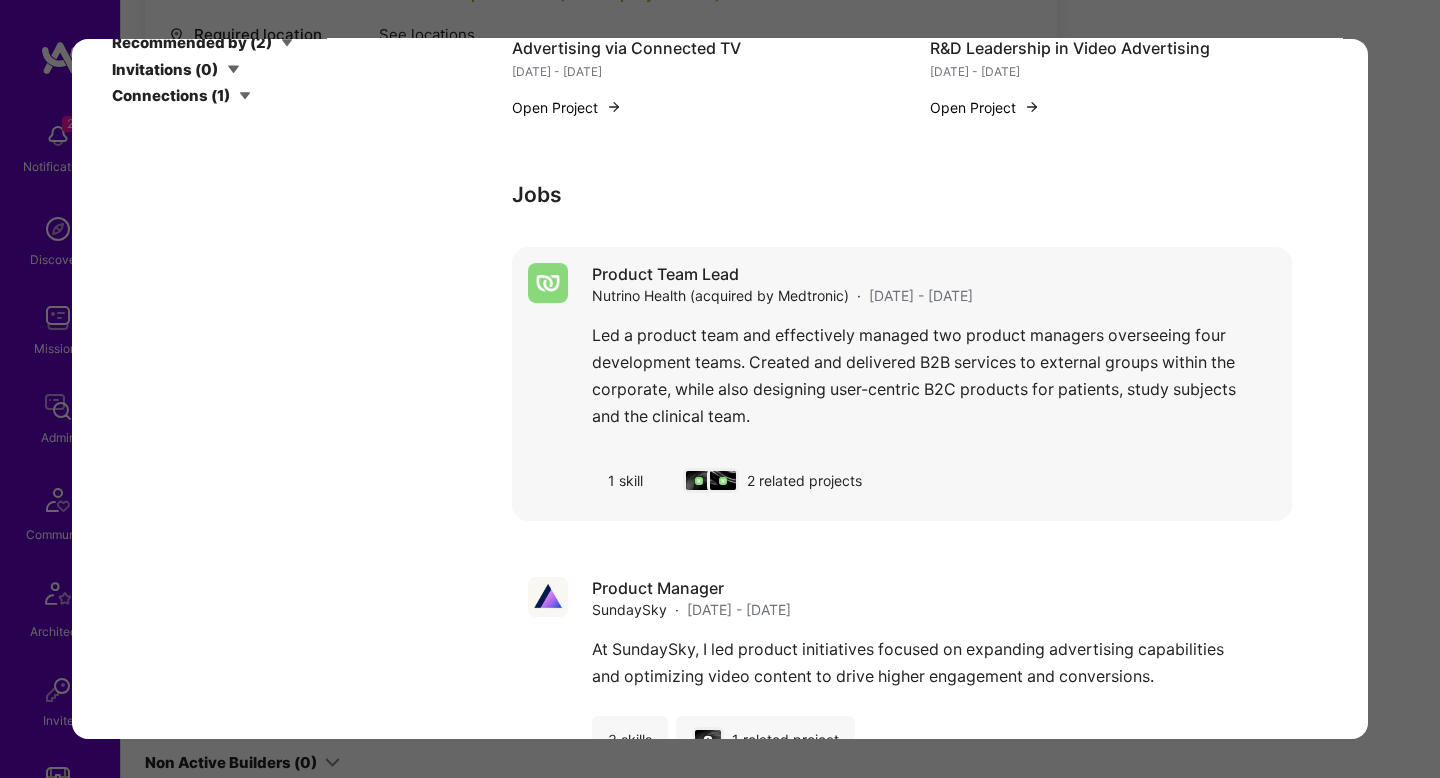 scroll, scrollTop: 3867, scrollLeft: 0, axis: vertical 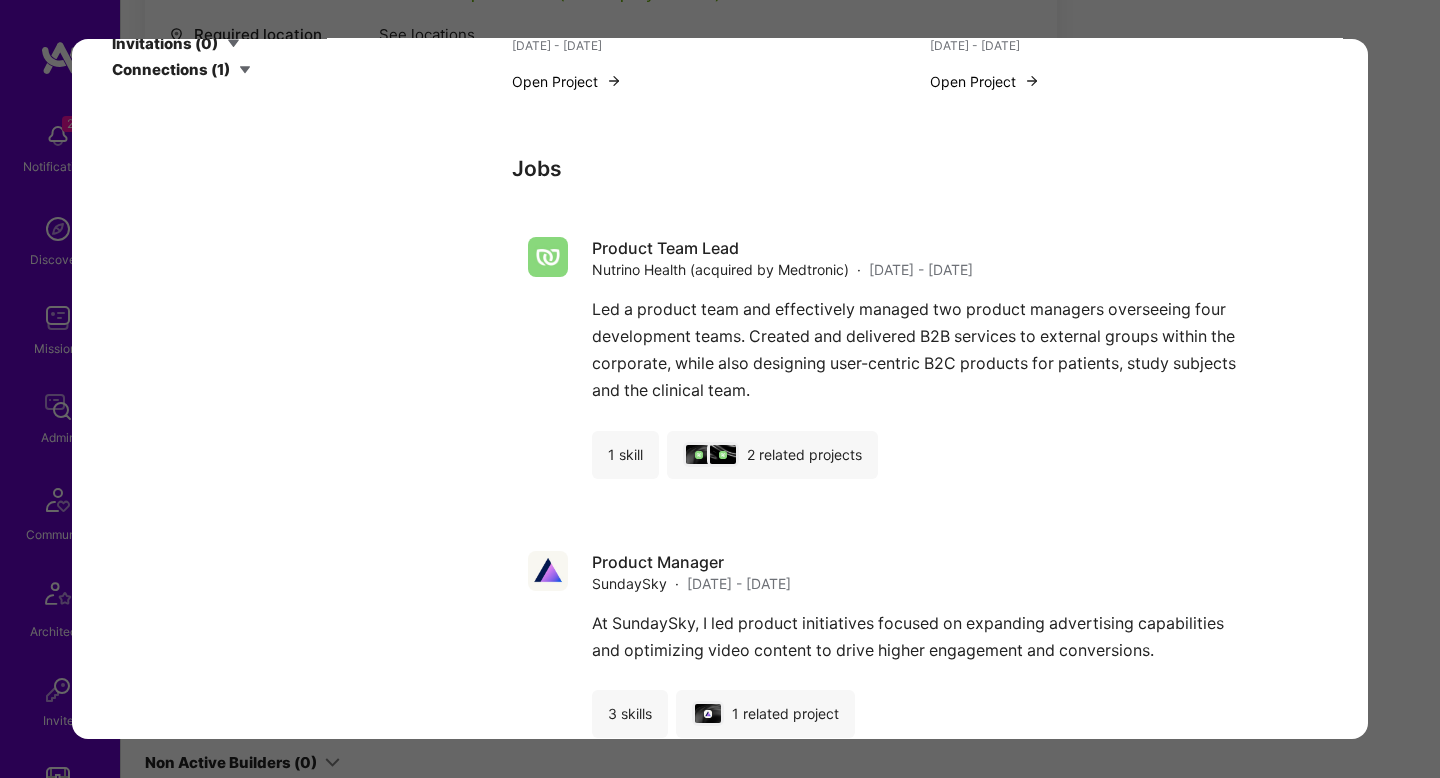 click on "Application  7  of  8 Evaluation scores Expertise level Very good Interpersonal skills Excellent English proficiency Good English pronunciation Excellent Admin data Details User ID:   612639585f8dd20013748d92 Admin:   No User type  Regular user or Company user  :   Regular user Email:  yael.ben.gad@gmail.com  Copy Email Blocked from email notifications:   No LinkedIn:  https://linkedin.com/in/yaelgabay Profile URL:  https://client.a.team/builders/612639585f8dd20013748d92  Copy profile URL User status:  Active Onboarding Type:  legacy Submitted at:  Jul 12, 2025, 9:09 PM Updated at:  Jul 12, 2025, 9:09 PM Status 0 Re-assign application to another role Product Manager, Experienced PM deep in healthcare. Strong knowledge of health plans and claims data is a must; Comfortable working with imperfect data; able to make reasonable assumptions and move forward; Highly analytical and structured thinker Update  Copy builder data to clipboard  Copy application and builder data to clipboard Yael Gad Product Manager 3
)" at bounding box center [720, 389] 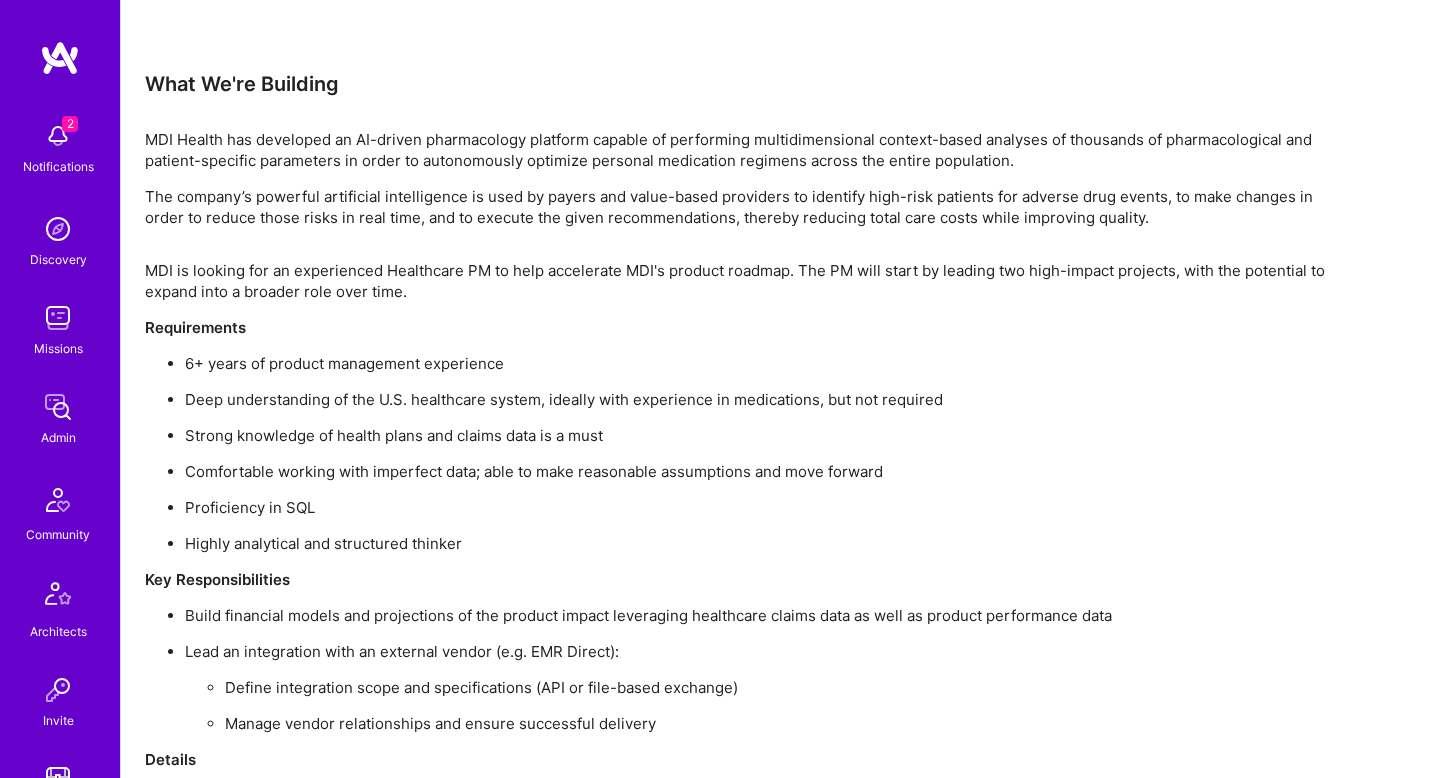 scroll, scrollTop: 2012, scrollLeft: 0, axis: vertical 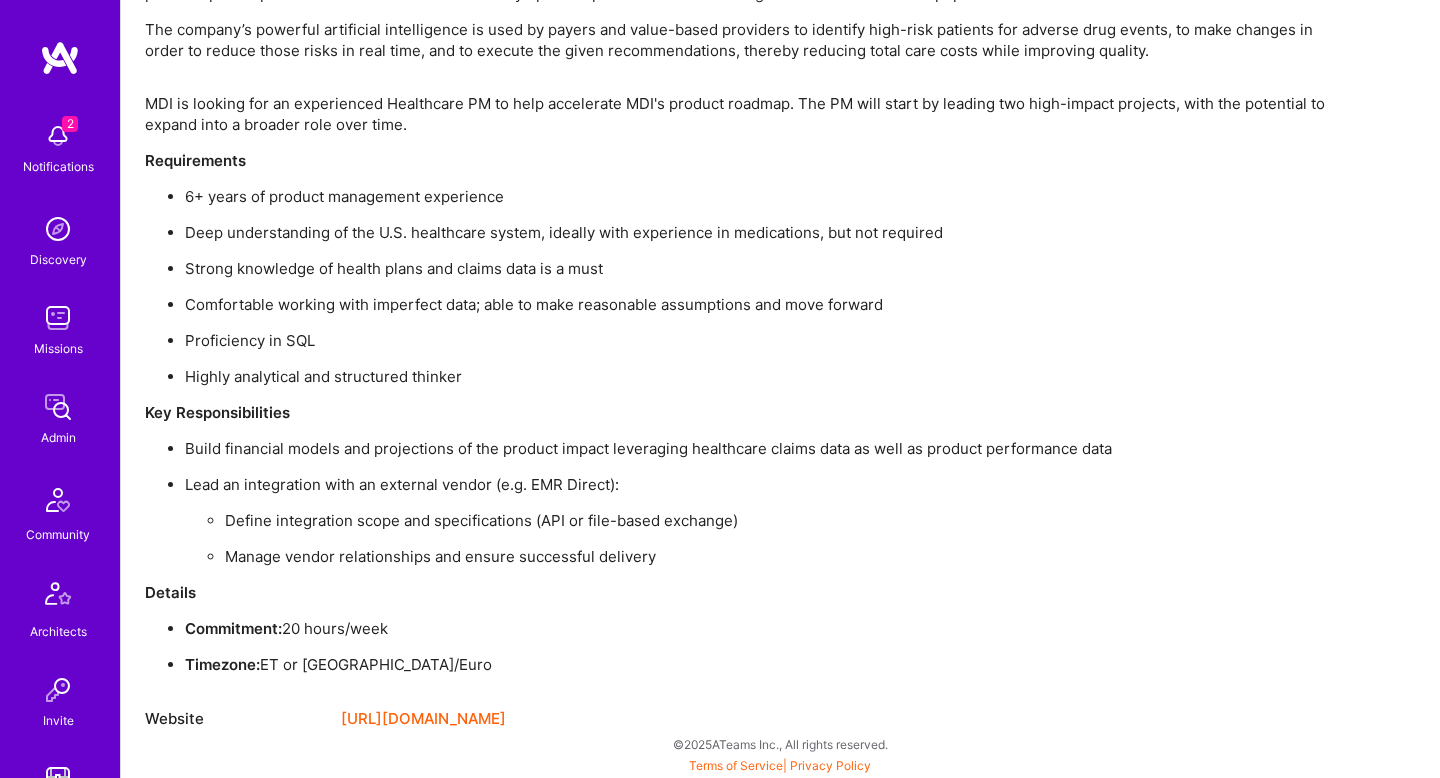 click on "Define integration scope and specifications (API or file-based exchange)" at bounding box center (785, 520) 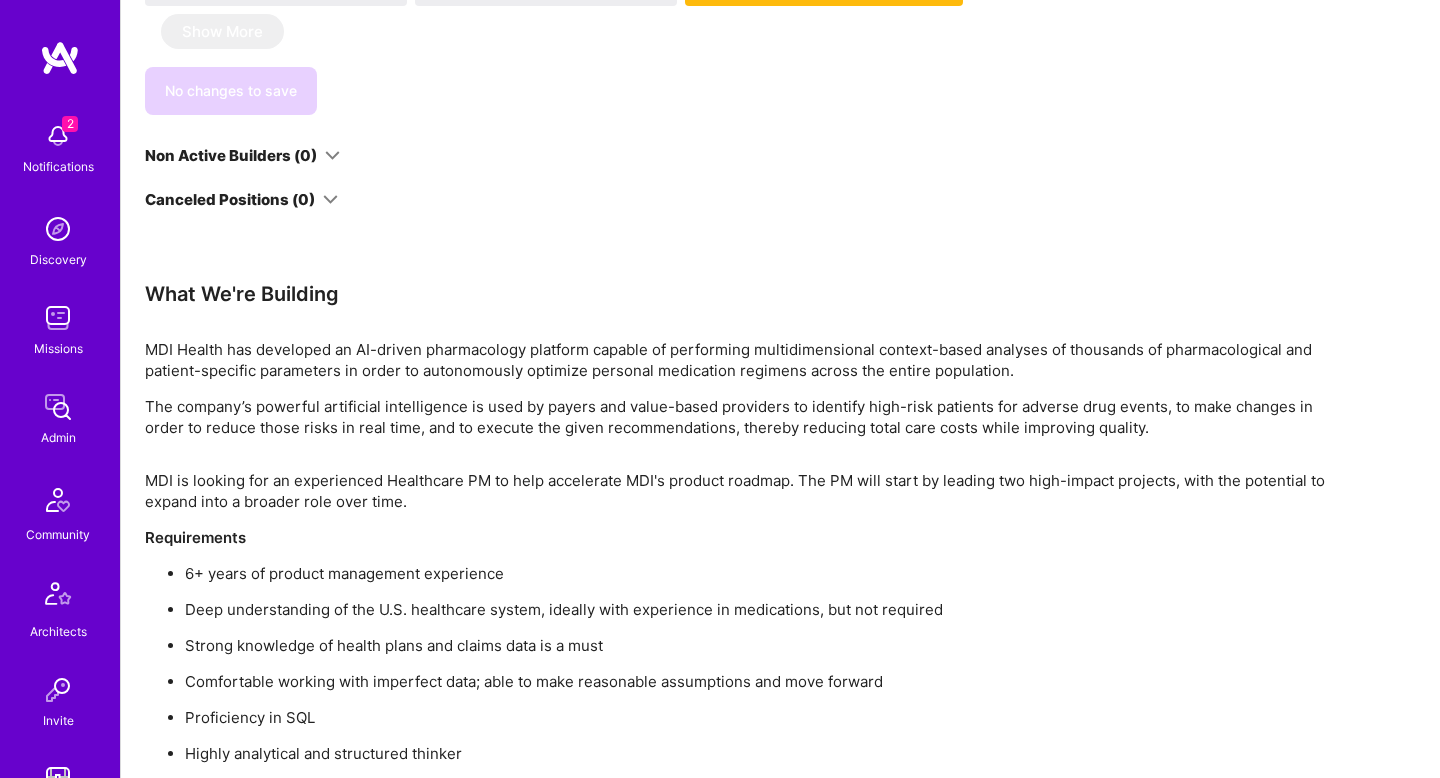 scroll, scrollTop: 1618, scrollLeft: 0, axis: vertical 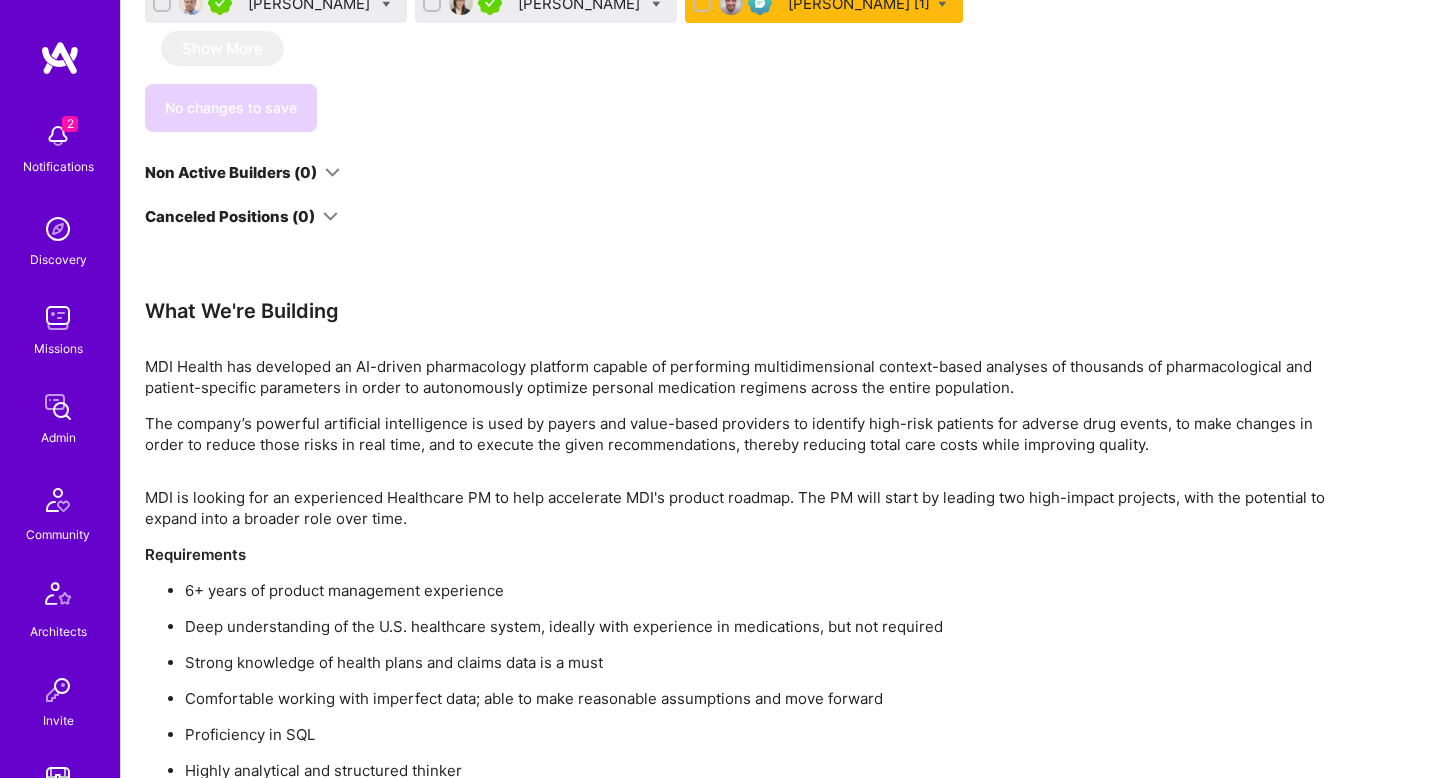 click on "MDI Health has developed an AI-driven pharmacology platform capable of performing multidimensional context-based analyses of thousands of pharmacological and patient-specific parameters in order to autonomously optimize personal medication regimens across the entire population." at bounding box center [745, 377] 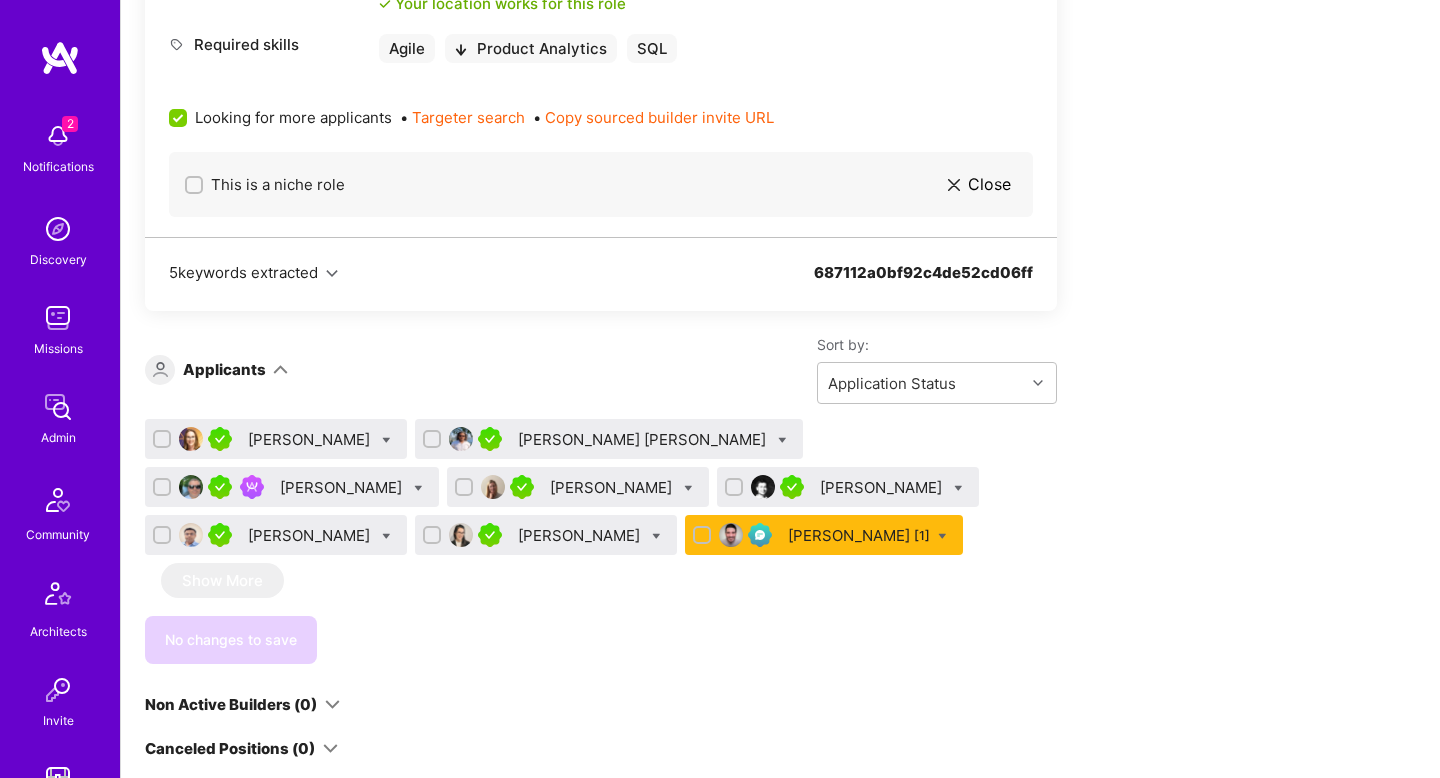 scroll, scrollTop: 1084, scrollLeft: 0, axis: vertical 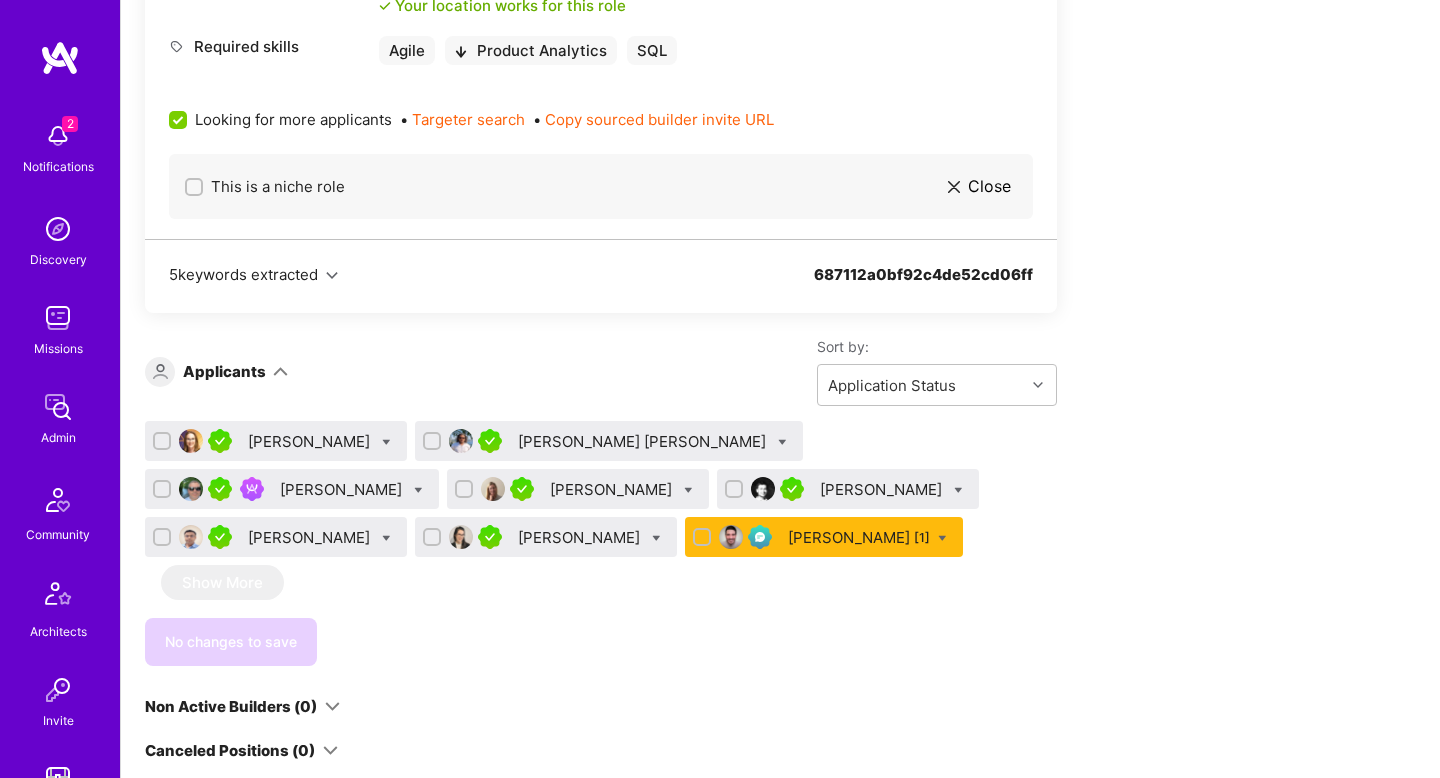 click on "[PERSON_NAME] [PERSON_NAME]" at bounding box center [644, 441] 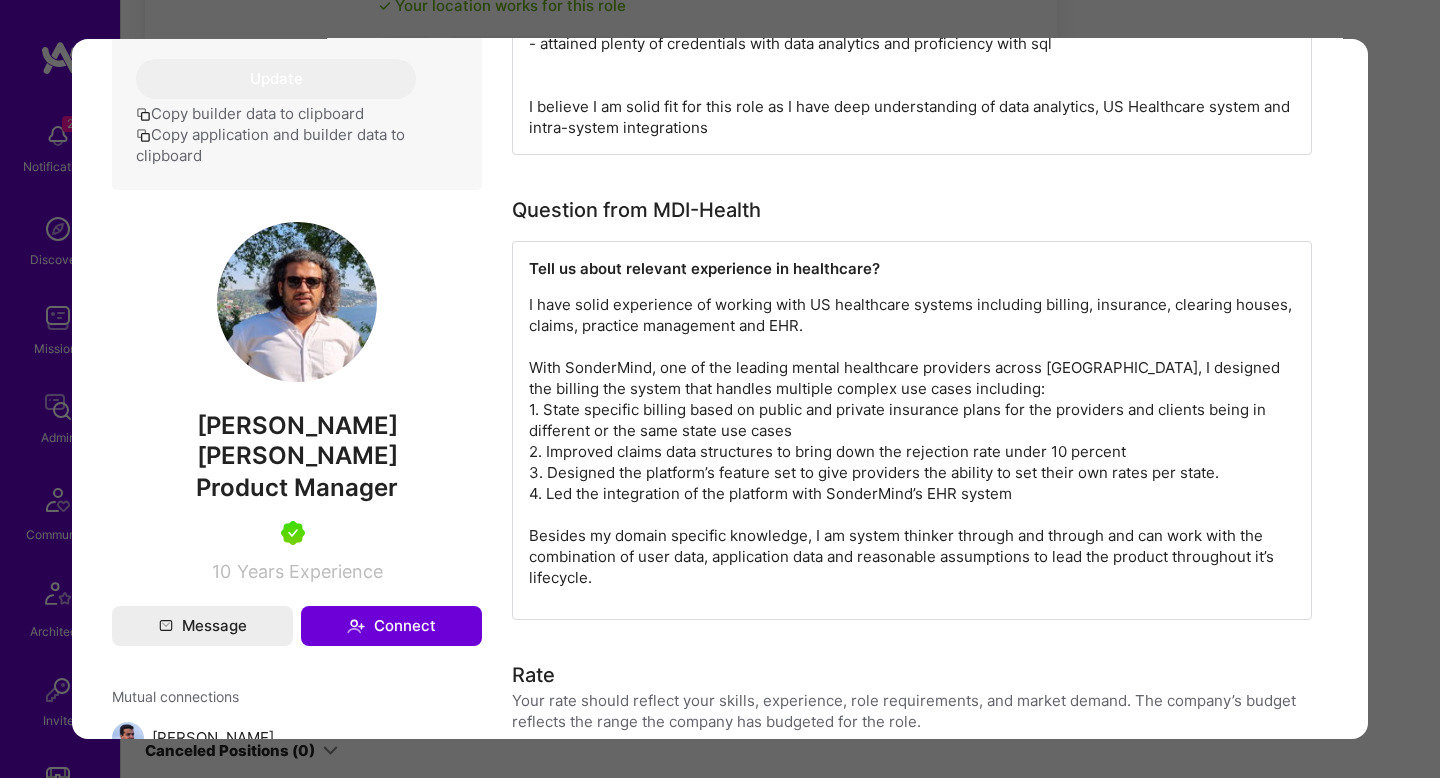 scroll, scrollTop: 990, scrollLeft: 0, axis: vertical 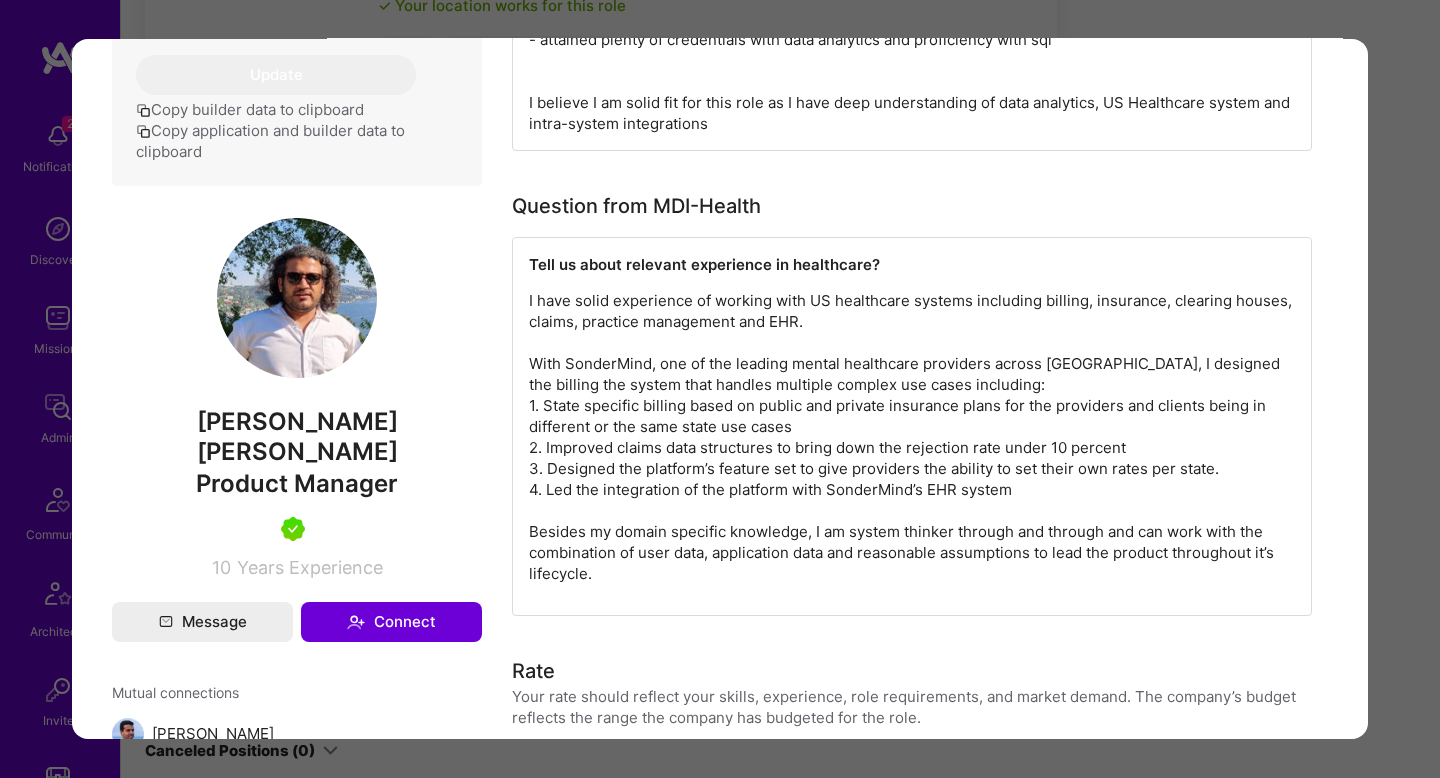 click on "Application  2  of  8 Builder Missing Requirements Required Location See locations Location doesn’t match IP Evaluation scores Expertise level Very good Interpersonal skills Excellent English proficiency Native or functionally native English pronunciation Excellent Admin data Details User ID:   61ded02e26bfdb0012949c07 Admin:   No User type  Regular user or Company user  :   Regular user Email:  ihsanahmed.wains@gmail.com  Copy Email Blocked from email notifications:   No LinkedIn:  https://linkedin.com/in/ihsanahmedzaheer Websites:  https://www.toptal.com/product-managers/resume/ihsan-ahmed-zaheer Profile URL:  https://client.a.team/builders/61ded02e26bfdb0012949c07  Copy profile URL User status:  Active Onboarding Type:  legacy Evaluation feedback:  Feedback form   ( ) Submitted at:  Jul 11, 2025, 8:00 PM Status 0 Re-assign application to another role Update  Copy builder data to clipboard  Copy application and builder data to clipboard Ihsan Ahmed Zaheer Product Manager 10 Years Experience Message" at bounding box center [720, 389] 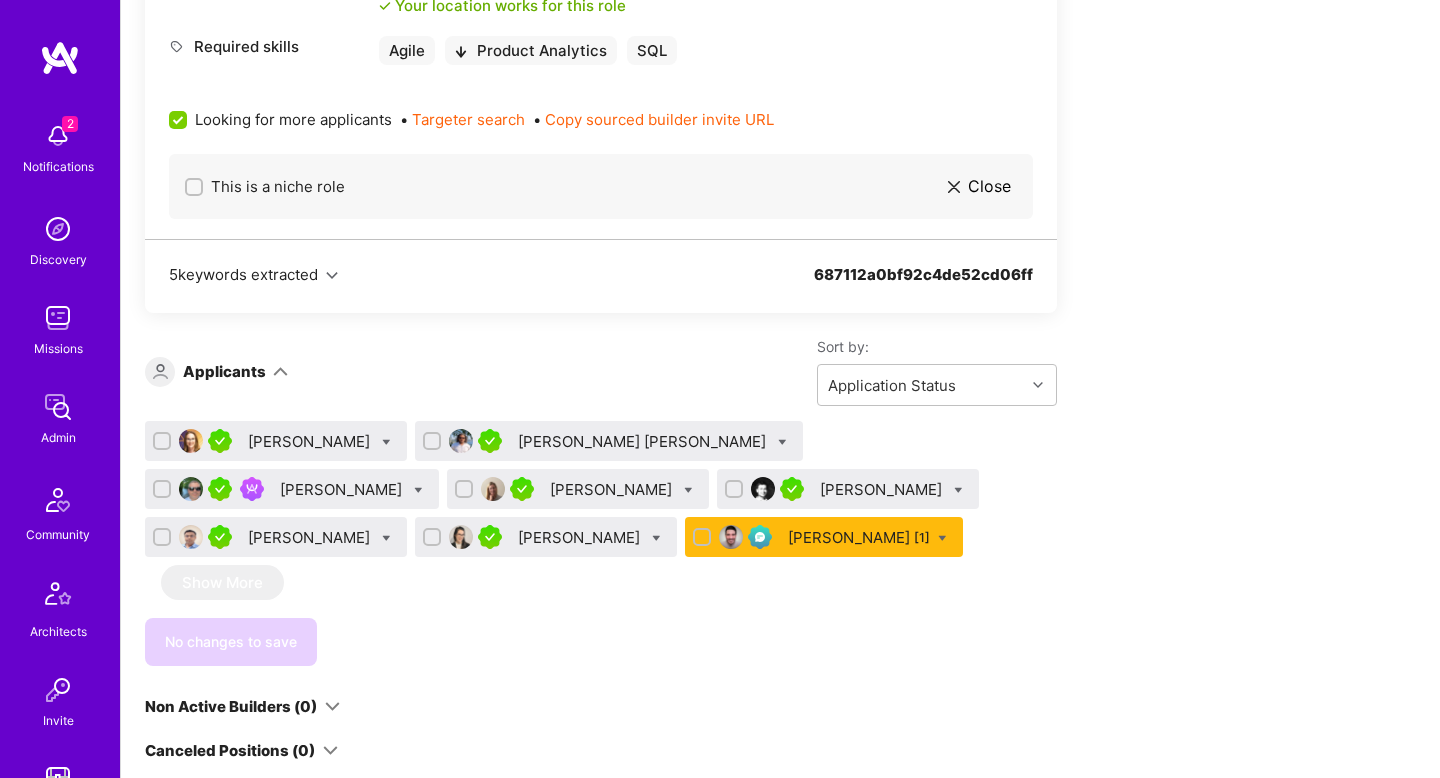 click on "[PERSON_NAME]" at bounding box center (343, 489) 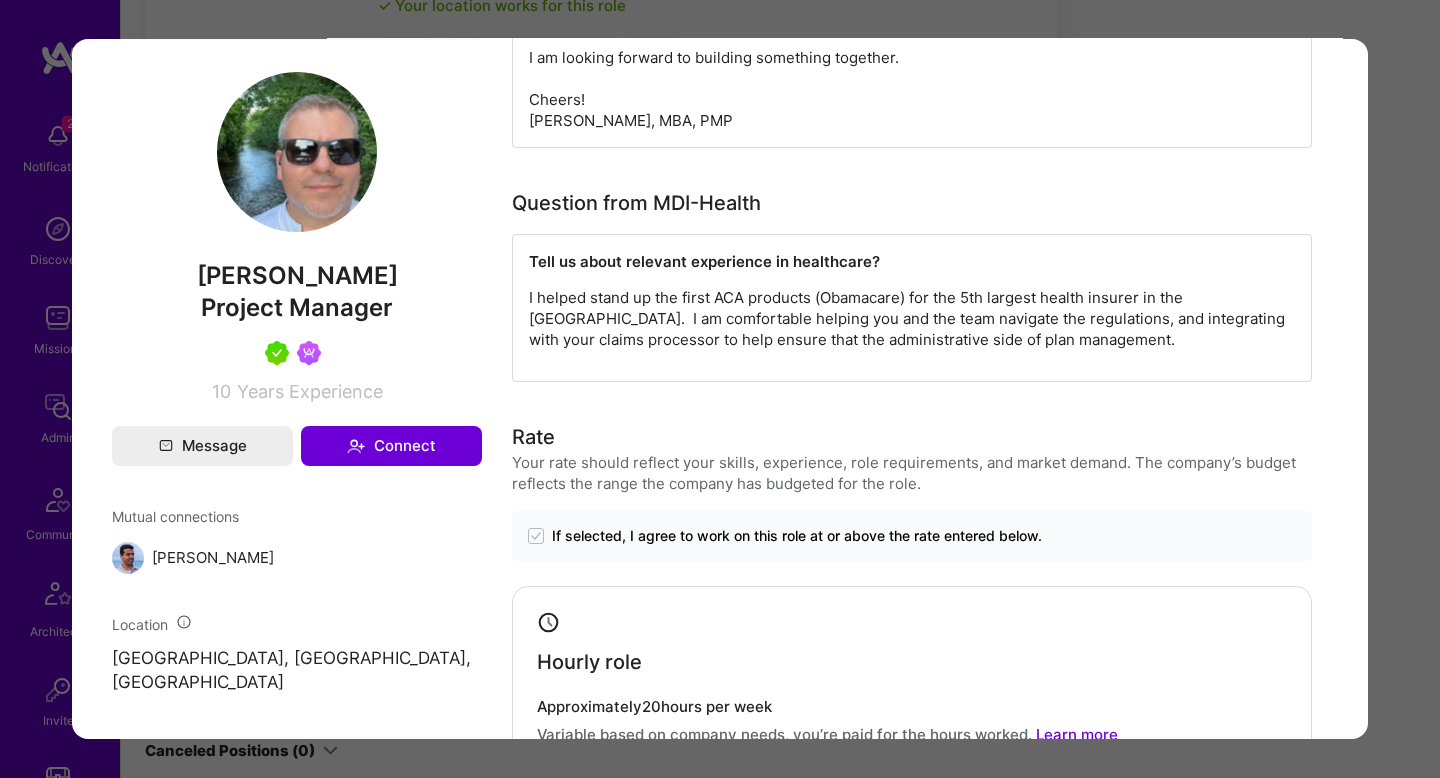 scroll, scrollTop: 1080, scrollLeft: 0, axis: vertical 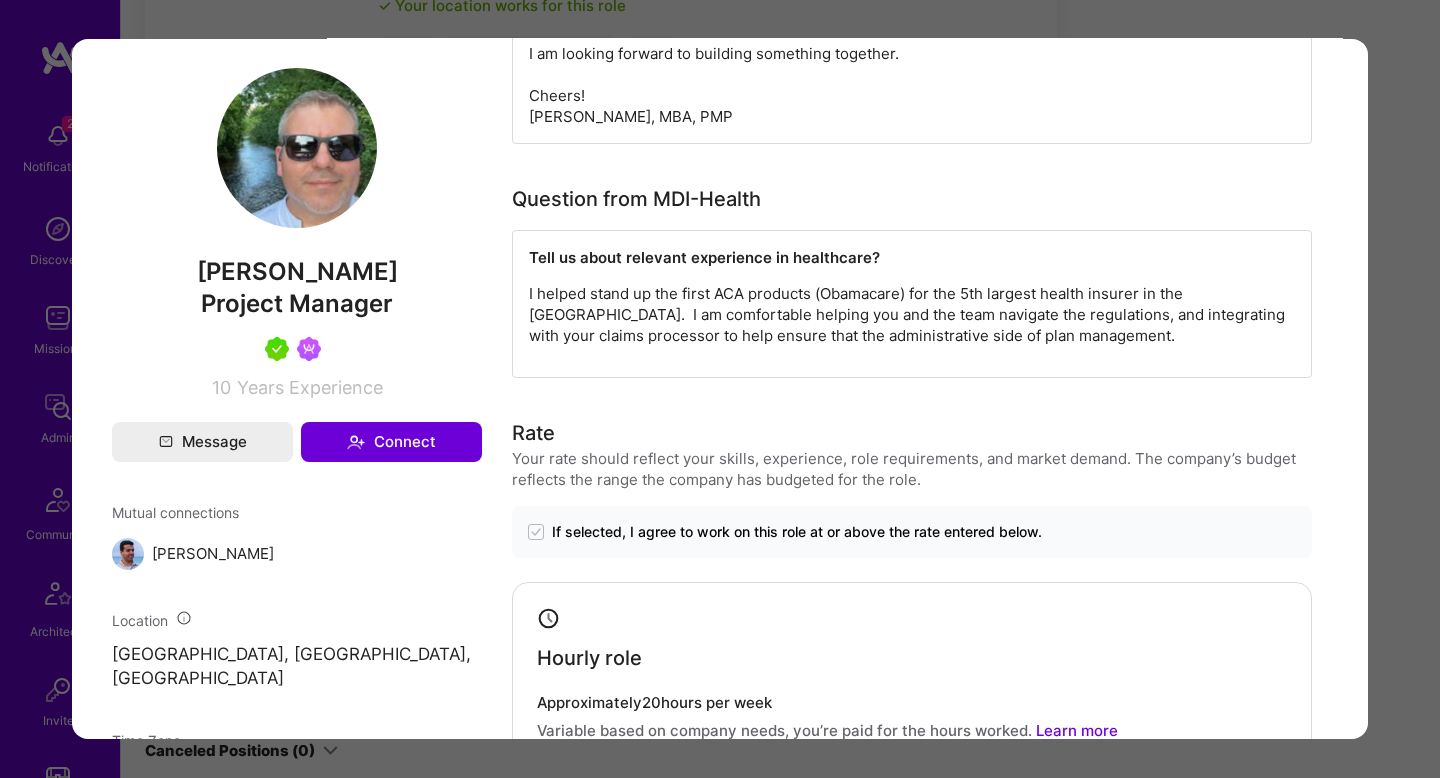 click on "Application  3  of  8 Evaluation scores Expertise level Very good Interpersonal skills Excellent English proficiency Native or functionally native English pronunciation Excellent Builder flags Currently proposed Admin data Details User ID:   60660c3f4ee77e0012884c6f Admin:   No User type  Regular user or Company user  :   Regular user Email:  stephen@rifenburgh.com  Copy Email Blocked from email notifications:   No LinkedIn:  https://linkedin.com/in/stephen-rifenburgh Profile URL:  https://client.a.team/builders/60660c3f4ee77e0012884c6f  Copy profile URL User status:  Active Onboarding Type:  legacy Submitted at:  Jul 11, 2025, 8:39 PM Status 0 Re-assign application to another role Product Manager, Experienced PM deep in healthcare. Strong knowledge of health plans and claims data is a must; Comfortable working with imperfect data; able to make reasonable assumptions and move forward; Highly analytical and structured thinker Update  Copy builder data to clipboard Stephen Rifenburgh Project Manager 10 Message" at bounding box center (720, 389) 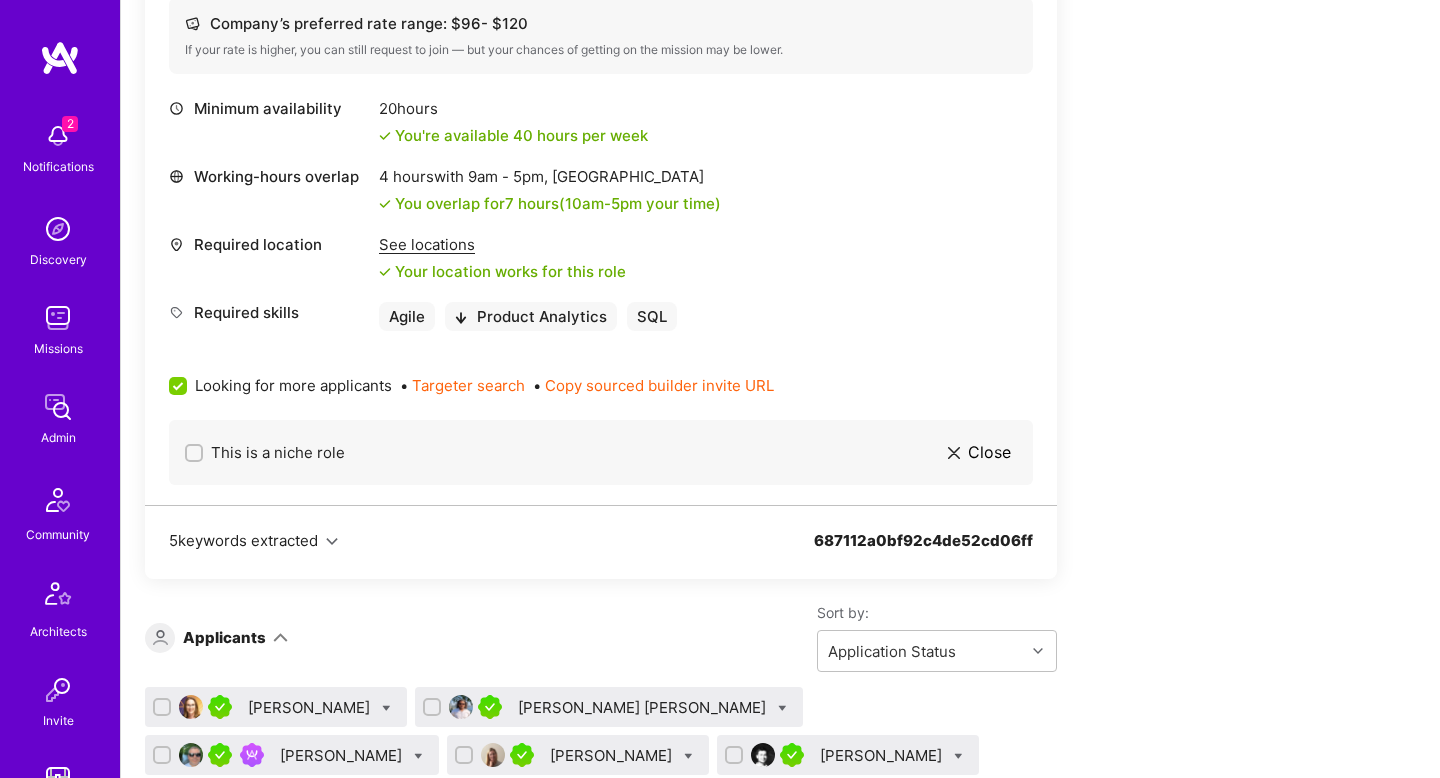 scroll, scrollTop: 817, scrollLeft: 0, axis: vertical 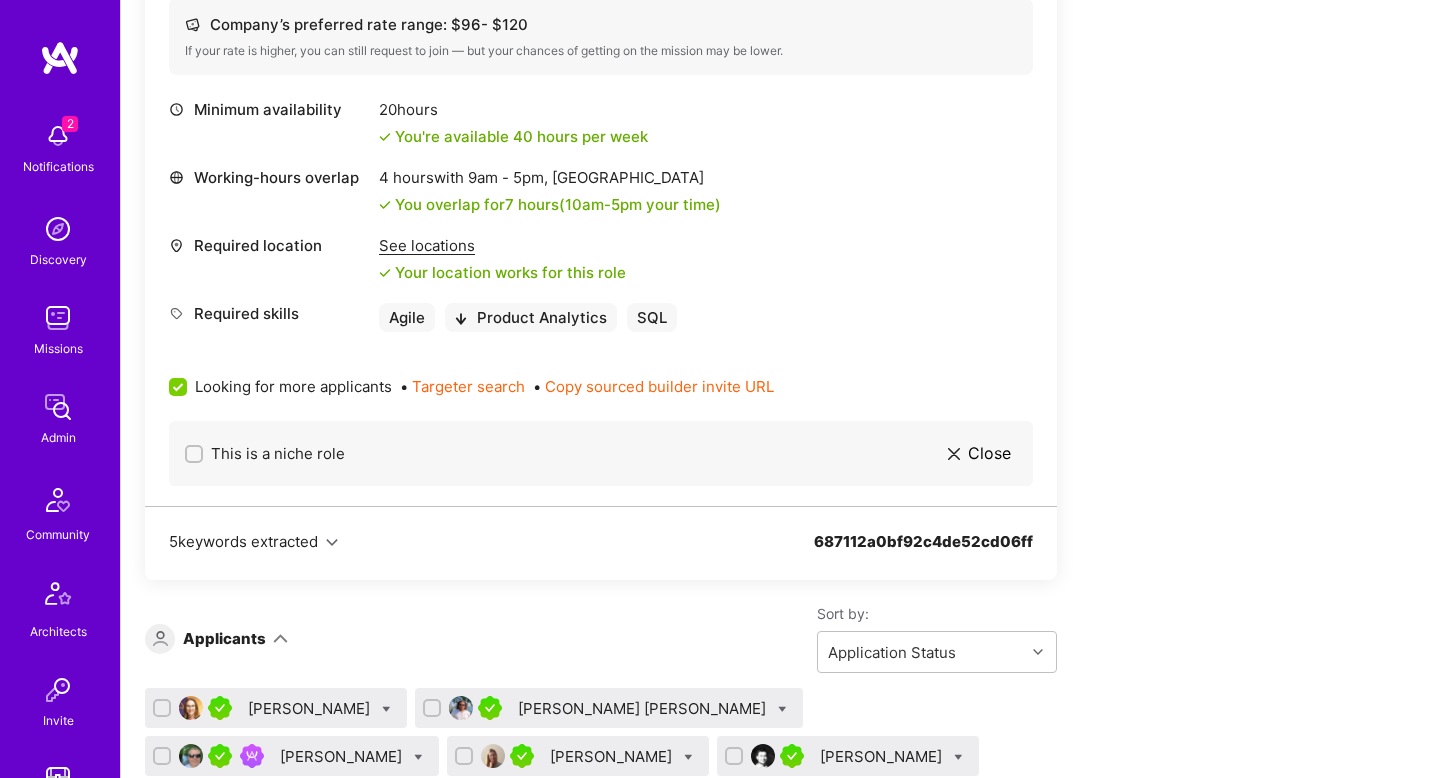 click on "Minimum availability 20  hours You're available 40 hours per week Working-hours overlap 4 hours  with   9am    -    5pm ,     Jerusalem You overlap for  7 hours  ( 10am - 5pm   your time) Required location See locations Your location works for this role Required skills Agile Product Analytics SQL" at bounding box center [601, 215] 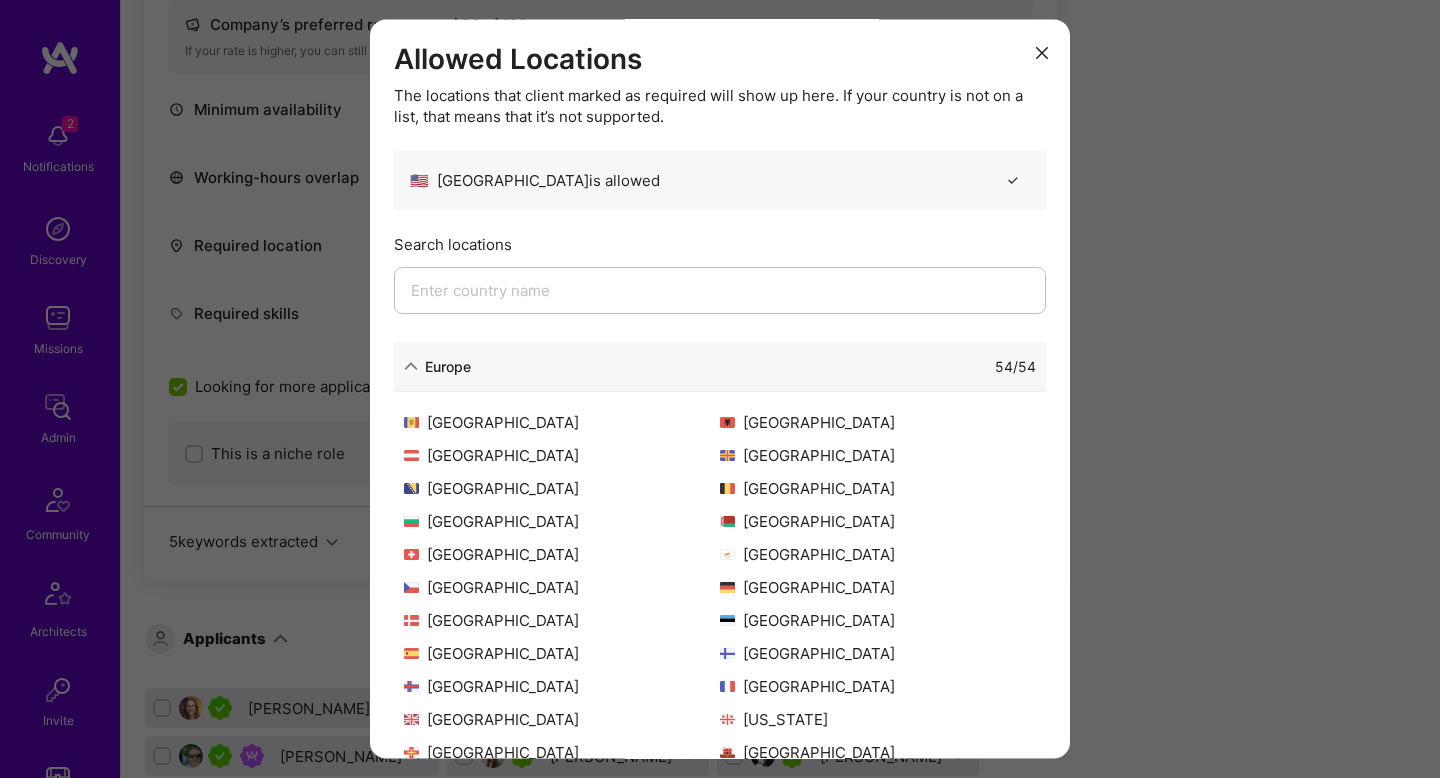 click at bounding box center (411, 367) 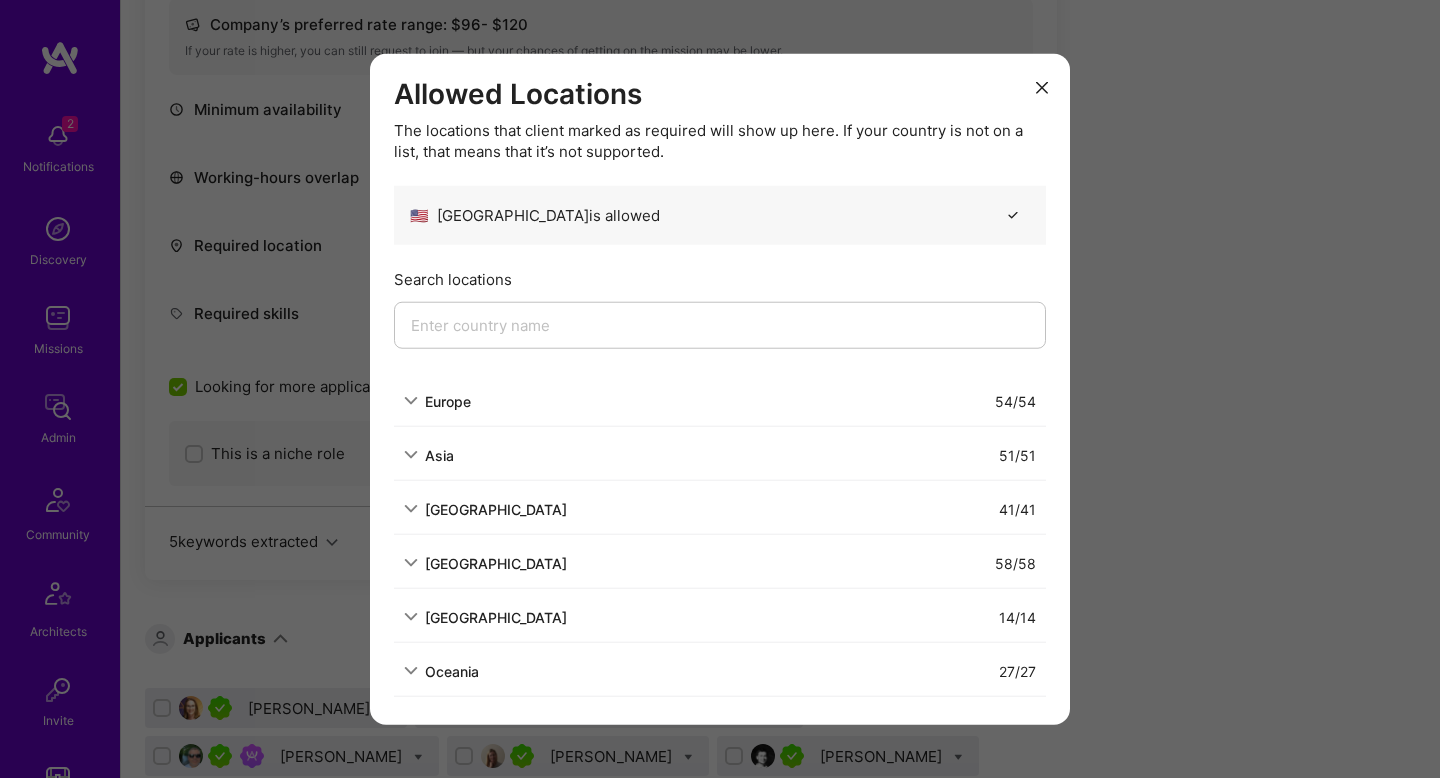 click on "Allowed Locations The locations that client marked as required will show up here. If your country is not on a list, that means that it’s not supported. 🇺🇸 United States  is allowed Search locations Europe 54 / 54 Asia 51 / 51 North America 41 / 41 Africa 58 / 58 South America 14 / 14 Oceania 27 / 27" at bounding box center (720, 389) 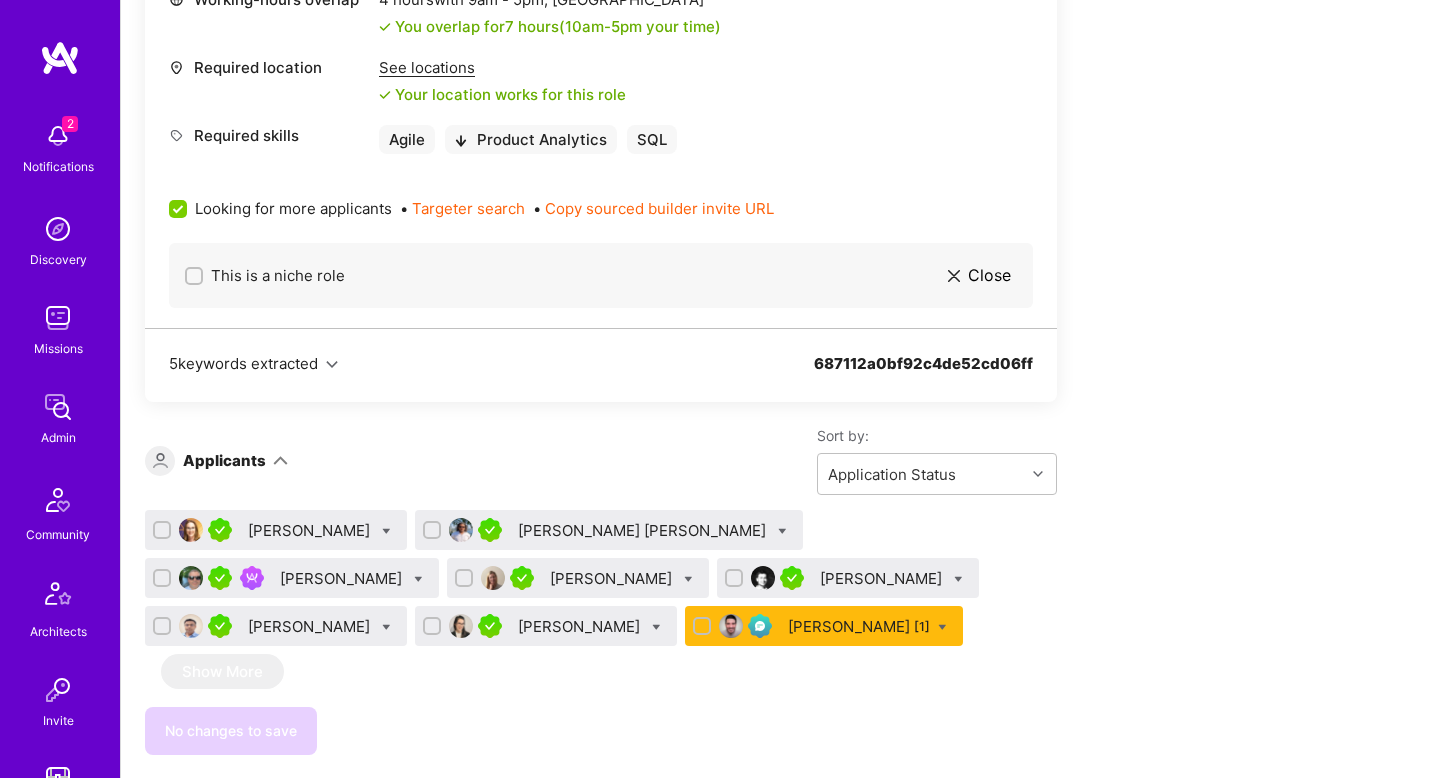 scroll, scrollTop: 996, scrollLeft: 0, axis: vertical 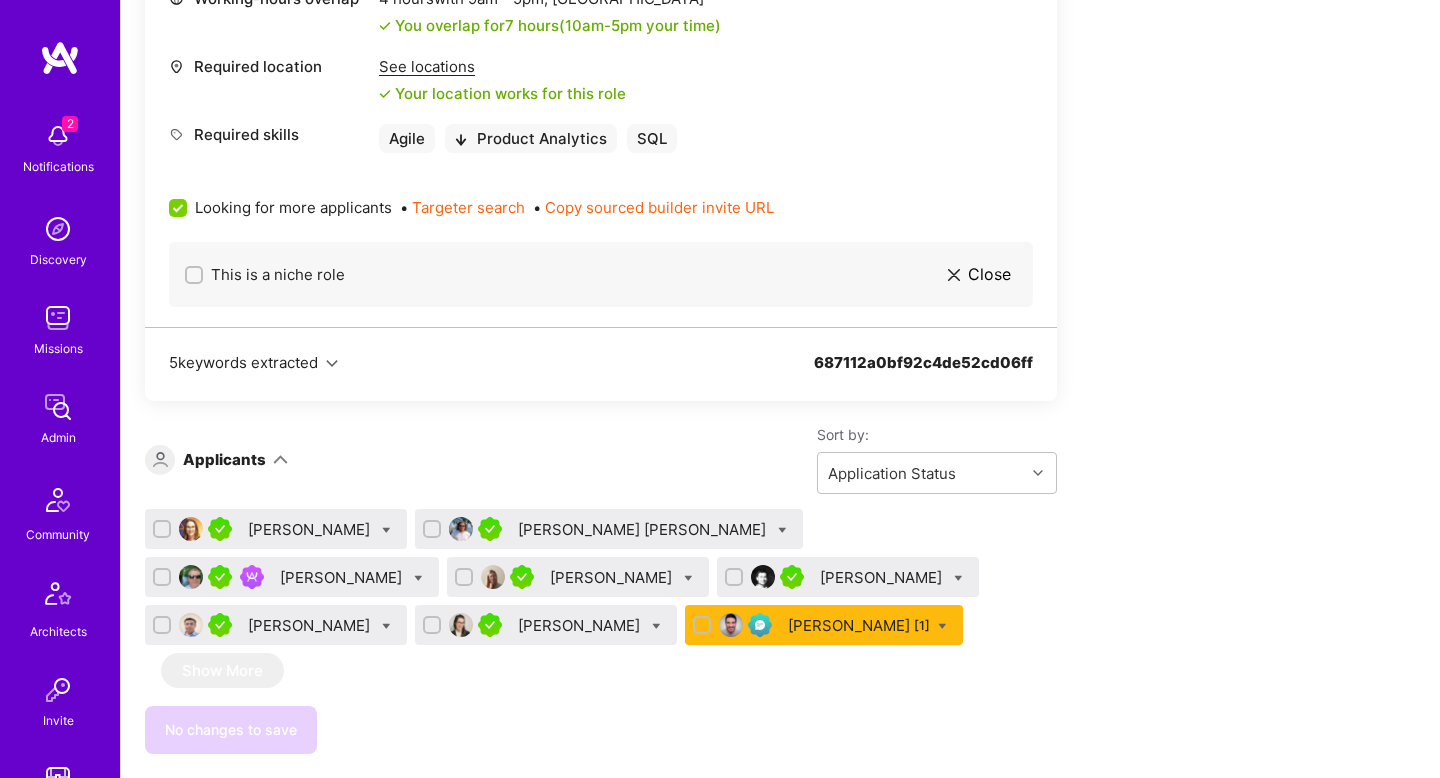 click on "[PERSON_NAME]" at bounding box center (343, 577) 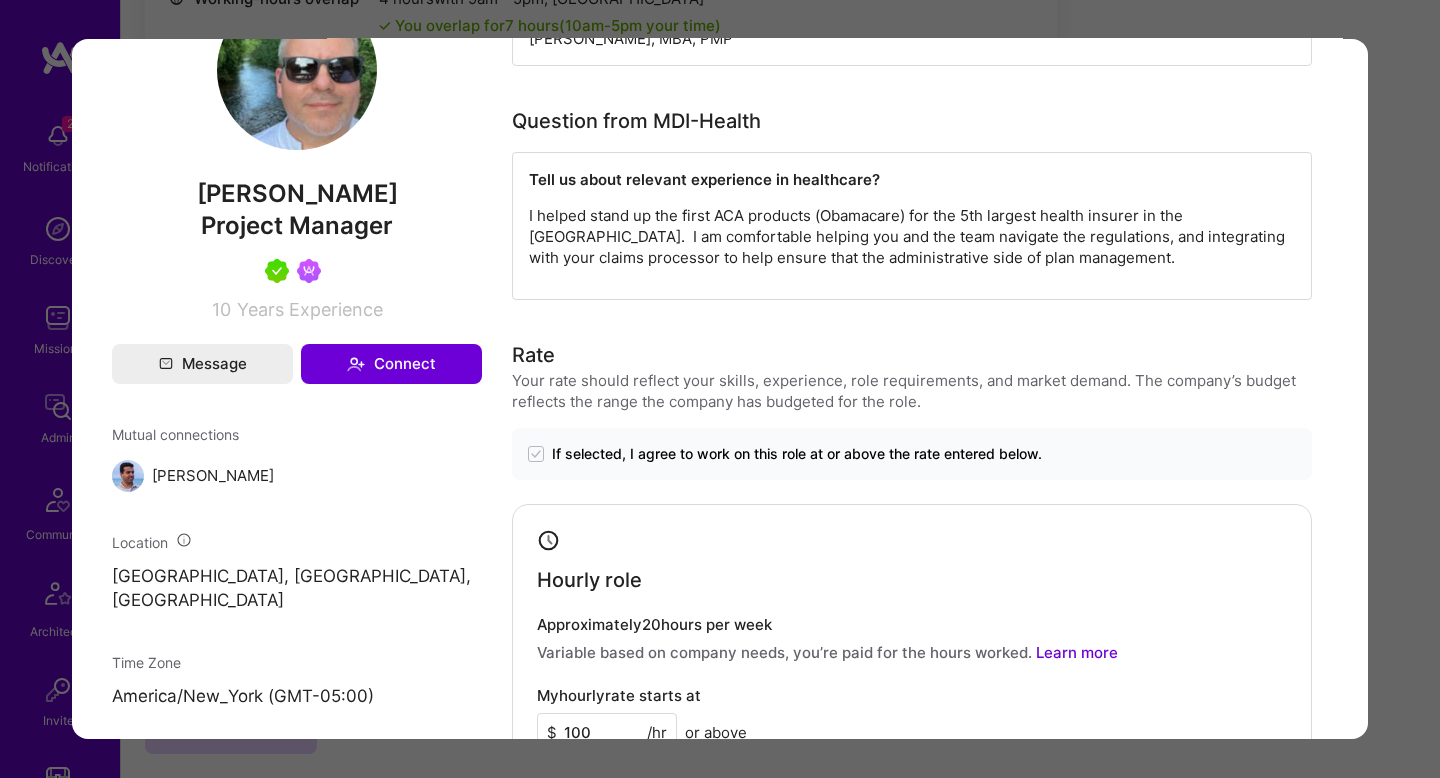 scroll, scrollTop: 1156, scrollLeft: 0, axis: vertical 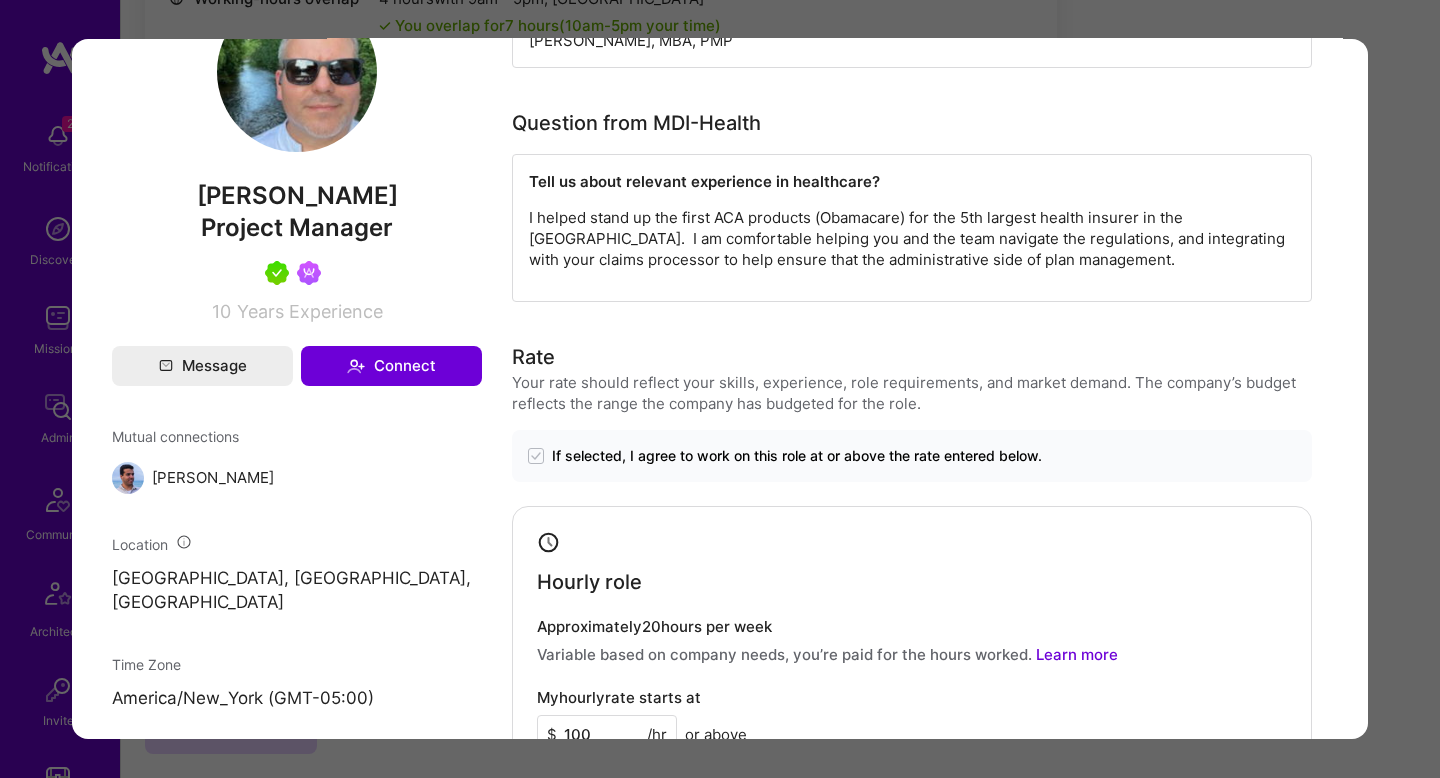 click on "Application  3  of  8 Evaluation scores Expertise level Very good Interpersonal skills Excellent English proficiency Native or functionally native English pronunciation Excellent Builder flags Currently proposed Admin data Details User ID:   60660c3f4ee77e0012884c6f Admin:   No User type  Regular user or Company user  :   Regular user Email:  stephen@rifenburgh.com  Copy Email Blocked from email notifications:   No LinkedIn:  https://linkedin.com/in/stephen-rifenburgh Profile URL:  https://client.a.team/builders/60660c3f4ee77e0012884c6f  Copy profile URL User status:  Active Onboarding Type:  legacy Submitted at:  Jul 11, 2025, 8:39 PM Status 0 Re-assign application to another role Product Manager, Experienced PM deep in healthcare. Strong knowledge of health plans and claims data is a must; Comfortable working with imperfect data; able to make reasonable assumptions and move forward; Highly analytical and structured thinker Update  Copy builder data to clipboard Stephen Rifenburgh Project Manager 10 Message" at bounding box center [720, 389] 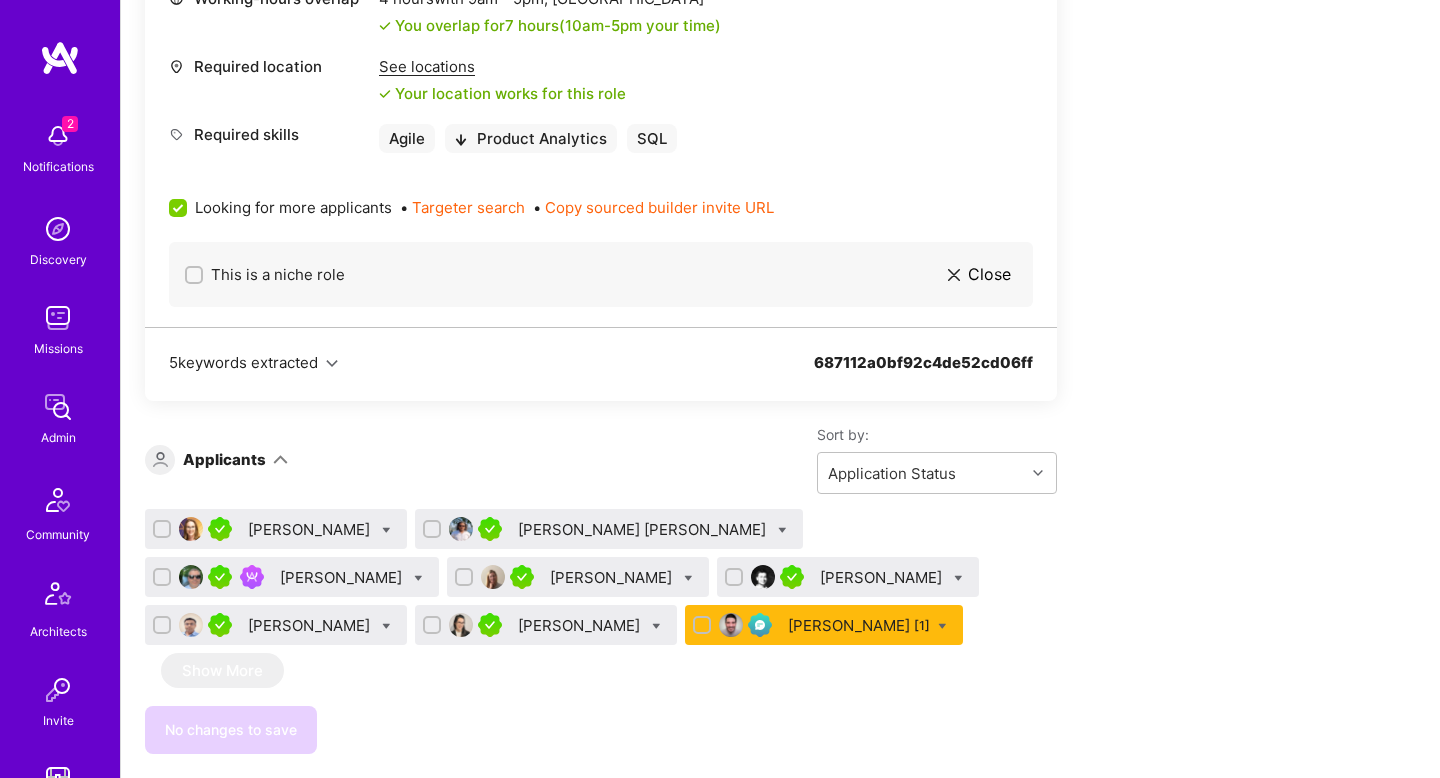 click on "[PERSON_NAME]" at bounding box center (613, 577) 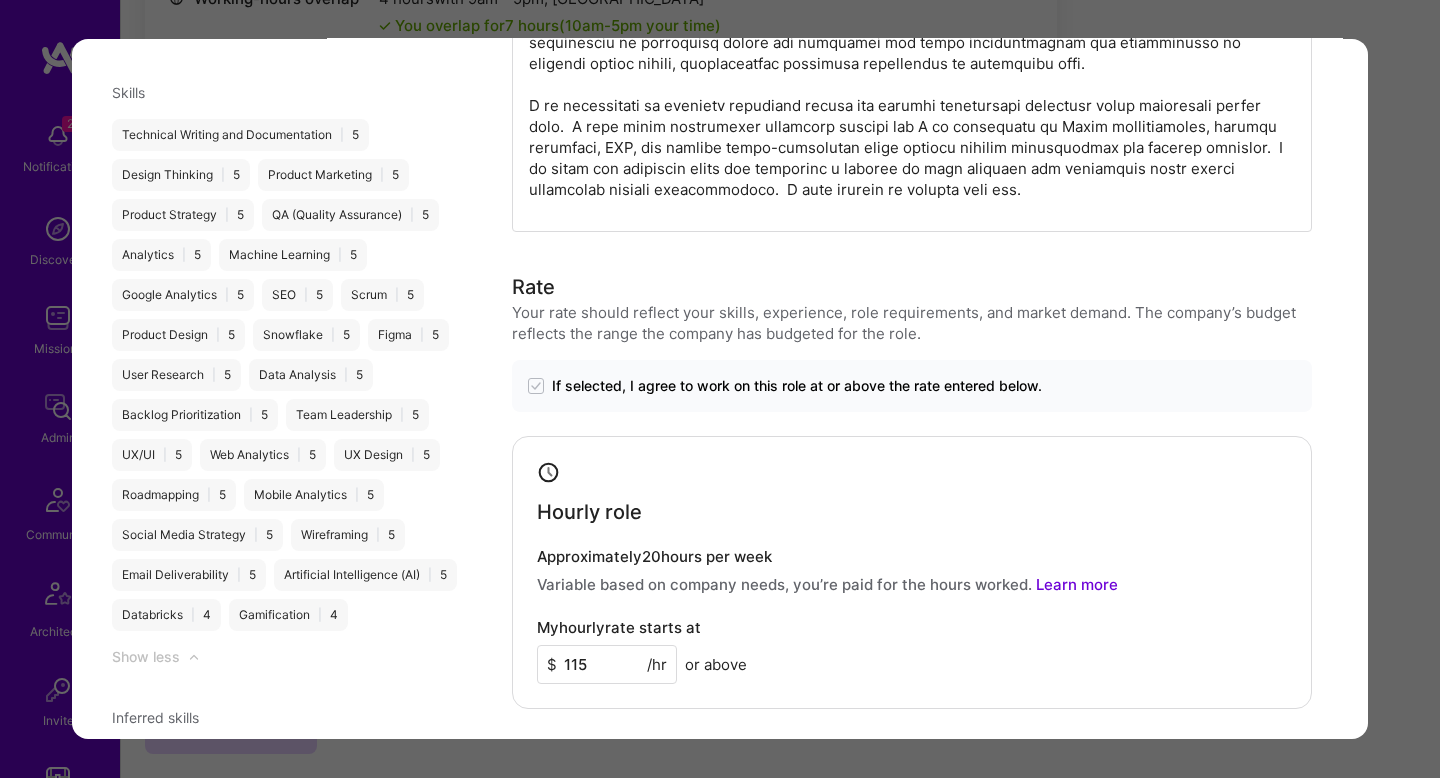 scroll, scrollTop: 2424, scrollLeft: 0, axis: vertical 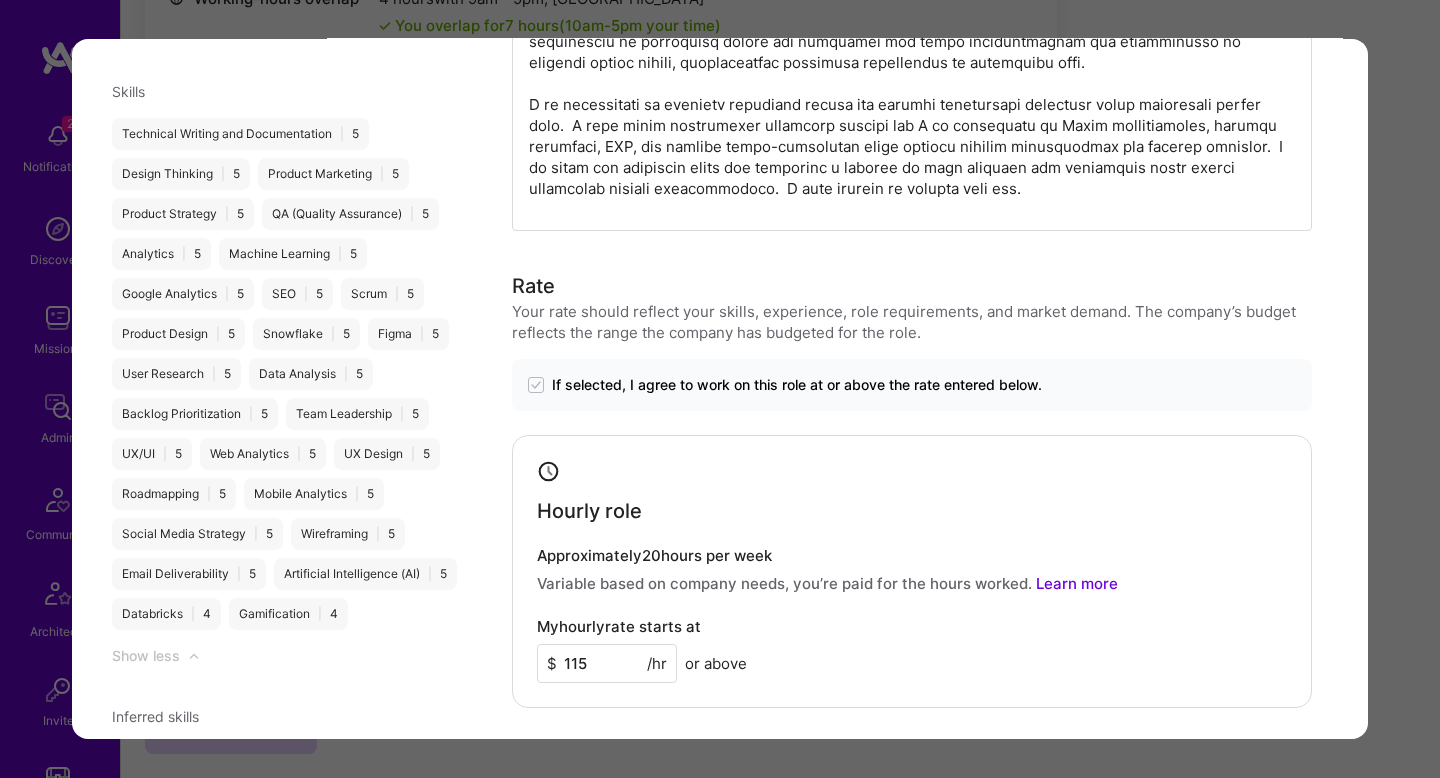 click on "Application  4  of  8 Evaluation scores Expertise level Very good Interpersonal skills Excellent English proficiency Native or functionally native English pronunciation Excellent Builder flags Currently proposed Admin data Details User ID:   670677e17f67fd0012783532 Admin:   No User type  Regular user or Company user  :   Regular user Email:  krishazagura@gmail.com  Copy Email Blocked from email notifications:   No LinkedIn:  https://linkedin.com/in/krishazagura Profile URL:  https://client.a.team/builders/670677e17f67fd0012783532  Copy profile URL User status:  Active Onboarding Type:  legacy Evaluation feedback:  Feedback form   ( Oct 16, 2024, 9:13 PM ) Submitted at:  Jul 12, 2025, 3:53 AM Status 0 Re-assign application to another role Product Manager, Experienced PM deep in healthcare. Strong knowledge of health plans and claims data is a must; Comfortable working with imperfect data; able to make reasonable assumptions and move forward; Highly analytical and structured thinker Update Krisha Zagura 17
)" at bounding box center (720, 389) 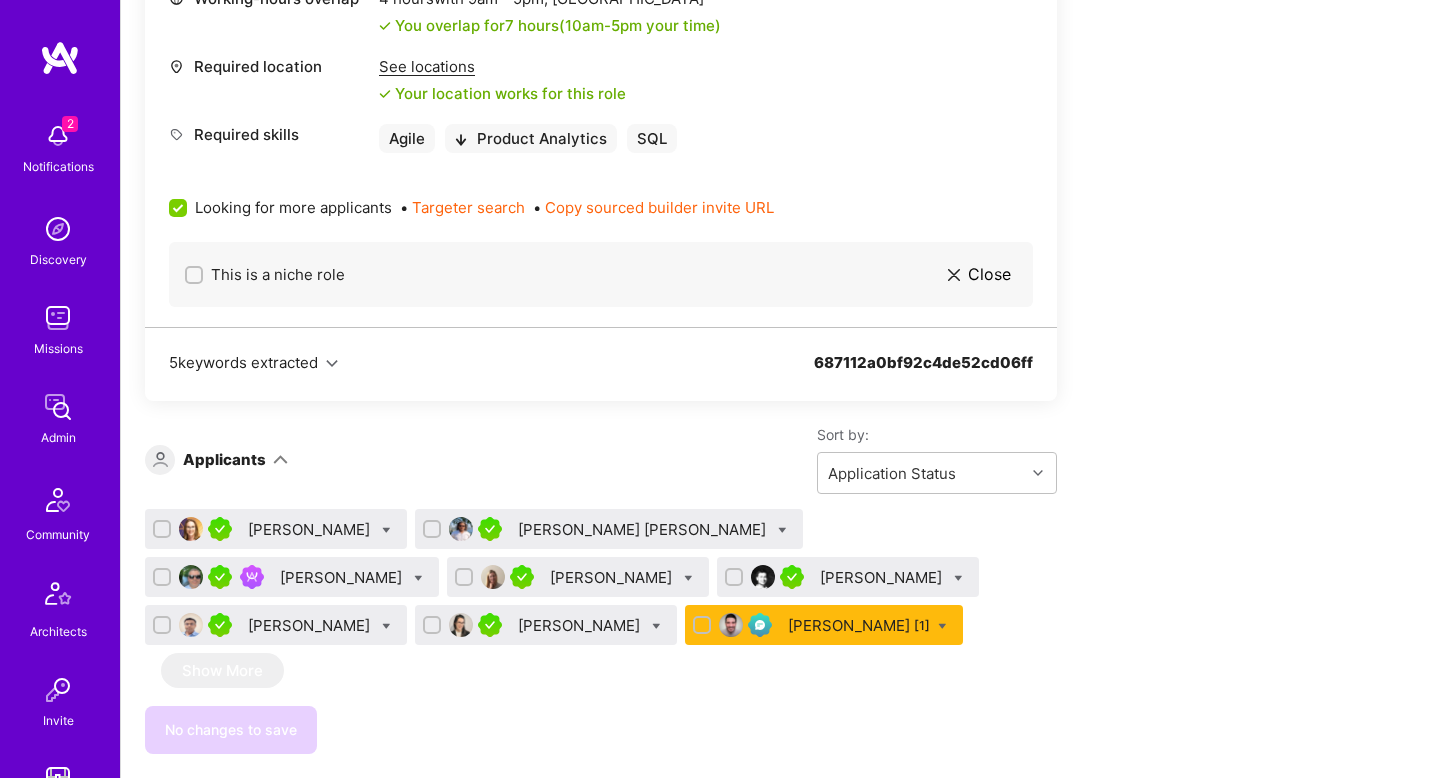 click on "[PERSON_NAME]" at bounding box center (343, 577) 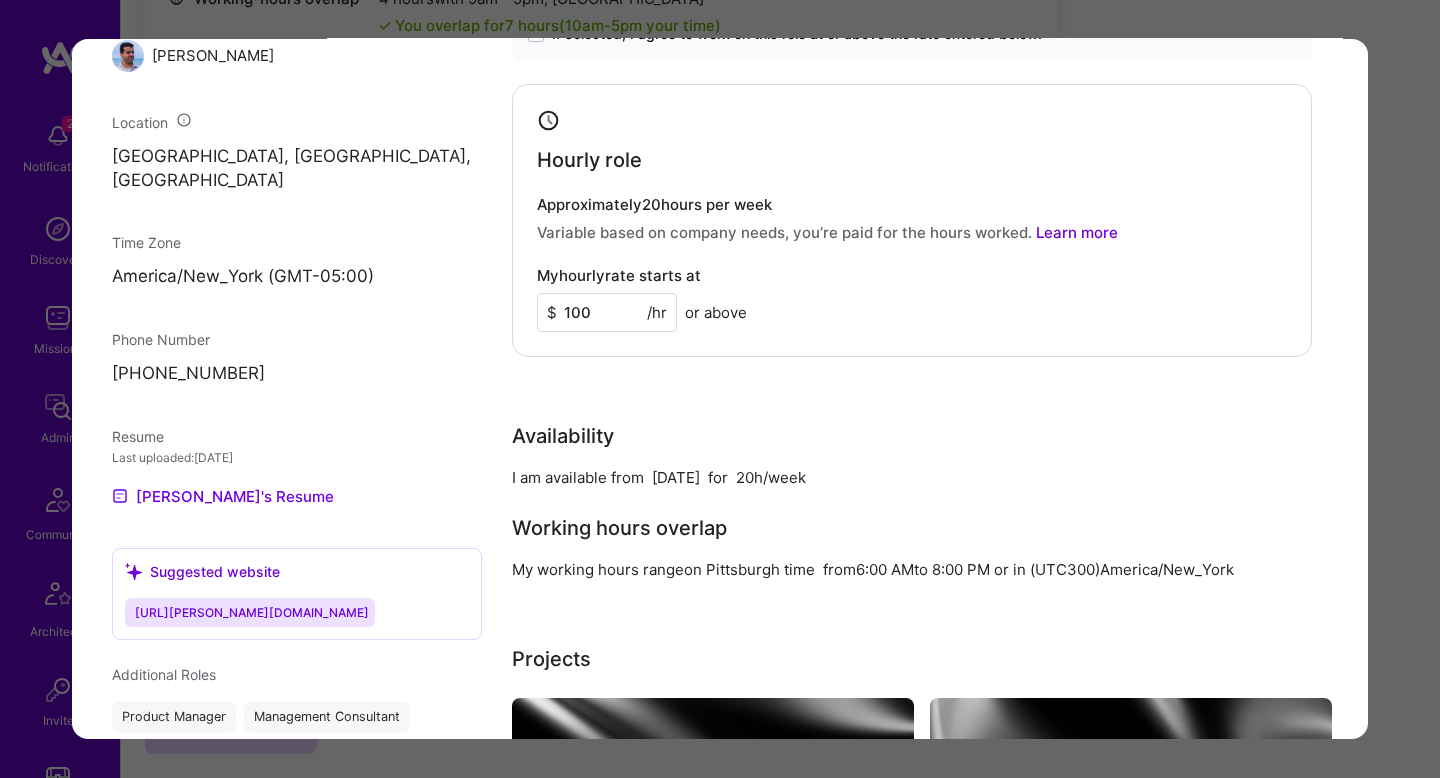scroll, scrollTop: 1580, scrollLeft: 0, axis: vertical 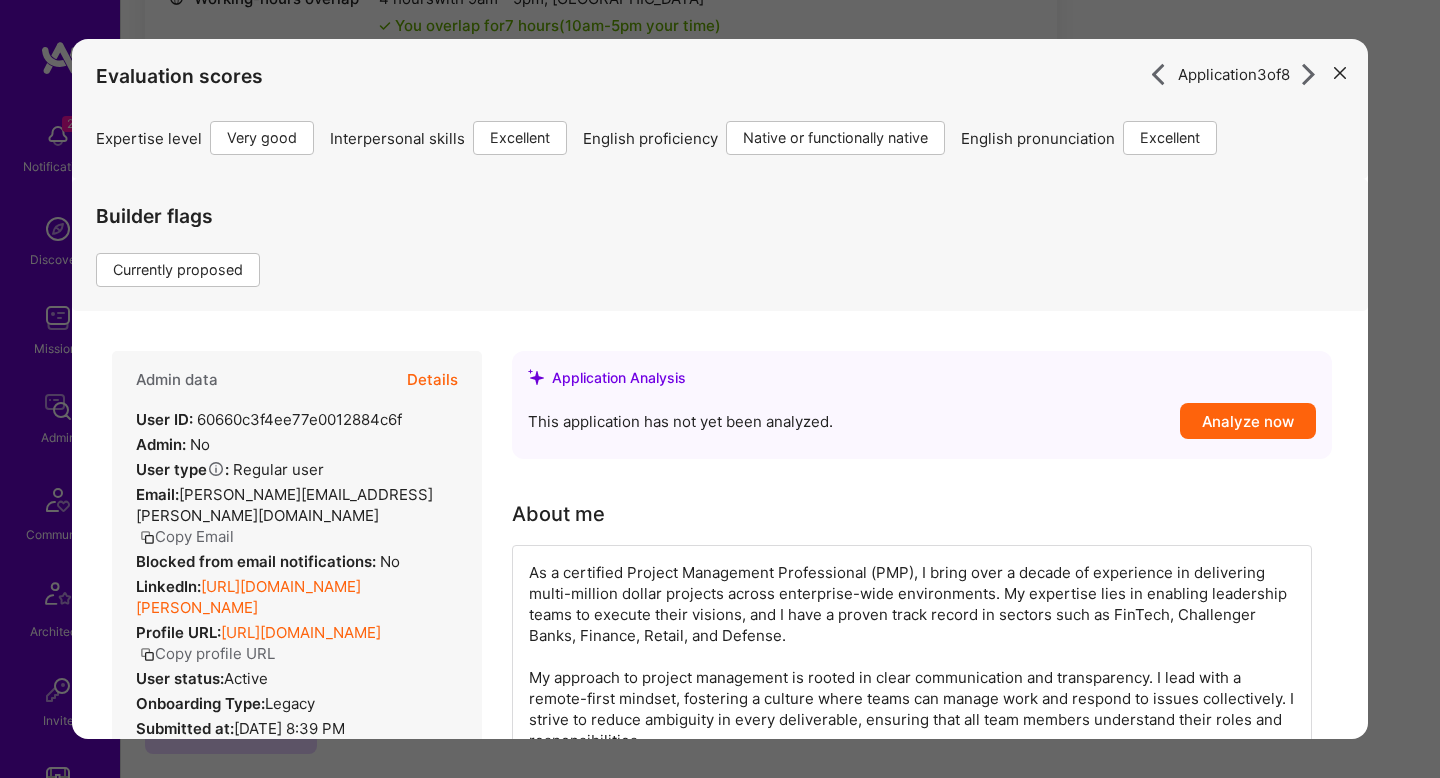 click on "Application  3  of  8 Evaluation scores Expertise level Very good Interpersonal skills Excellent English proficiency Native or functionally native English pronunciation Excellent Builder flags Currently proposed Admin data Details User ID:   60660c3f4ee77e0012884c6f Admin:   No User type  Regular user or Company user  :   Regular user Email:  stephen@rifenburgh.com  Copy Email Blocked from email notifications:   No LinkedIn:  https://linkedin.com/in/stephen-rifenburgh Profile URL:  https://client.a.team/builders/60660c3f4ee77e0012884c6f  Copy profile URL User status:  Active Onboarding Type:  legacy Submitted at:  Jul 11, 2025, 8:39 PM Status 0 Re-assign application to another role Product Manager, Experienced PM deep in healthcare. Strong knowledge of health plans and claims data is a must; Comfortable working with imperfect data; able to make reasonable assumptions and move forward; Highly analytical and structured thinker Update  Copy builder data to clipboard Stephen Rifenburgh Project Manager 10 Message" at bounding box center (720, 389) 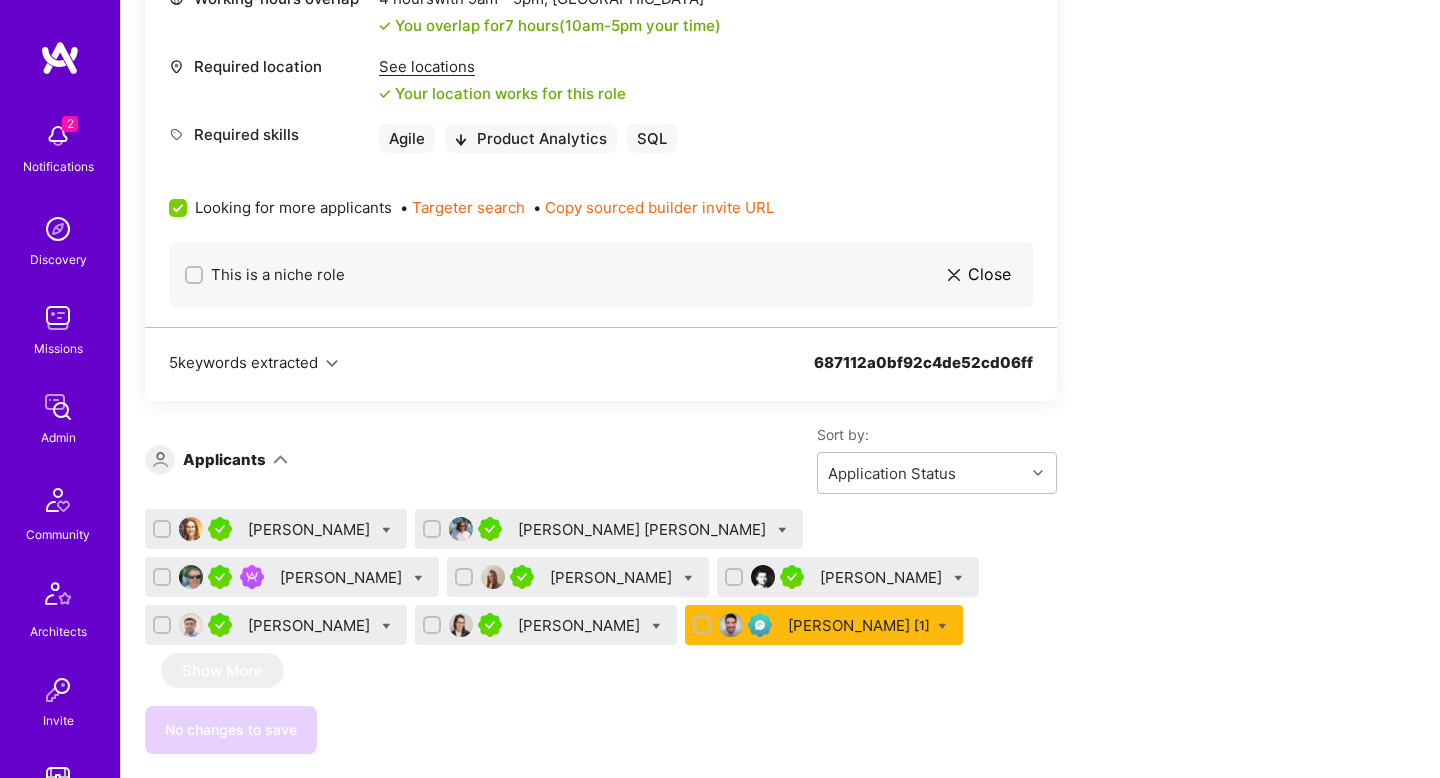 click at bounding box center (418, 578) 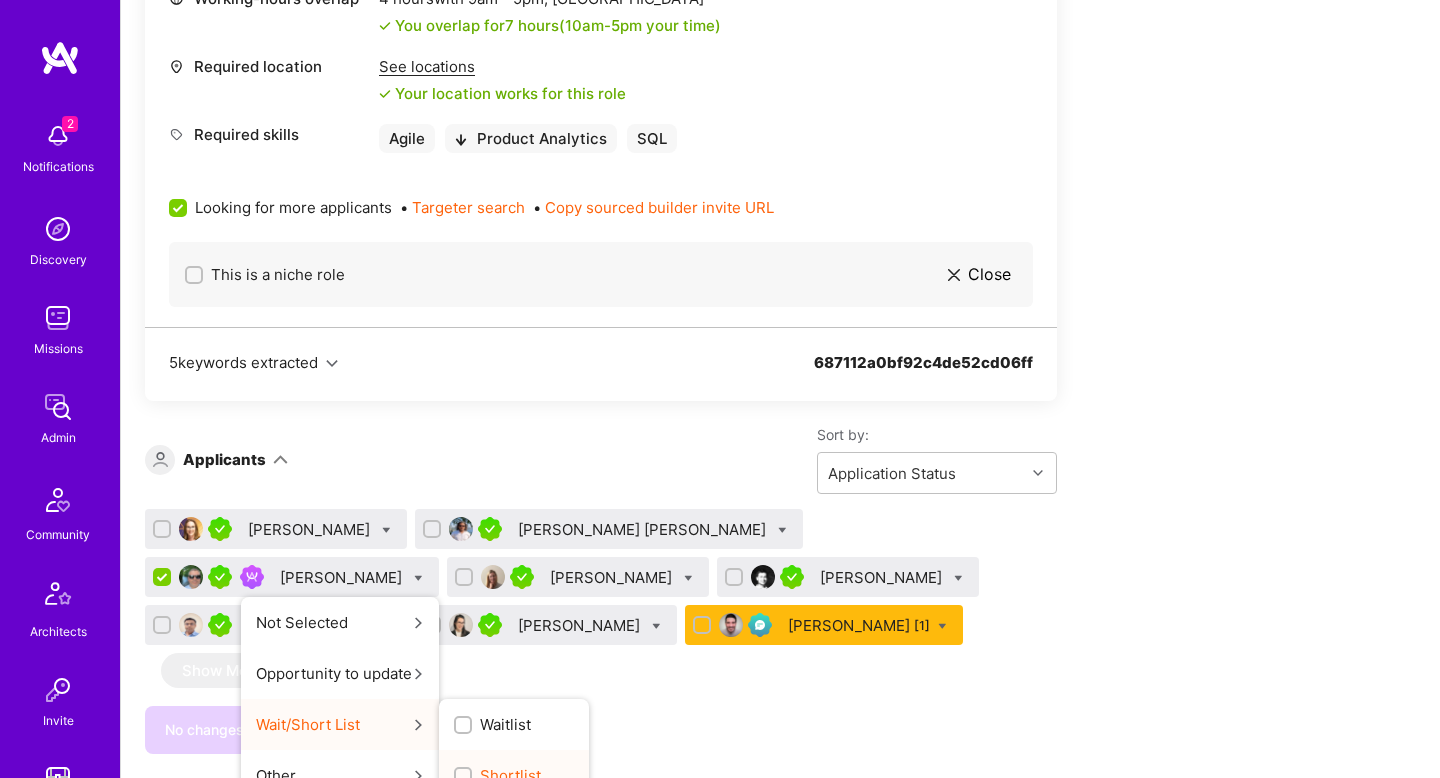 click on "Shortlist" at bounding box center [510, 775] 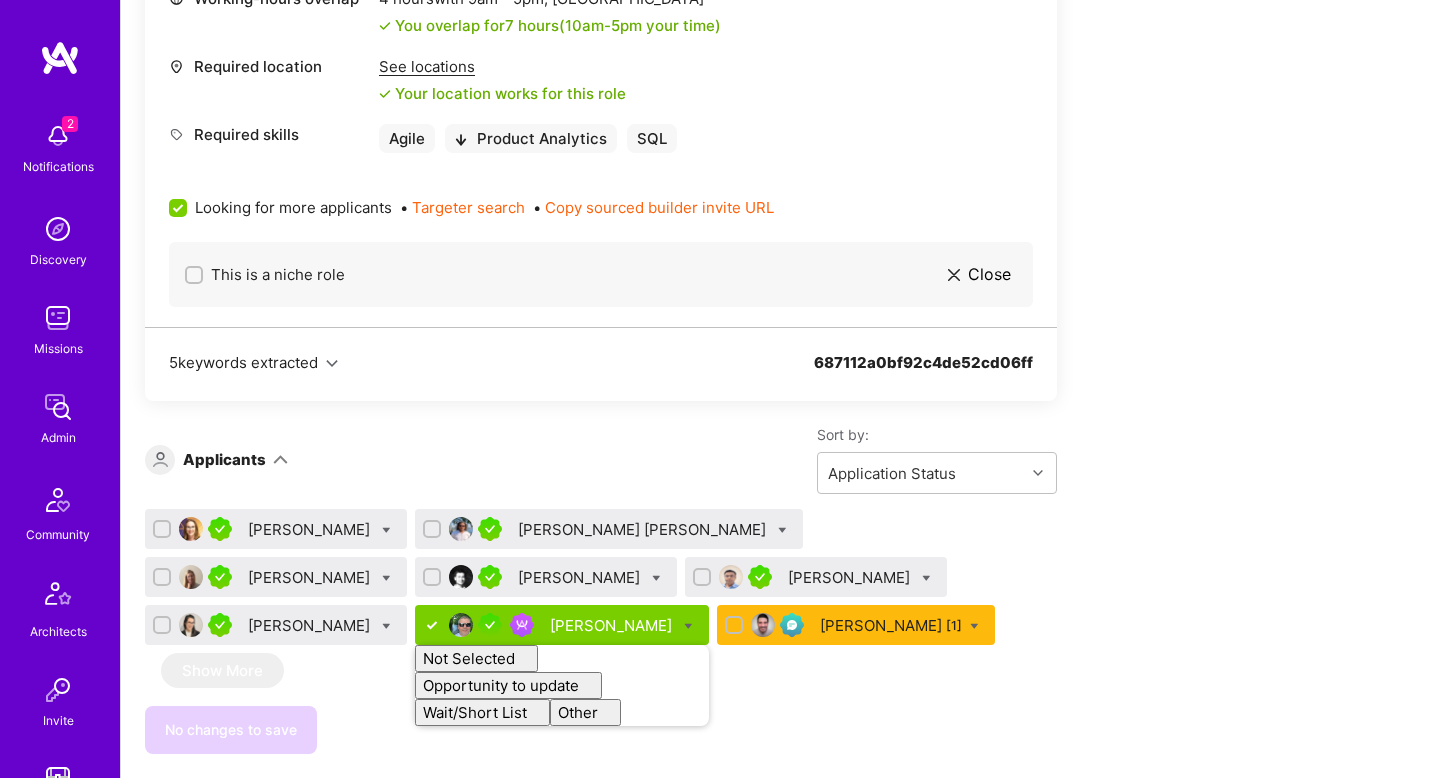 checkbox on "false" 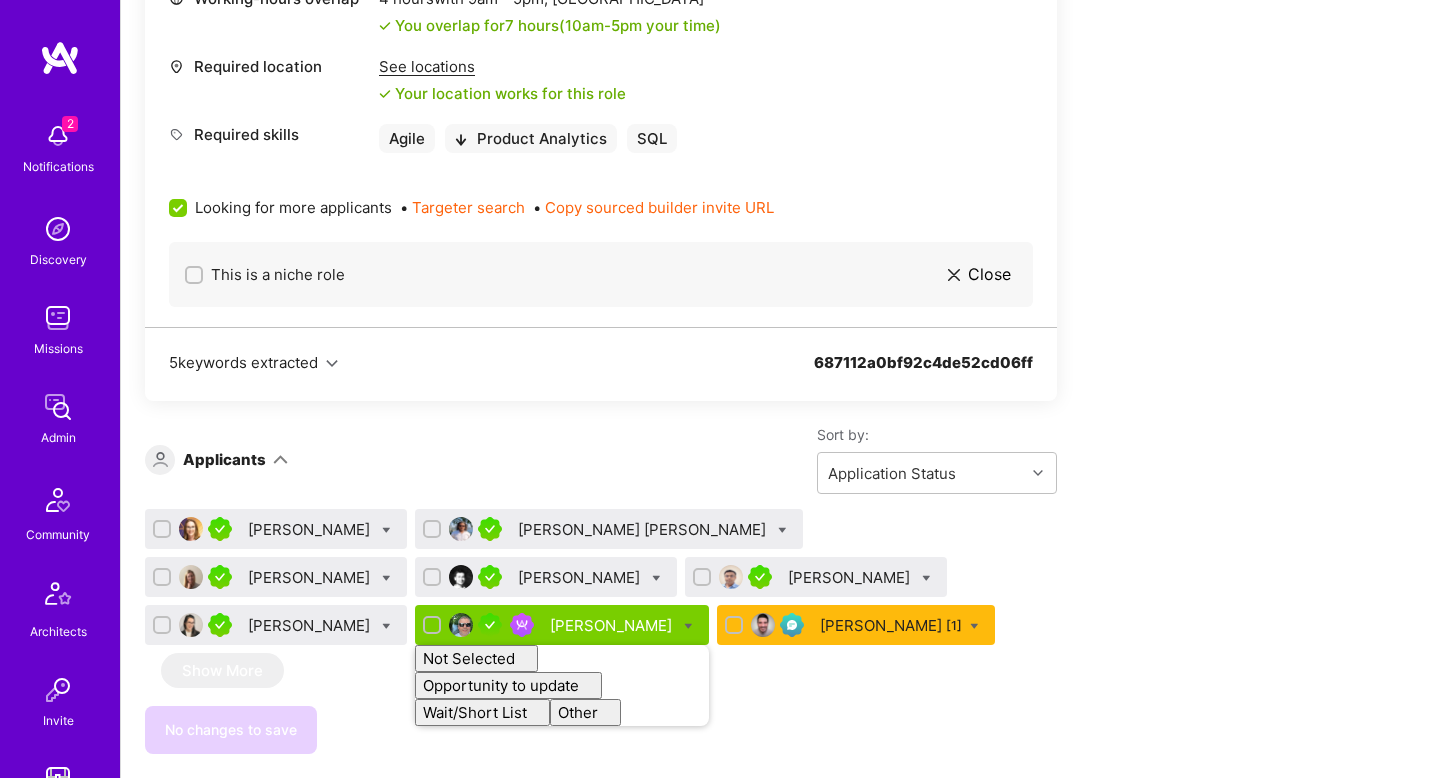 click at bounding box center (782, 530) 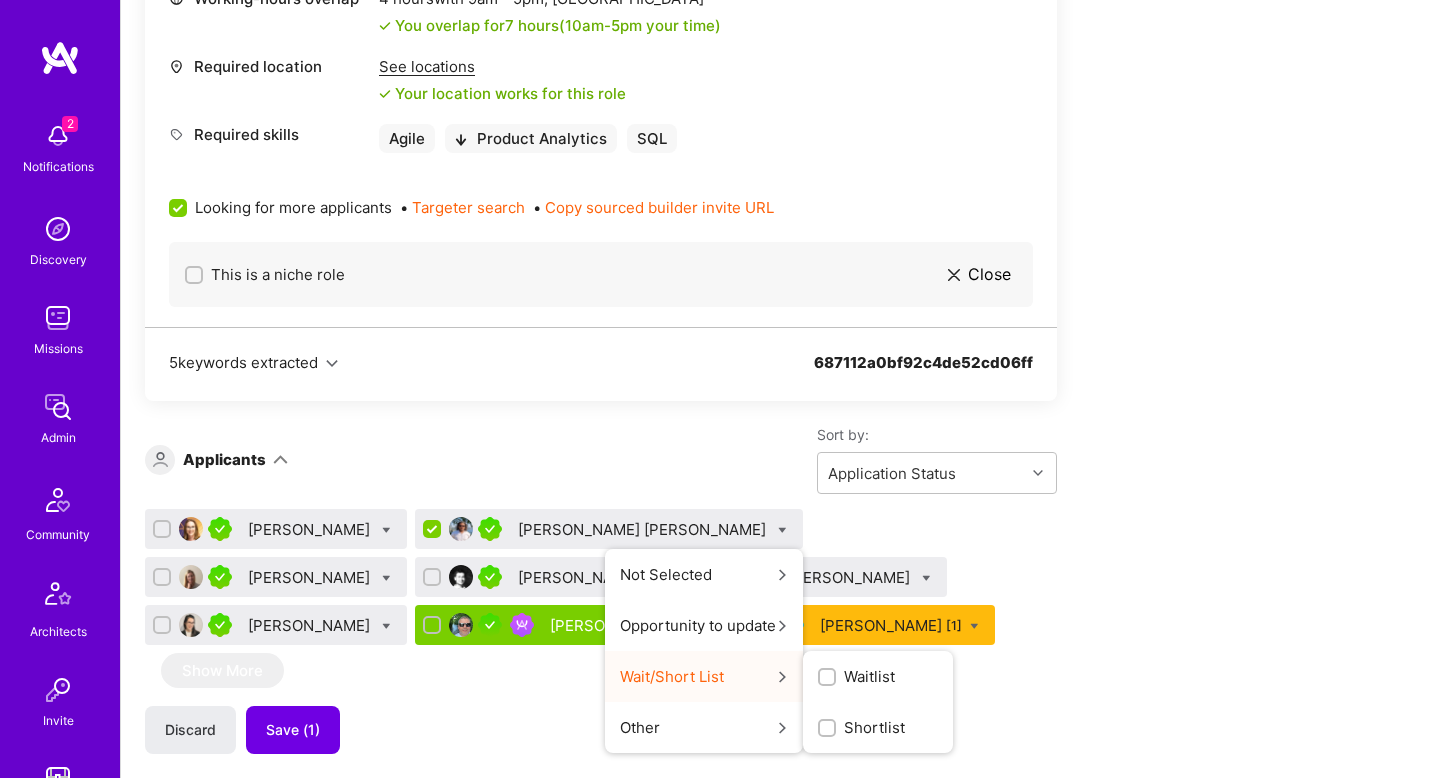 click on "Shortlist" at bounding box center (874, 727) 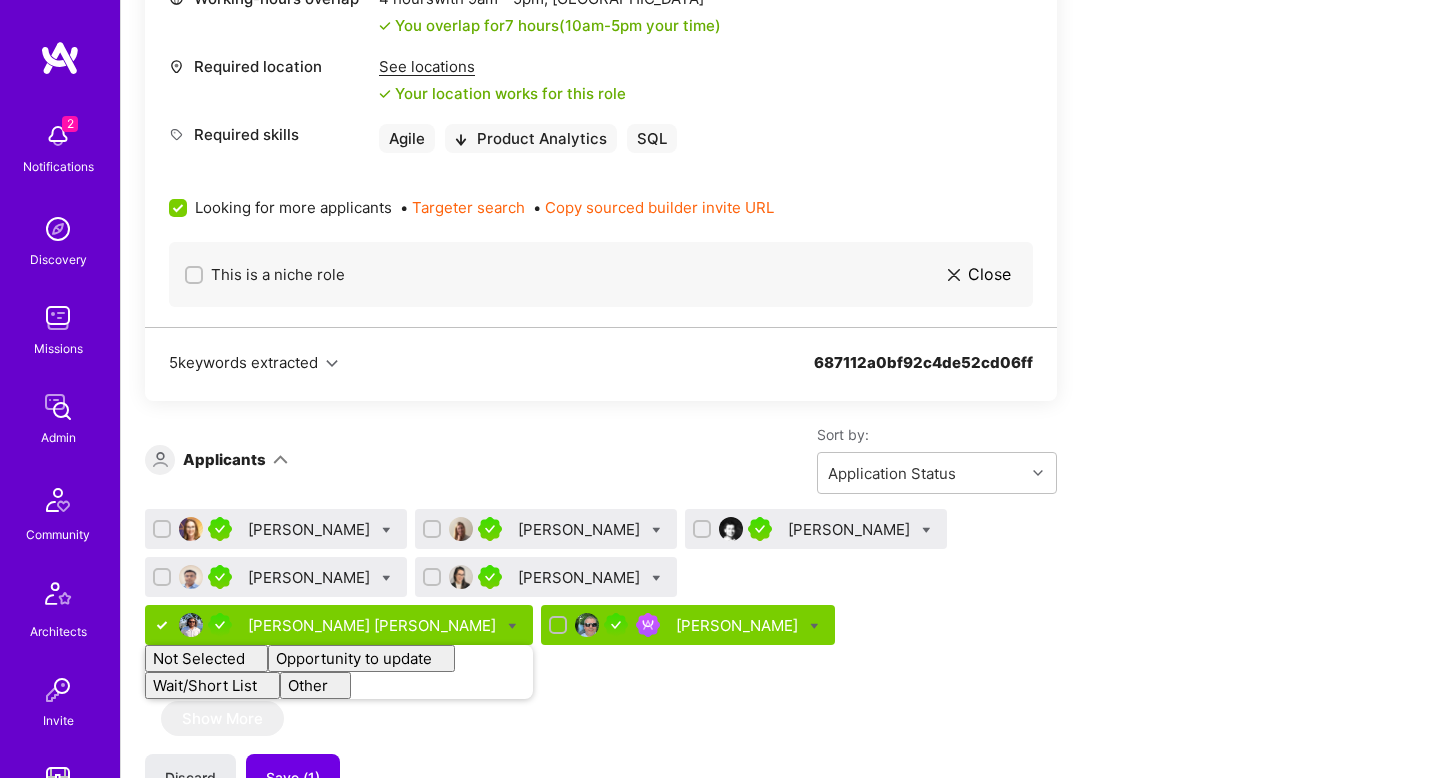 checkbox on "false" 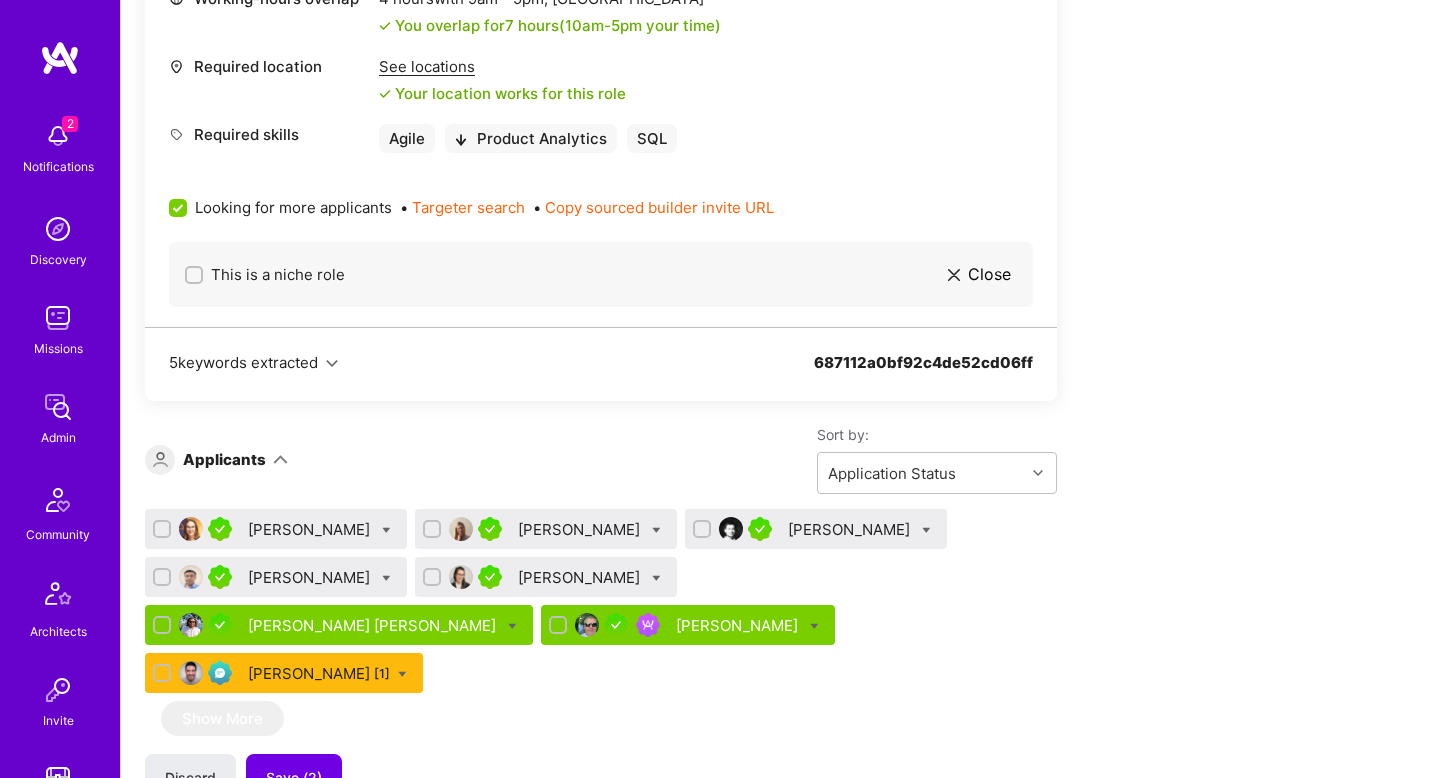click at bounding box center [656, 577] 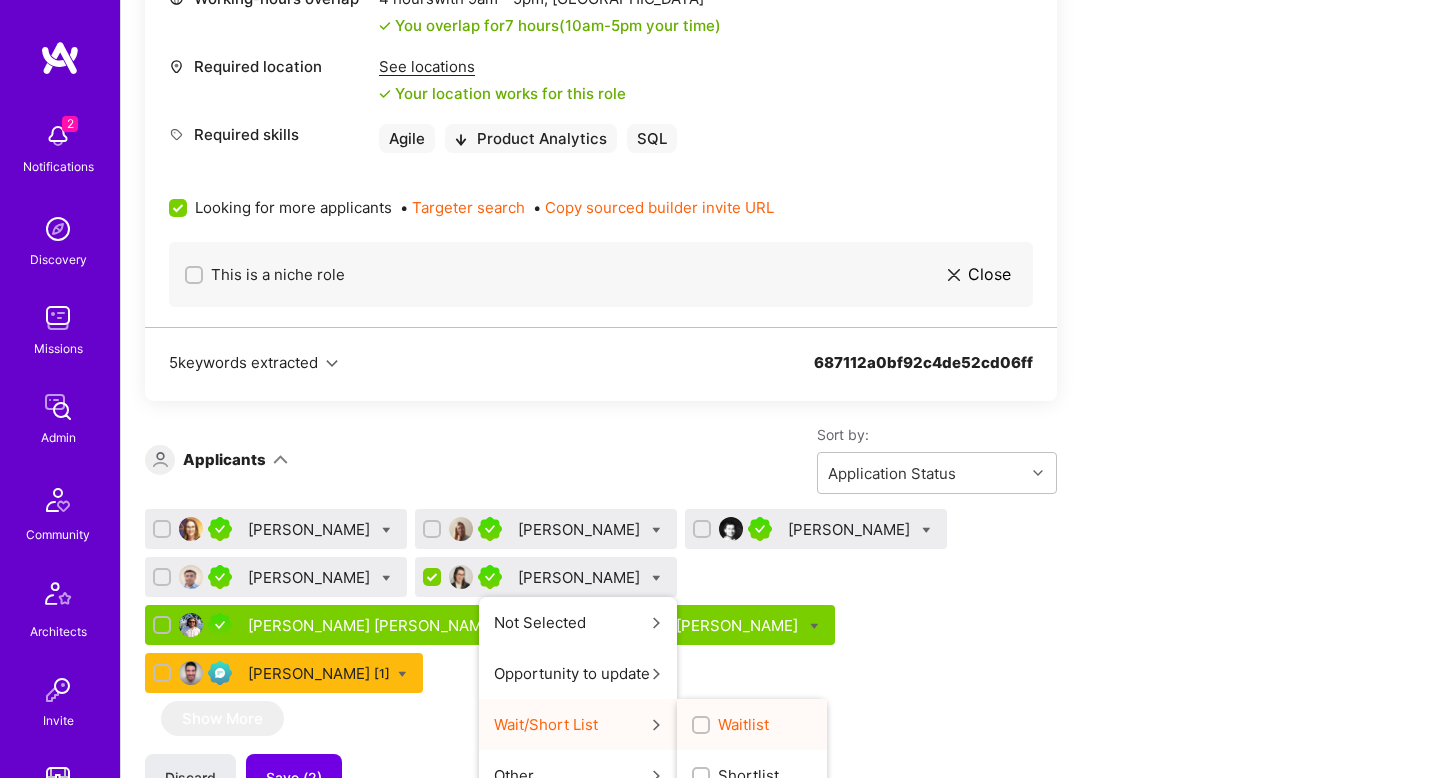 scroll, scrollTop: 1096, scrollLeft: 0, axis: vertical 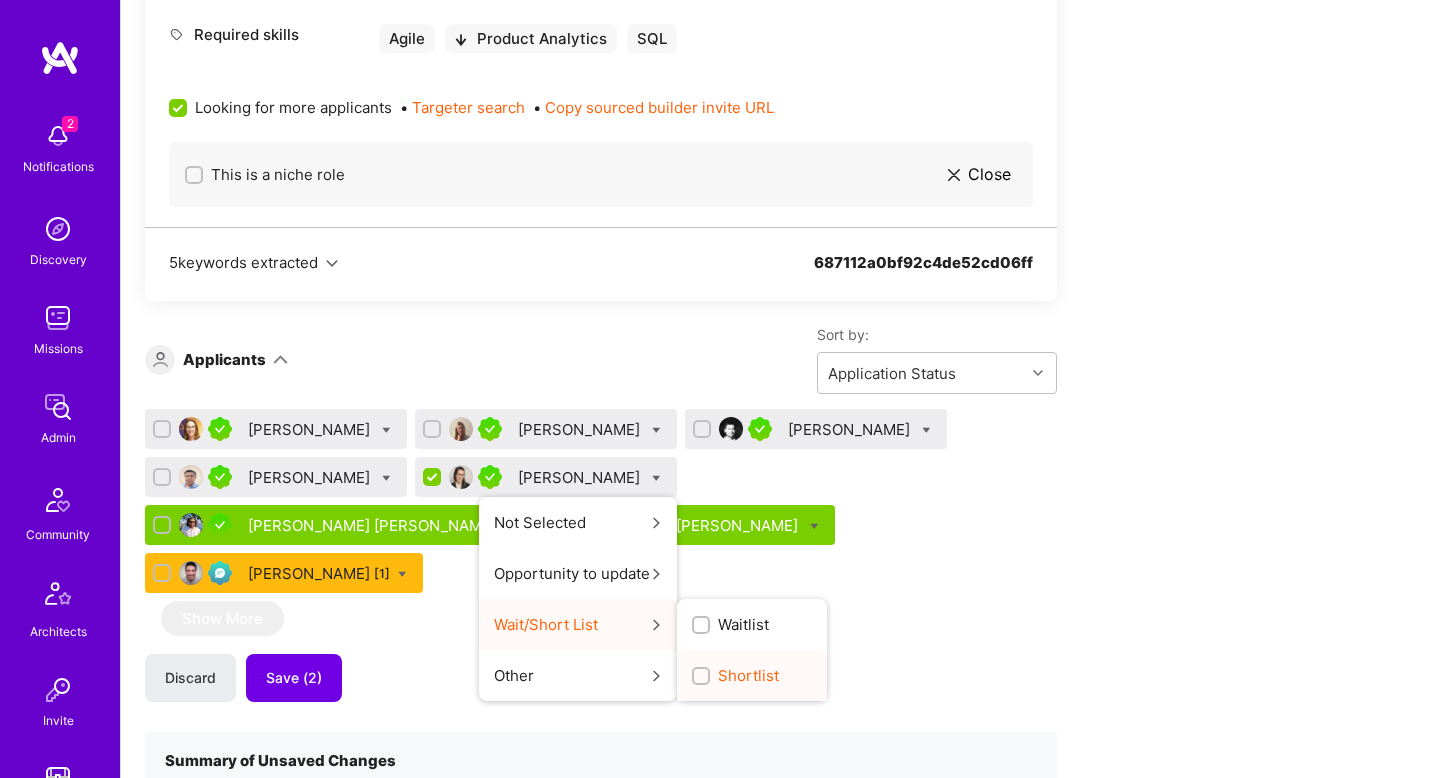 click on "Shortlist" at bounding box center [748, 675] 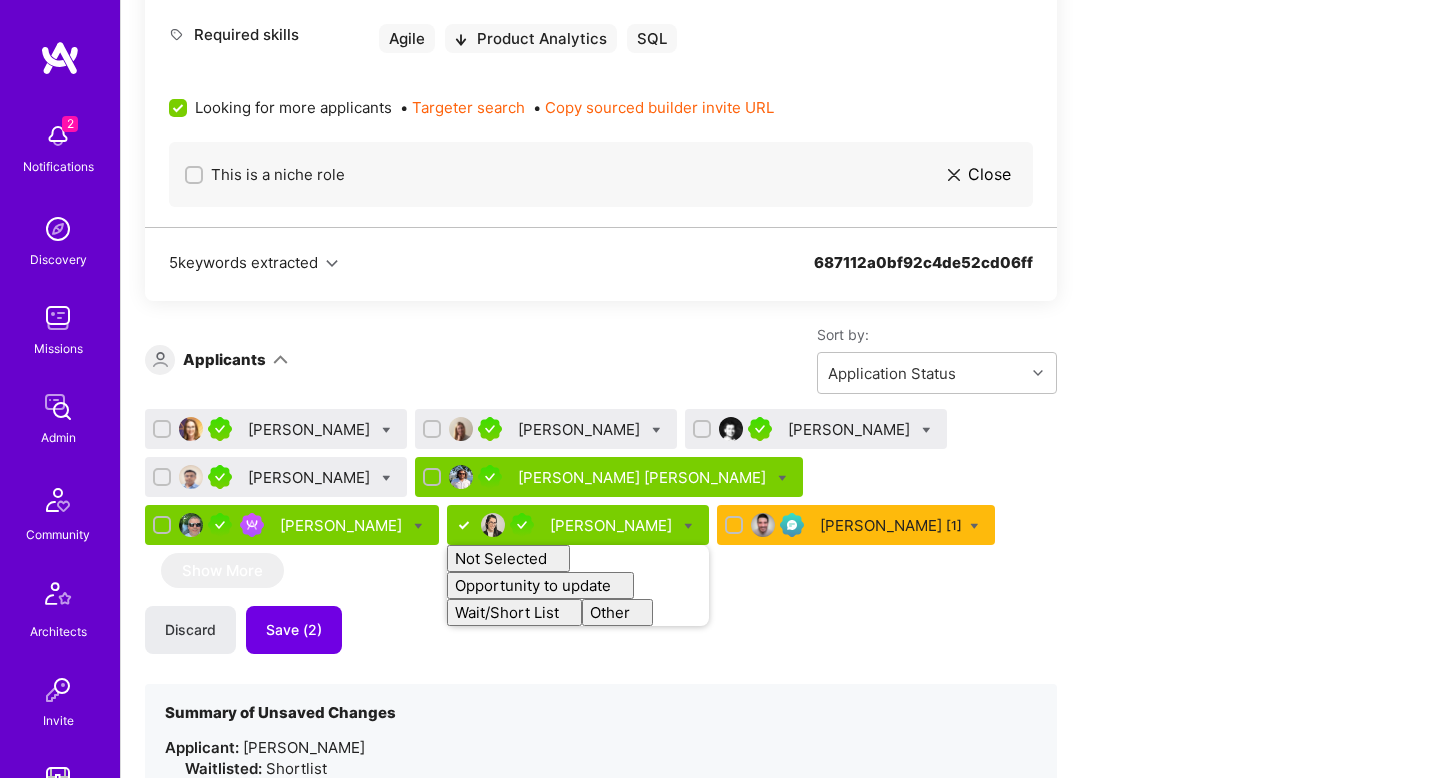 checkbox on "false" 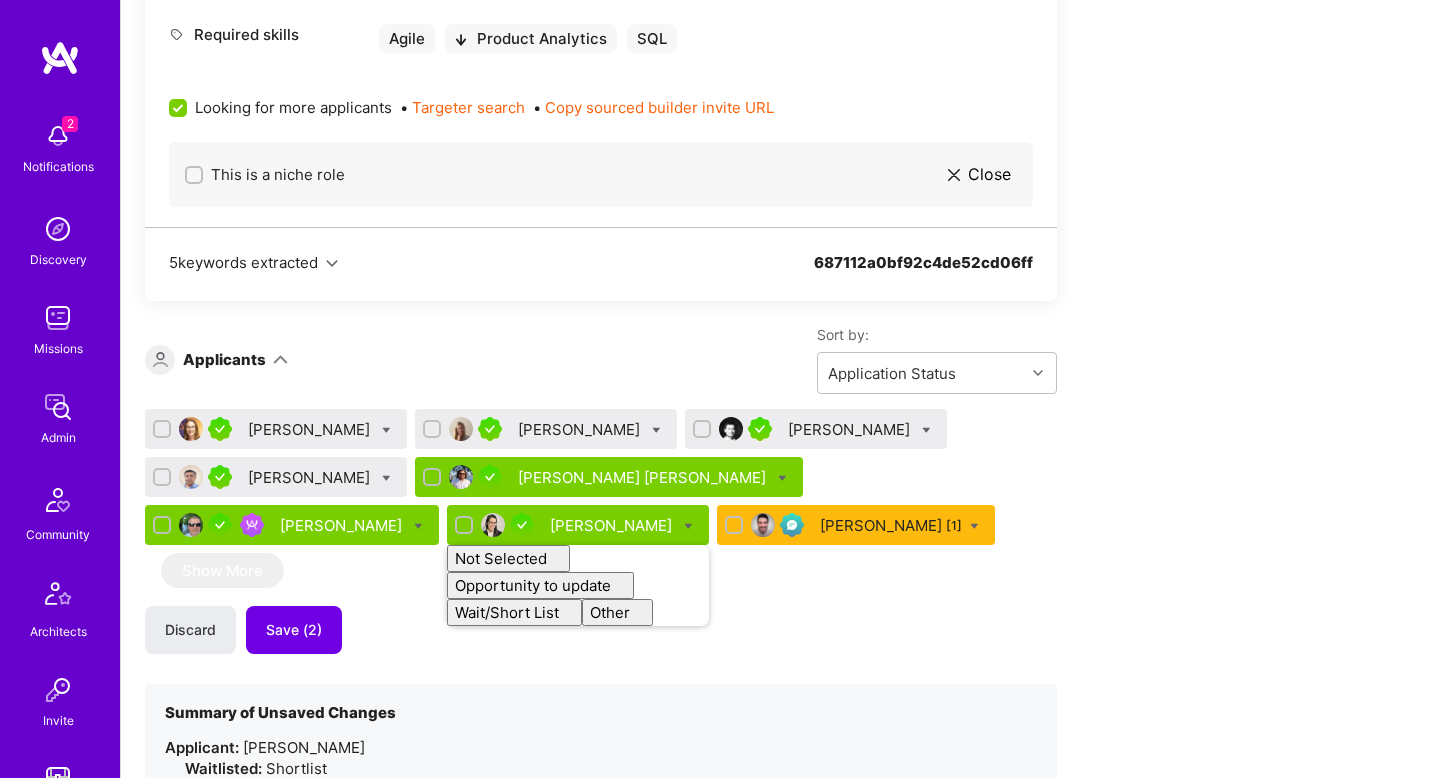 click on "Laura Zermin Krisha Zagura Rishabh Gupta Rajeev Kumar Ihsan Ahmed Zaheer Stephen Rifenburgh Yael Gad Not Selected Not selected Skills mismatch Location mismatch Availability mismatch Experience mismatch Working hours mismatch Rate mismatch After proposal - not selected After interview - not selected Opportunity to update Missing information Rate not ideal Working hours not ideal Wait/Short List Waitlist Shortlist Other Unavailable Exclusive Interviewing (Manual) Proposed - Shared Gabriel Galo [1]" at bounding box center (601, 481) 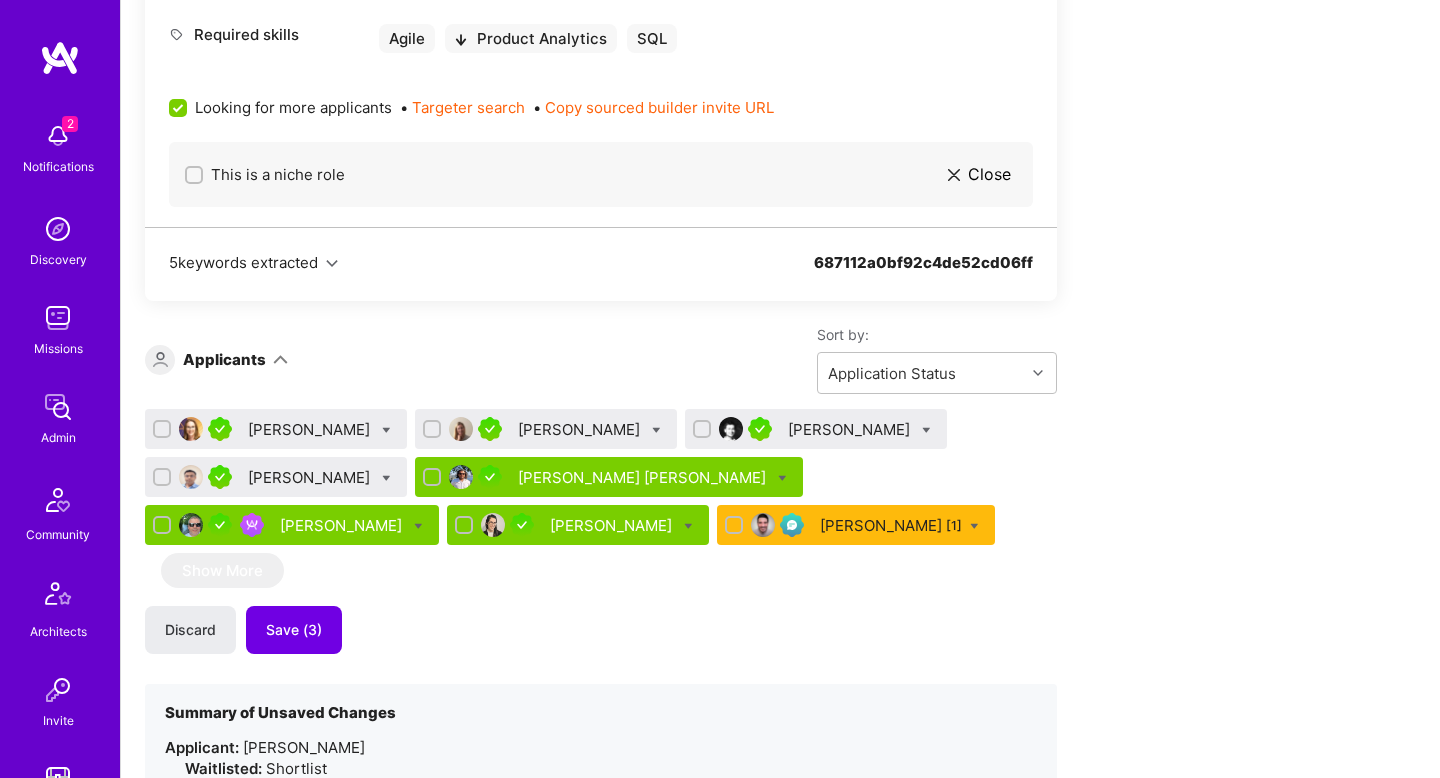 click on "[PERSON_NAME]" at bounding box center (851, 429) 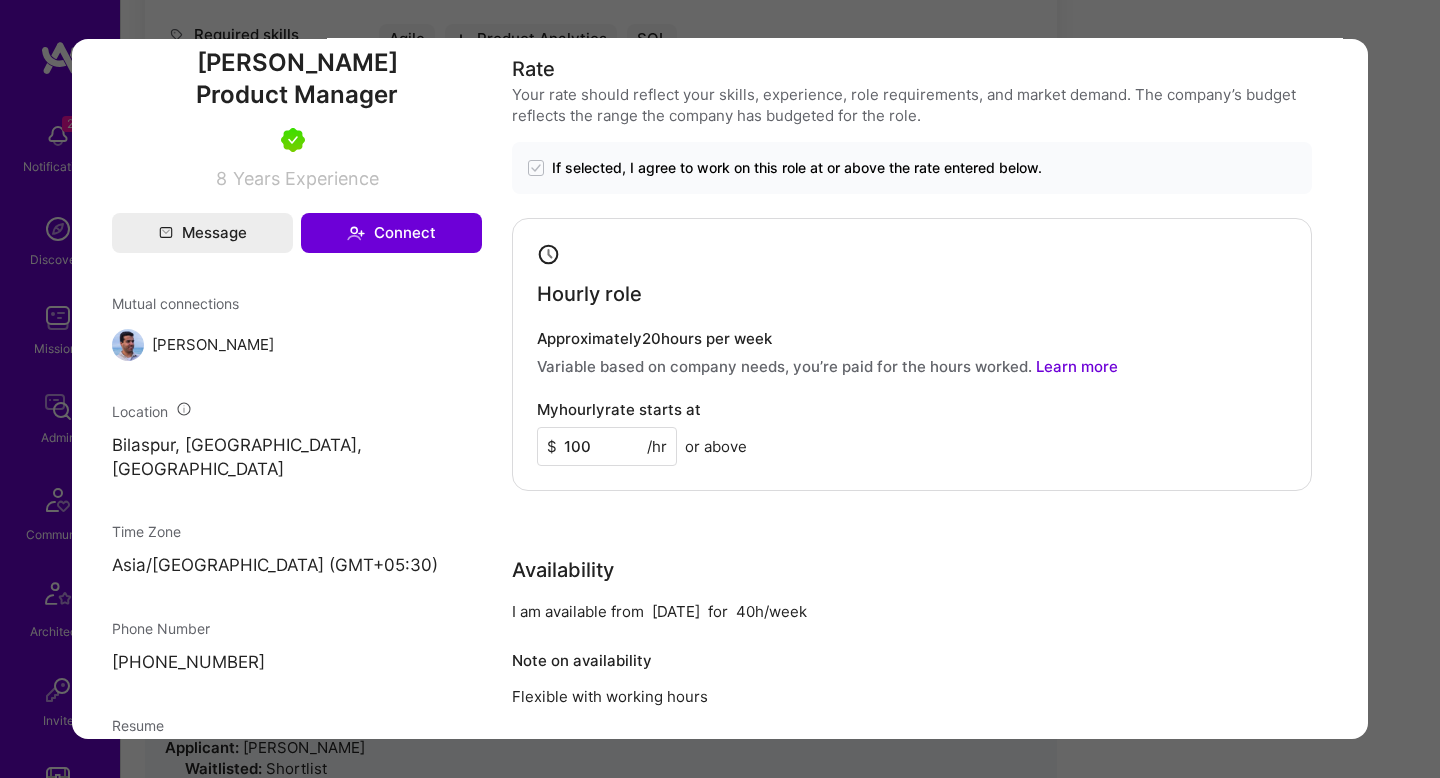scroll, scrollTop: 1209, scrollLeft: 0, axis: vertical 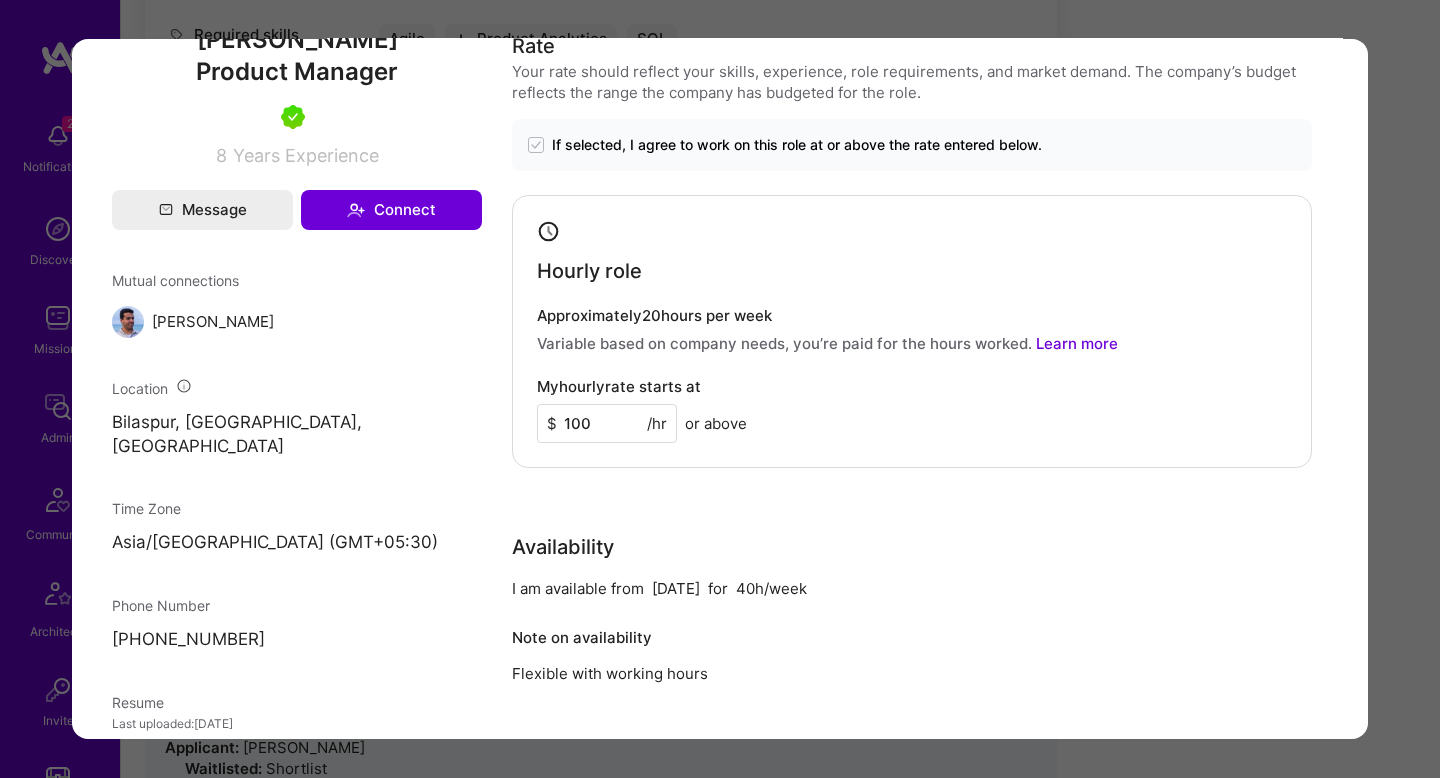 click on "Application  3  of  8 Evaluation scores Expertise level Very good Interpersonal skills Excellent English proficiency Native or functionally native English pronunciation Excellent Admin data Details User ID:   61ec3965dfb7f30011c5c553 Admin:   No User type  Regular user or Company user  :   Regular user Email:  rishunk16@gmail.com  Copy Email Blocked from email notifications:   No LinkedIn:  https://linkedin.com/in/rishabh16 Profile URL:  https://client.a.team/builders/61ec3965dfb7f30011c5c553  Copy profile URL User status:  Active Onboarding Type:  legacy Evaluation feedback:  Feedback form   ( Dec 8, 2023, 5:37 PM ) Submitted at:  Jul 12, 2025, 8:12 AM Updated at:  Jul 12, 2025, 8:12 AM Status 0 Re-assign application to another role Product Manager, Experienced PM deep in healthcare. Strong knowledge of health plans and claims data is a must; Comfortable working with imperfect data; able to make reasonable assumptions and move forward; Highly analytical and structured thinker Update Rishabh Gupta 8 Message" at bounding box center (720, 389) 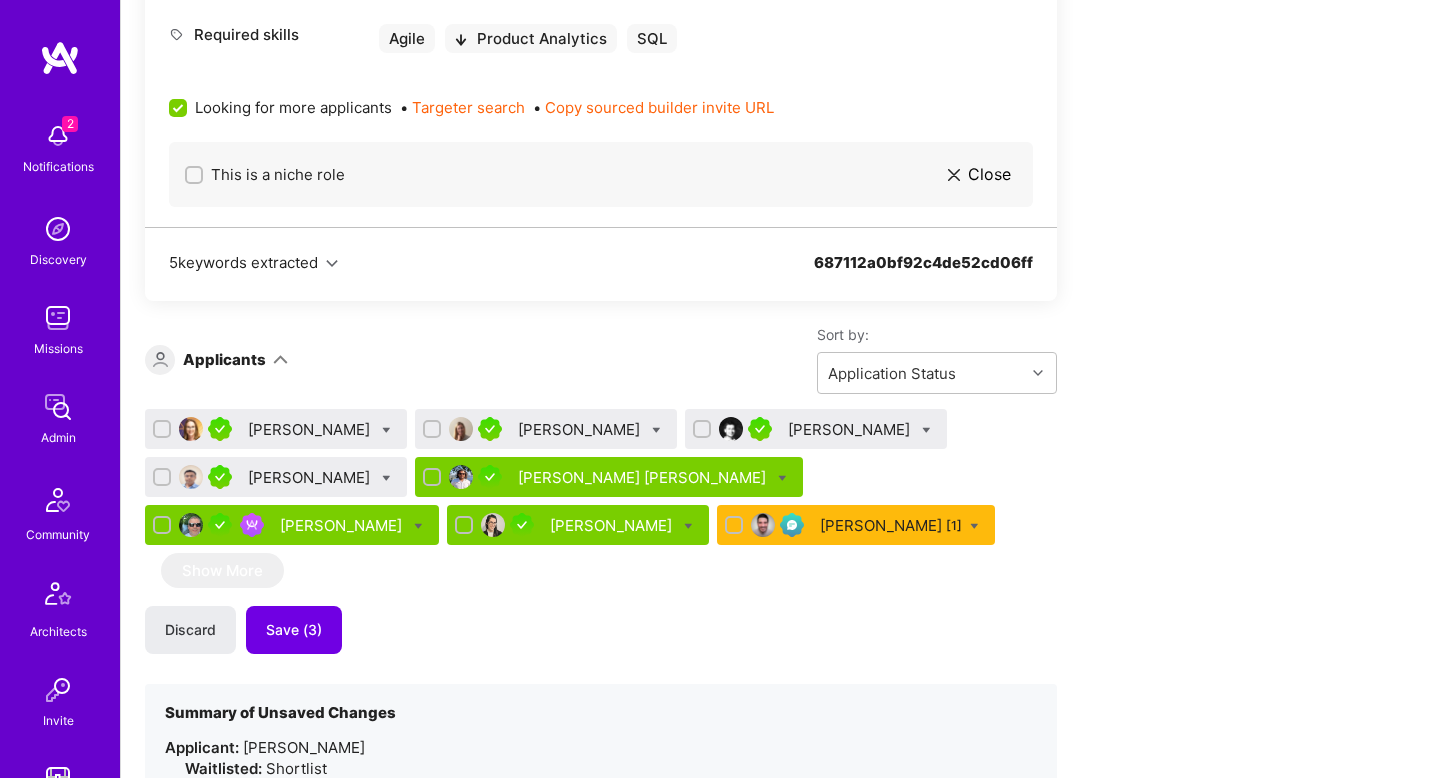click on "[PERSON_NAME]" at bounding box center (311, 429) 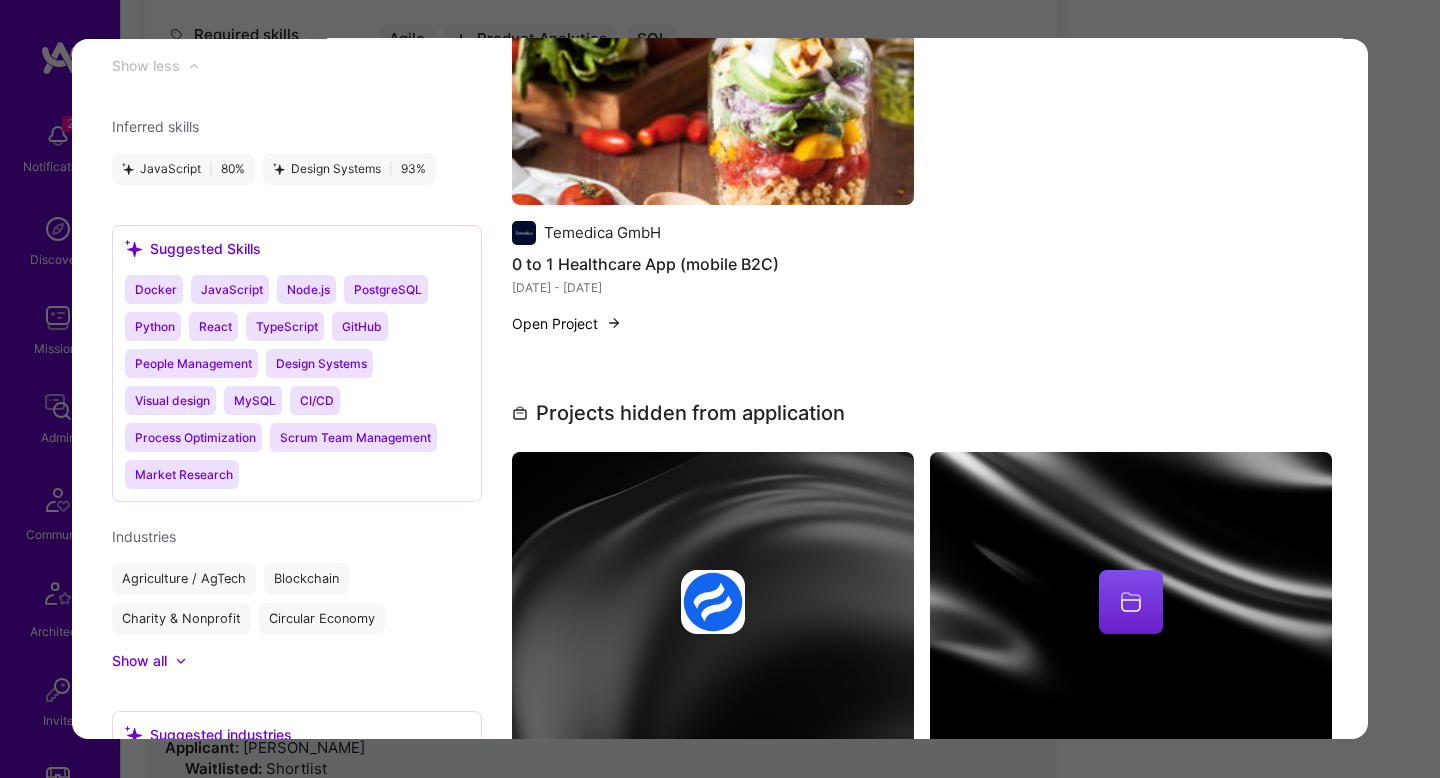 scroll, scrollTop: 3127, scrollLeft: 0, axis: vertical 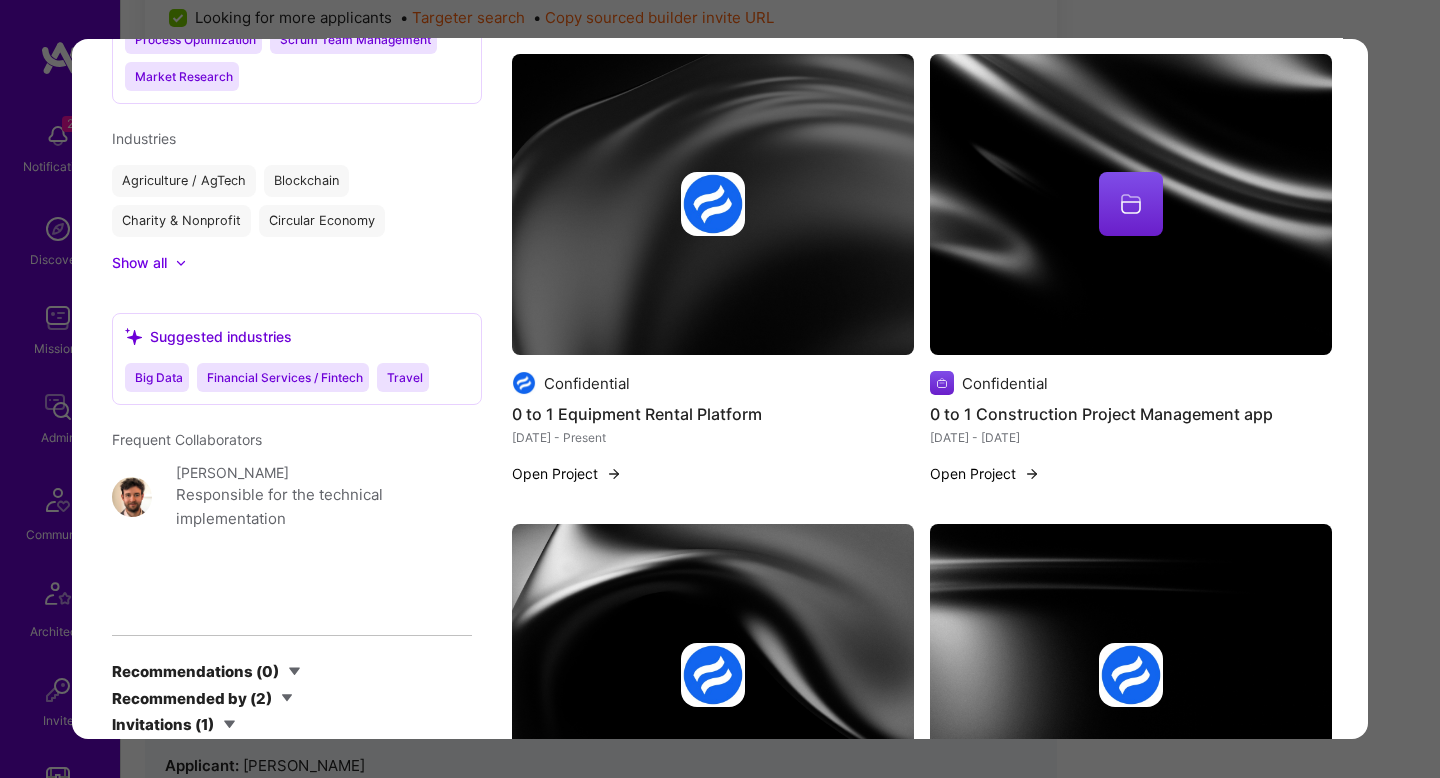 click on "Application  1  of  8 Builder Missing Requirements Required Location See locations Location doesn’t match IP Evaluation scores Expertise level Very good Interpersonal skills Excellent English proficiency Native or functionally native English pronunciation Excellent Admin data Details User ID:   61bc751ac8476a0011f4157a Admin:   No User type  Regular user or Company user  :   Regular user Email:  laura@zermin.de  Copy Email Blocked from email notifications:   No LinkedIn:  https://linkedin.com/in/laura-zermin Profile URL:  https://client.a.team/builders/61bc751ac8476a0011f4157a  Copy profile URL User status:  Active Onboarding Type:  legacy Submitted at:  Jul 11, 2025, 7:59 PM Updated at:  Jul 11, 2025, 7:59 PM Status 0 Re-assign application to another role Product Manager, Experienced PM deep in healthcare. Strong knowledge of health plans and claims data is a must; Comfortable working with imperfect data; able to make reasonable assumptions and move forward; Highly analytical and structured thinker Update" at bounding box center (720, 389) 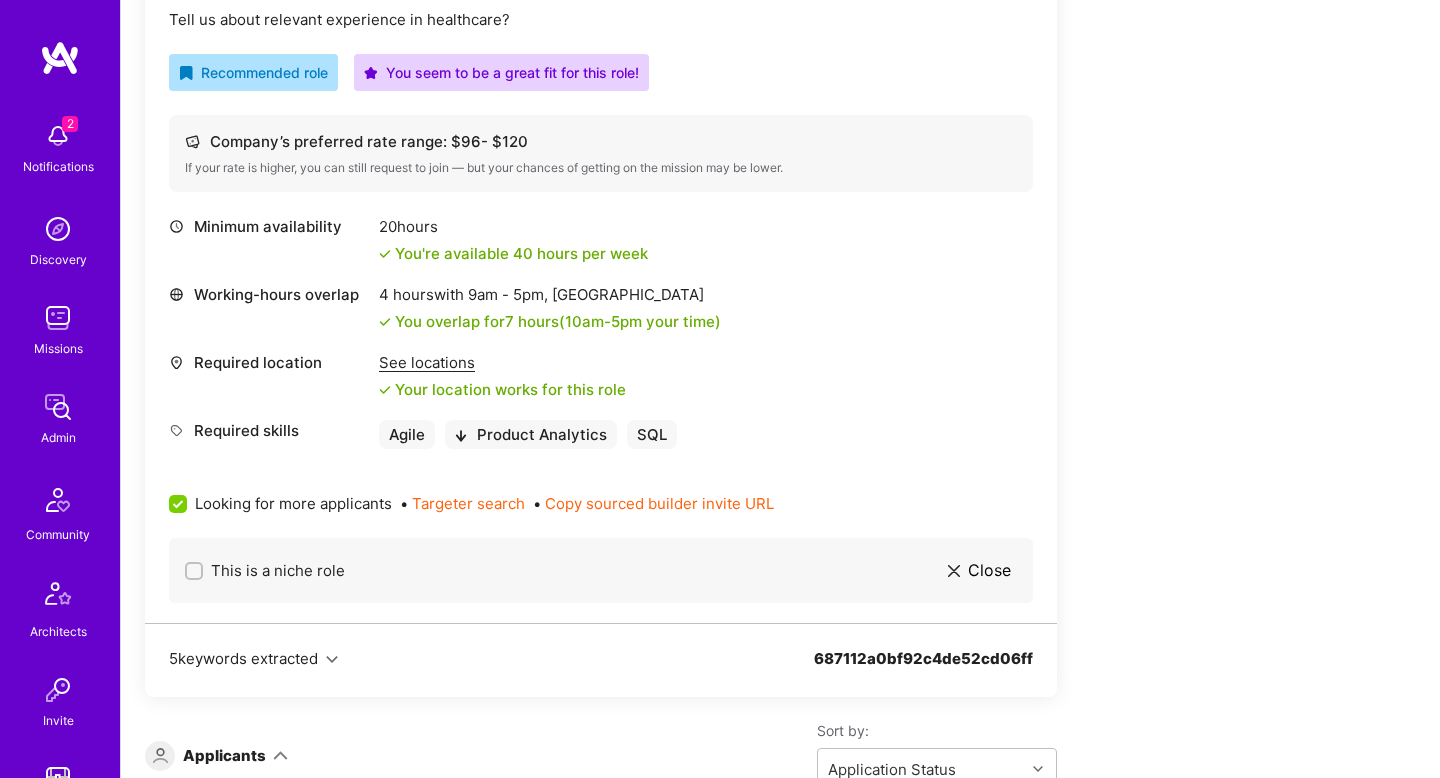 scroll, scrollTop: 1178, scrollLeft: 0, axis: vertical 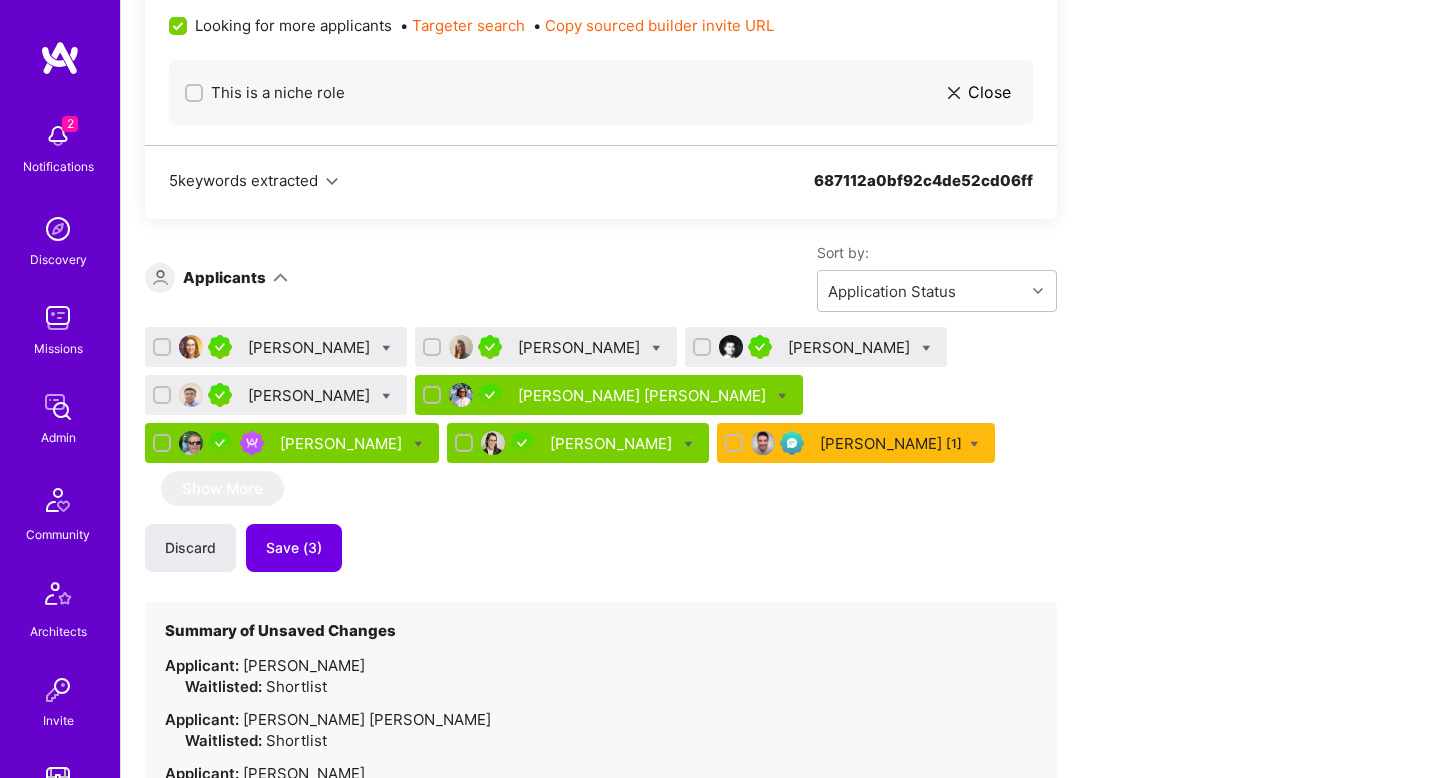 click at bounding box center [386, 348] 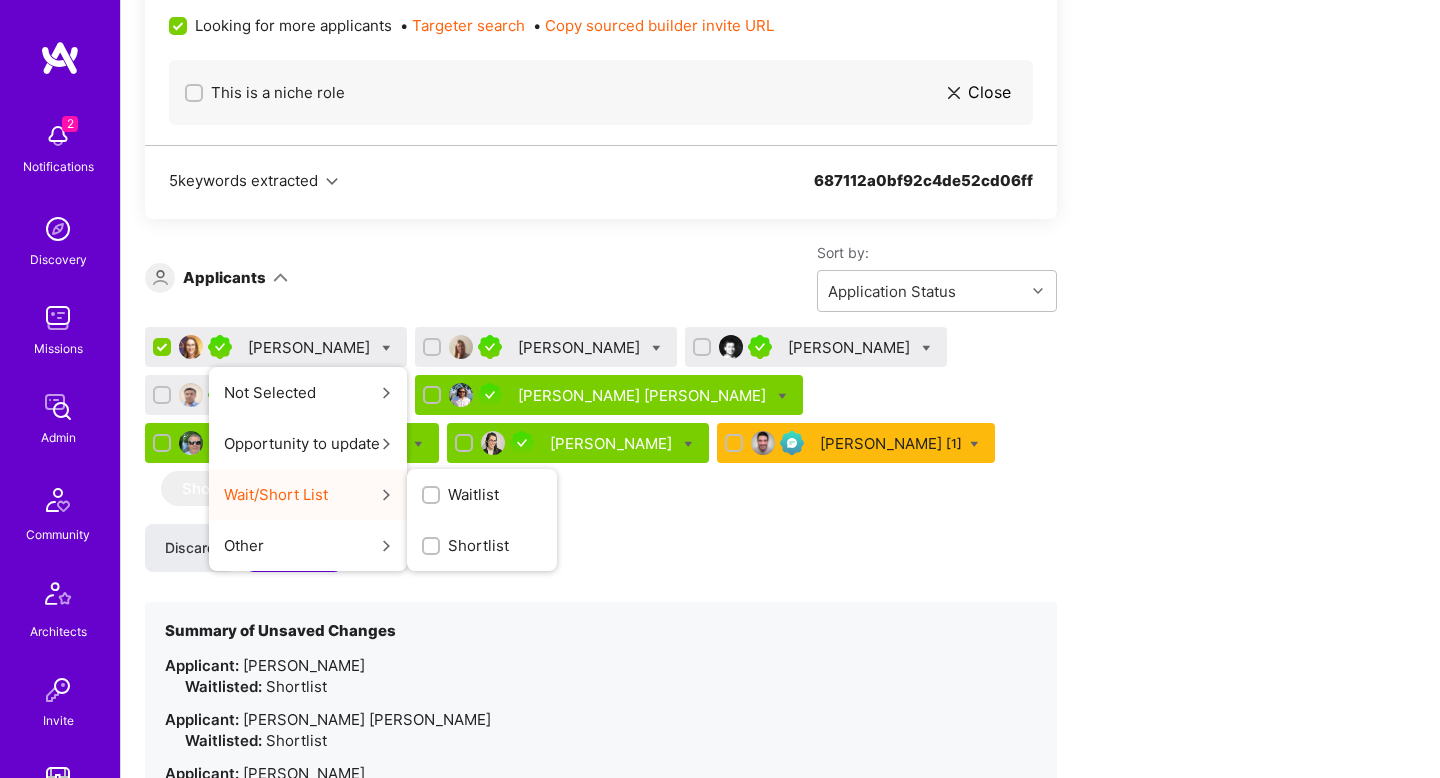 click on "Shortlist" at bounding box center [478, 545] 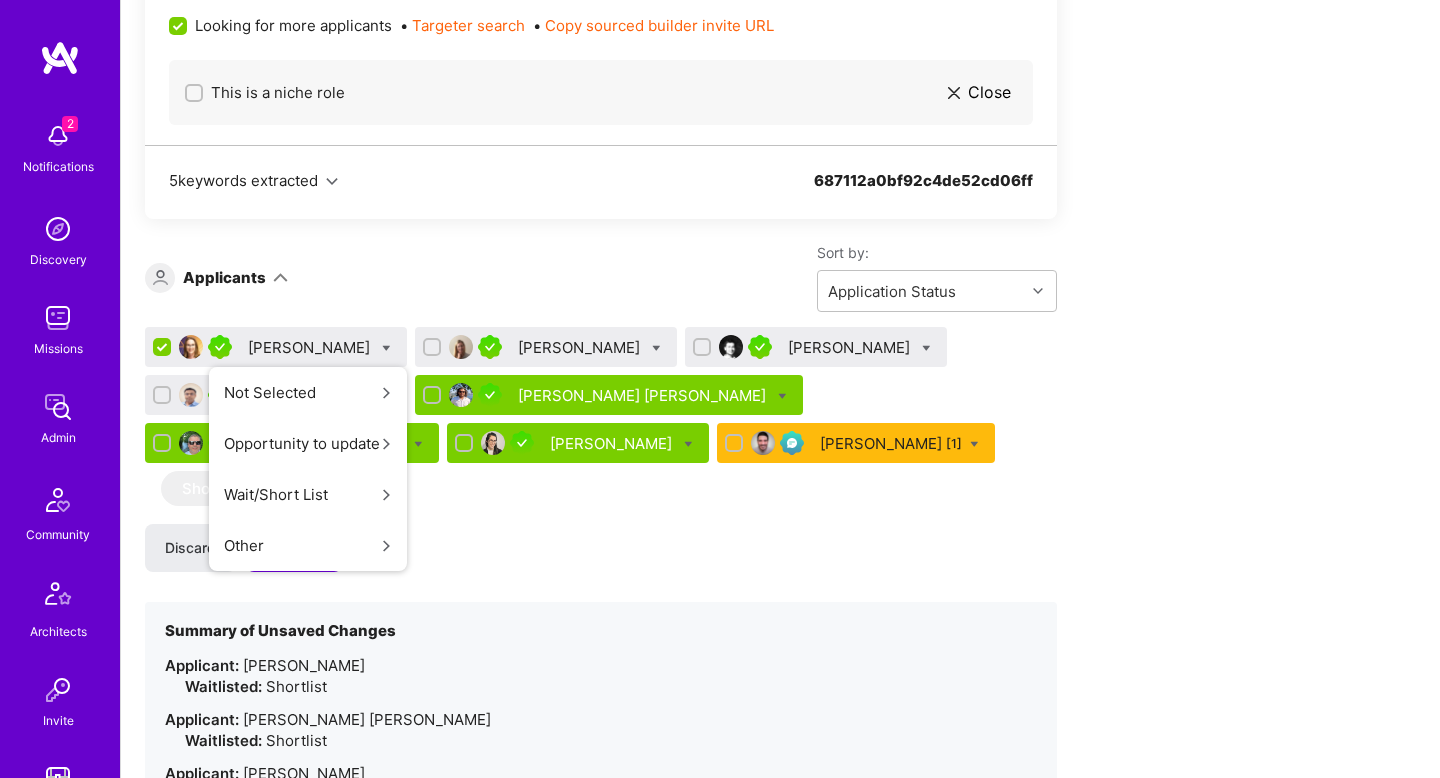 click on "Shortlist" at bounding box center (0, 0) 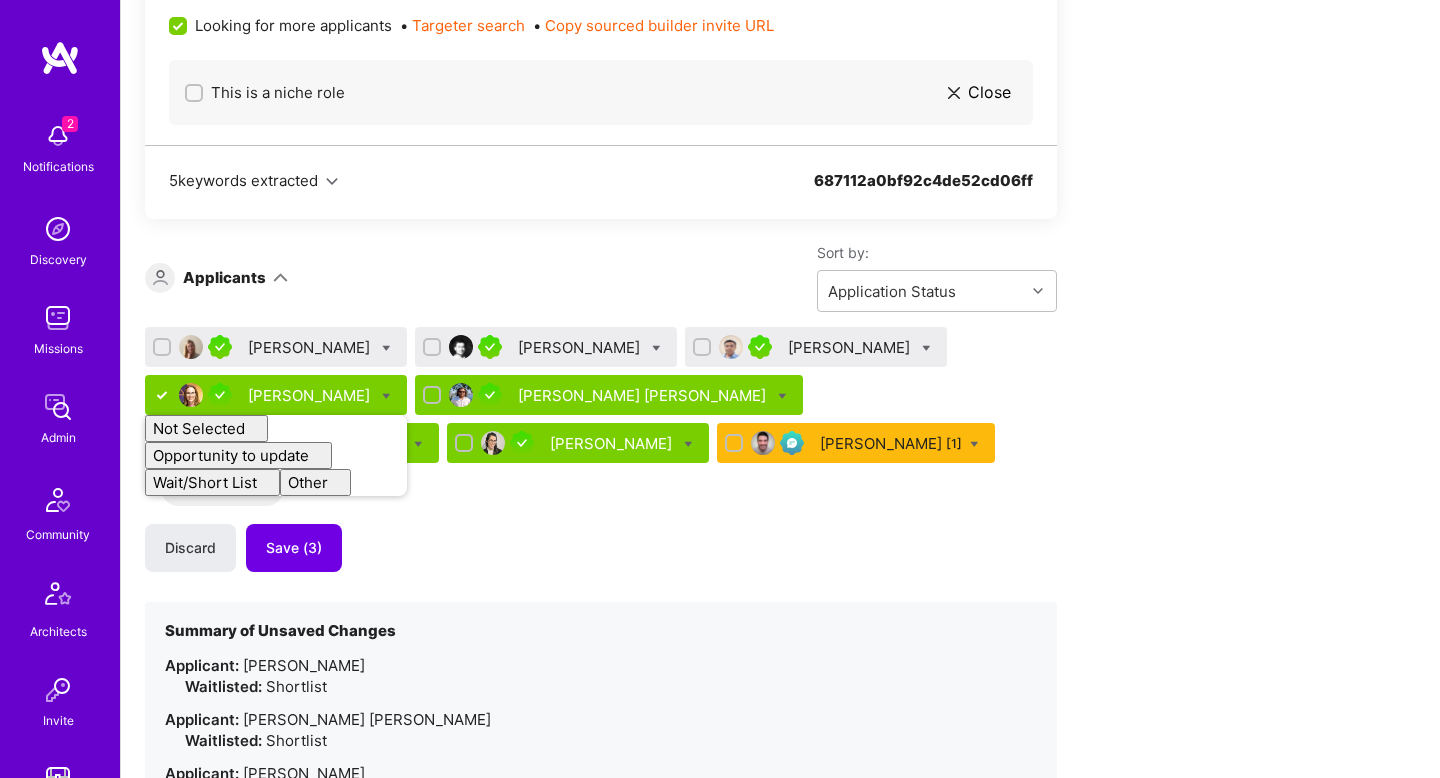 checkbox on "false" 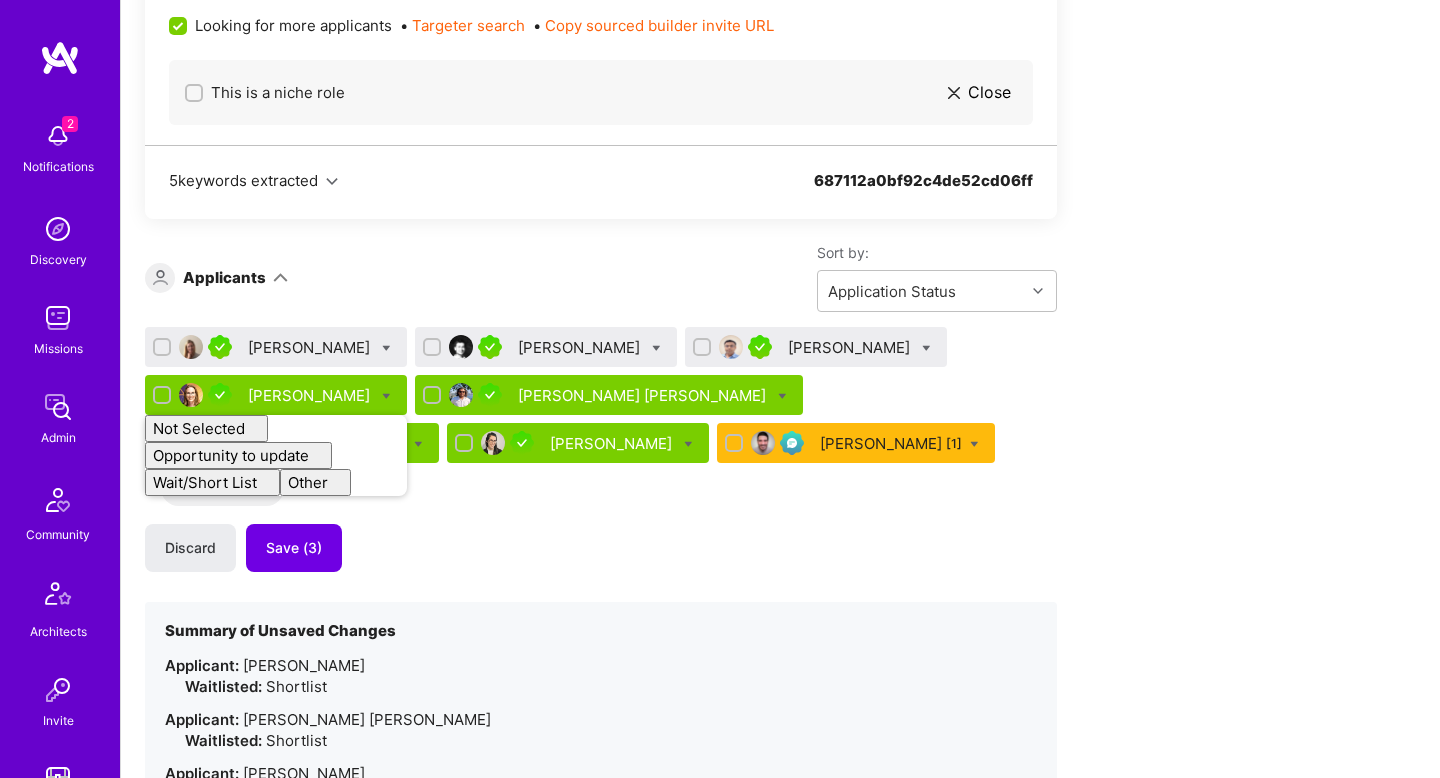 click on "Krisha Zagura Rishabh Gupta Rajeev Kumar Laura Zermin Not Selected Not selected Skills mismatch Location mismatch Availability mismatch Experience mismatch Working hours mismatch Rate mismatch After proposal - not selected After interview - not selected Opportunity to update Missing information Rate not ideal Working hours not ideal Wait/Short List Waitlist Shortlist Other Unavailable Exclusive Interviewing (Manual) Proposed - Shared Ihsan Ahmed Zaheer Stephen Rifenburgh Yael Gad Gabriel Galo [1] Show More Discard Save (3) Summary of Unsaved Changes Applicant:   Stephen Rifenburgh Waitlisted:   Shortlist Applicant:   Ihsan Ahmed Zaheer Waitlisted:   Shortlist Applicant:   Yael Gad Waitlisted:   Shortlist Note: Once you save, these changes will be applied to the selected applications. Emails might be sent to the applicants." at bounding box center (601, 594) 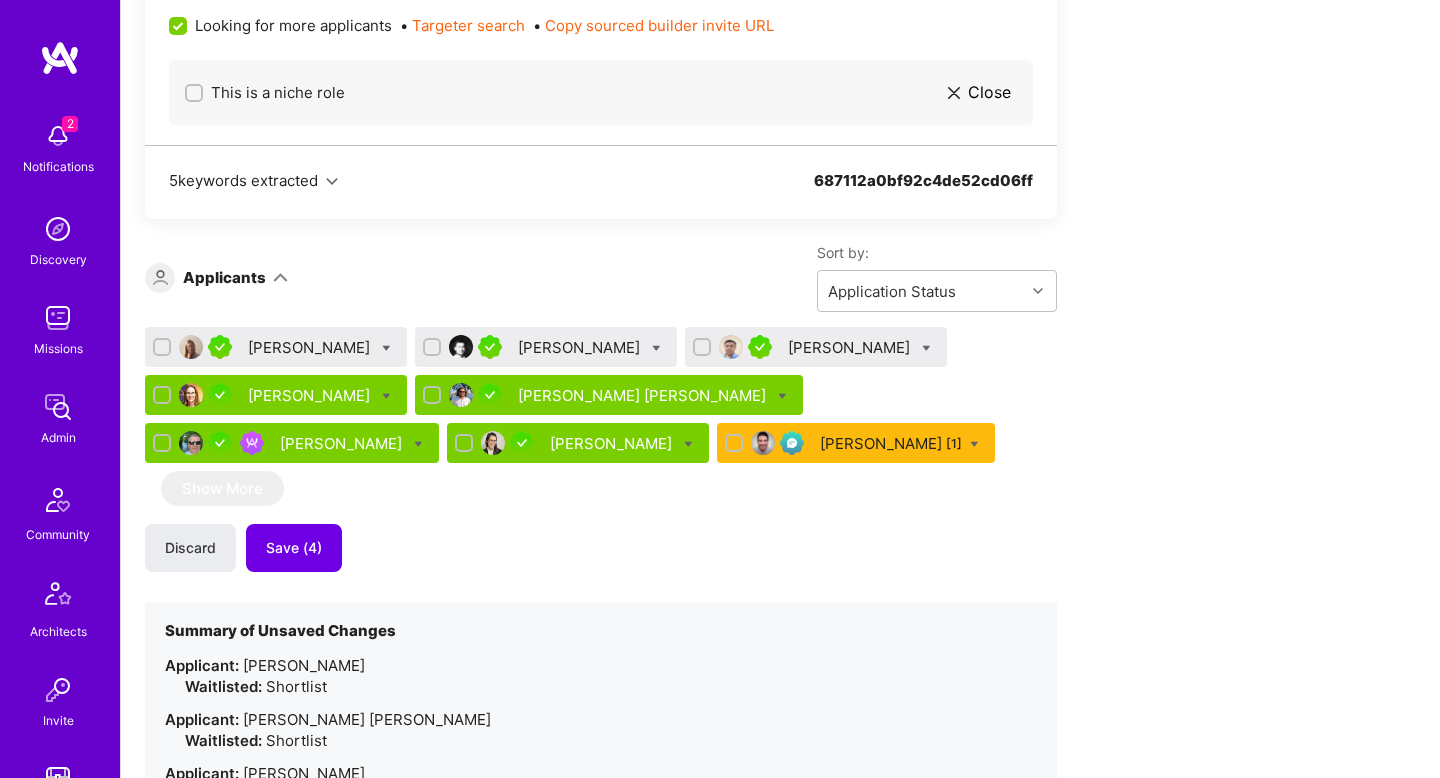 click at bounding box center (386, 347) 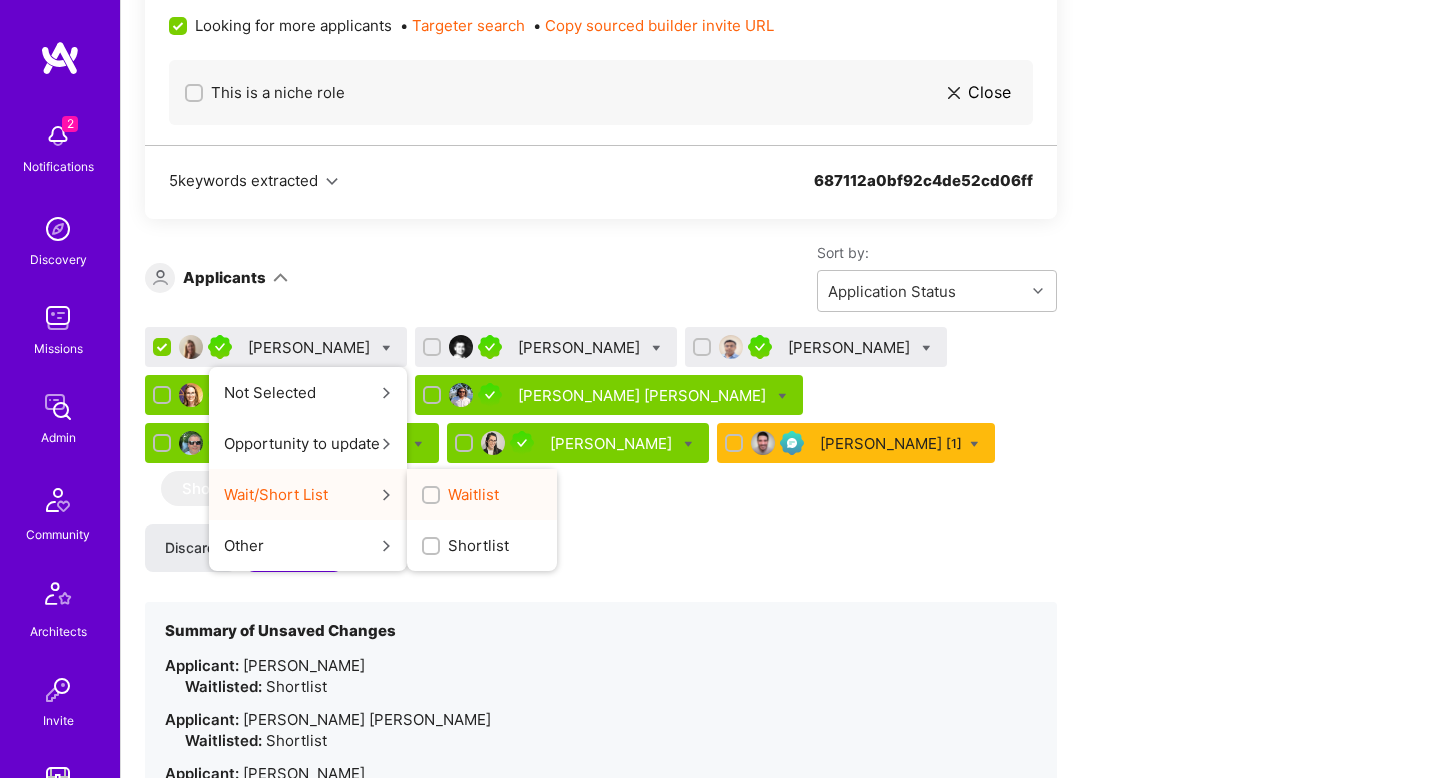 click on "Waitlist" at bounding box center [473, 494] 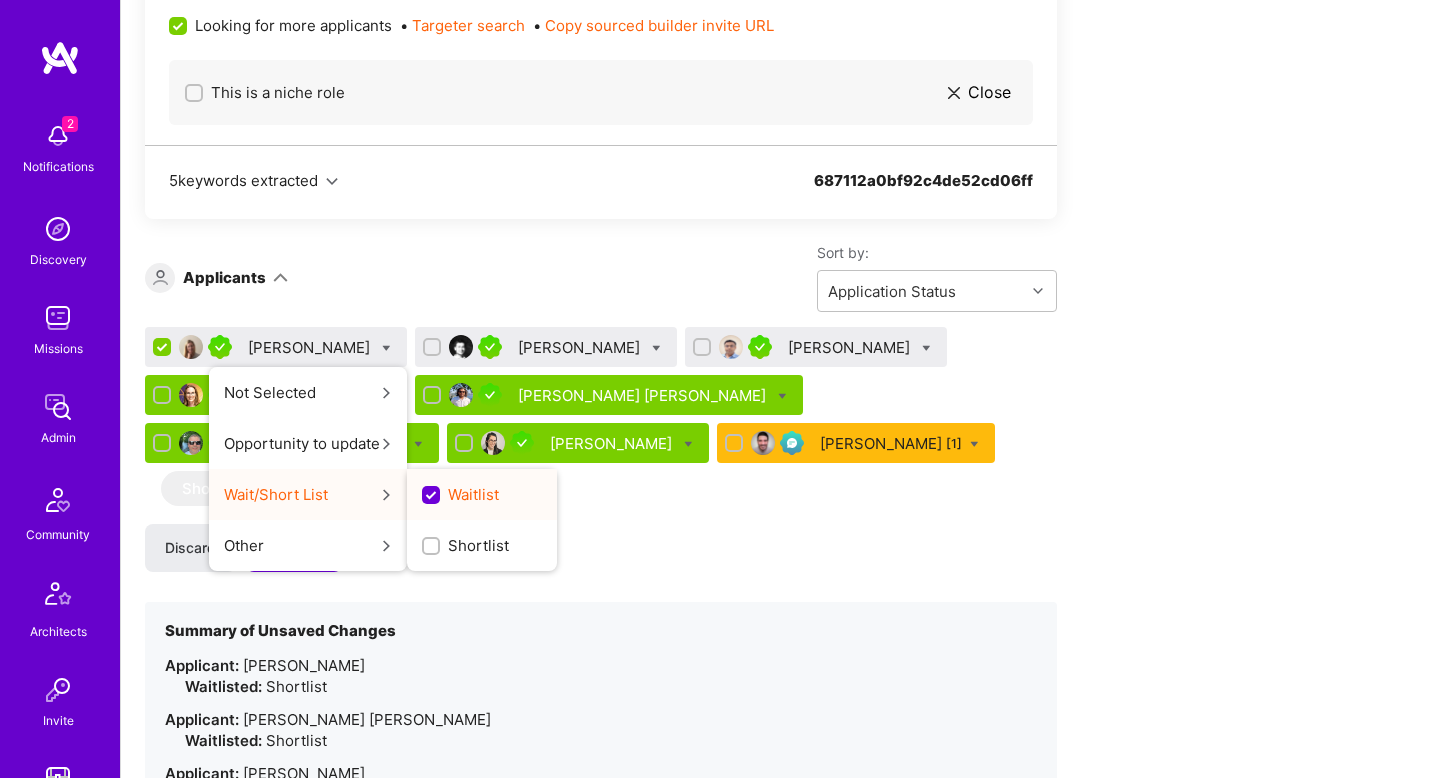 scroll, scrollTop: 0, scrollLeft: 0, axis: both 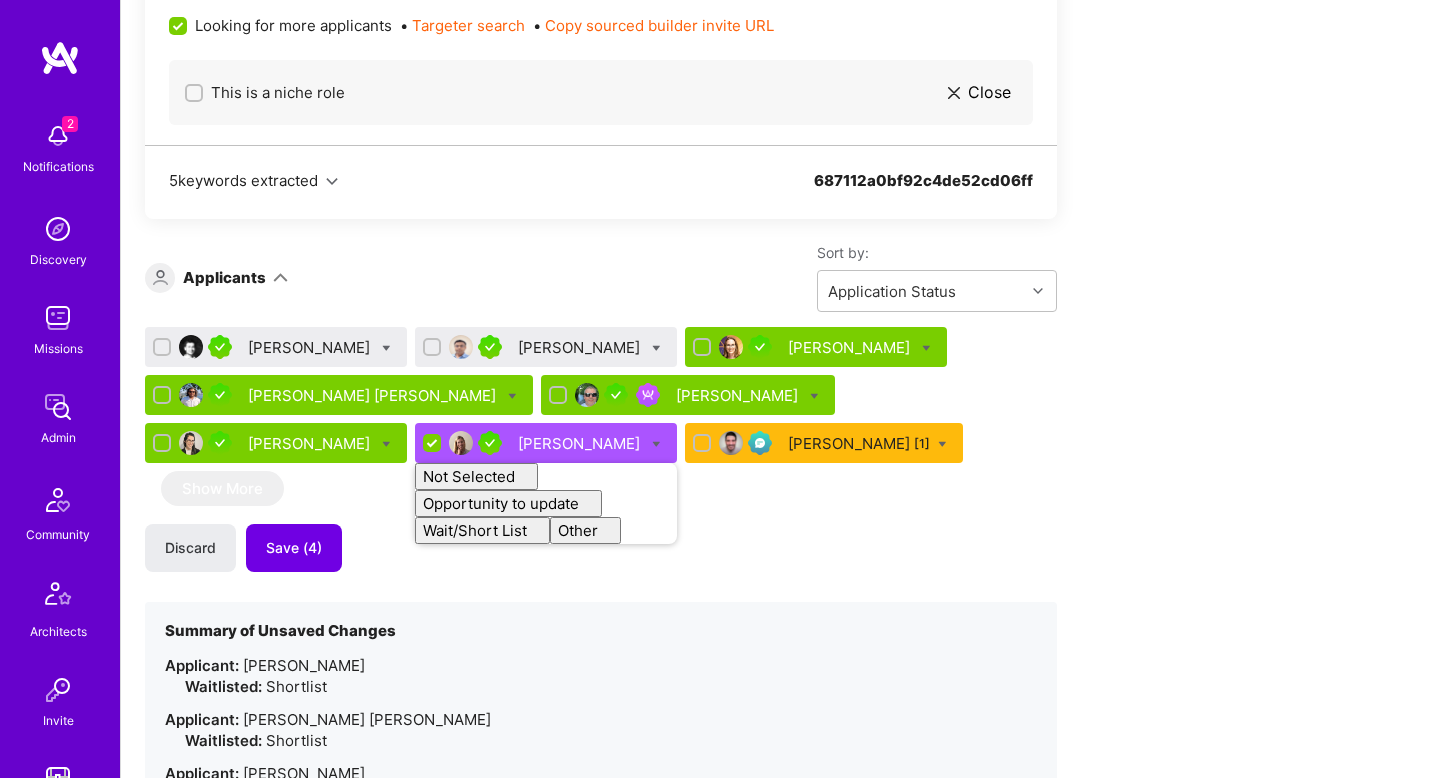 checkbox on "false" 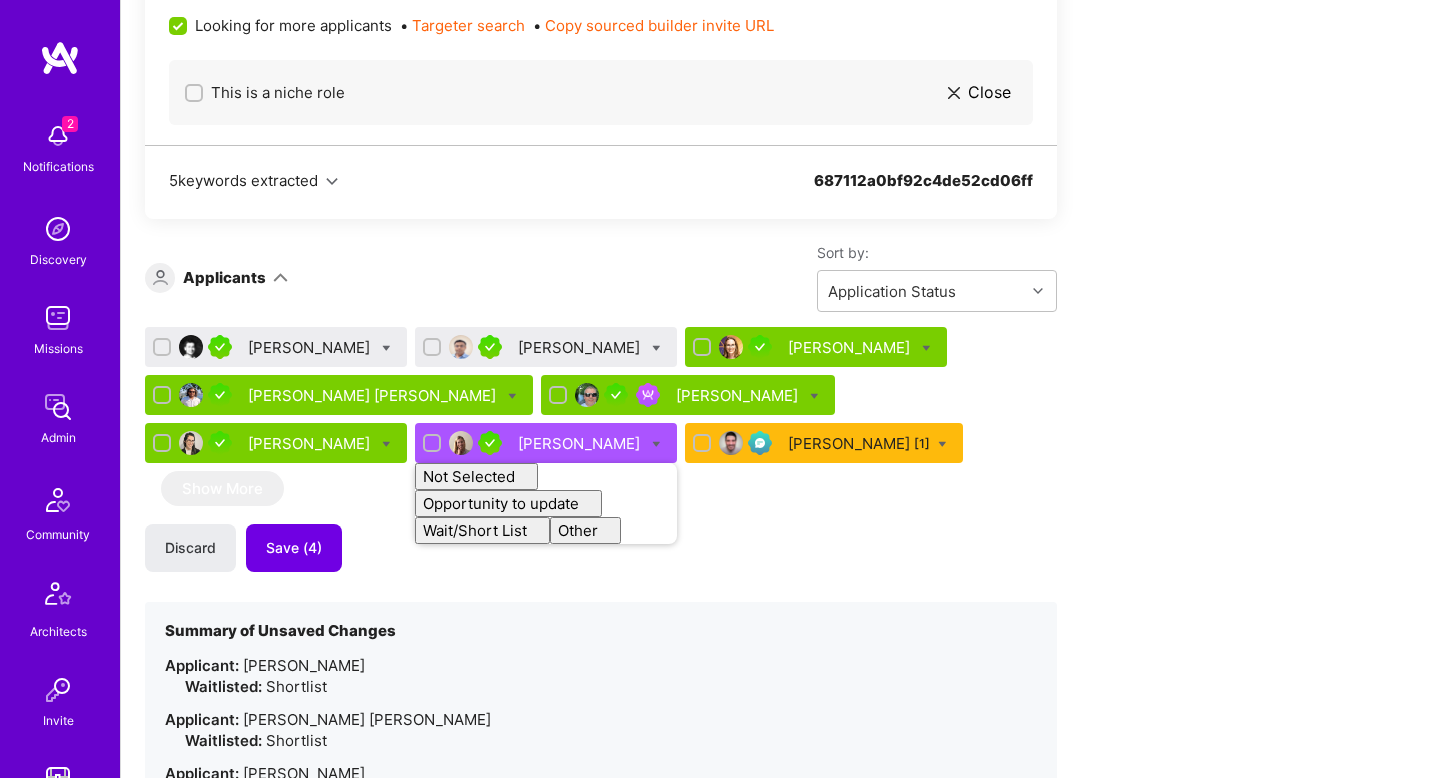 drag, startPoint x: 651, startPoint y: 497, endPoint x: 439, endPoint y: 425, distance: 223.89284 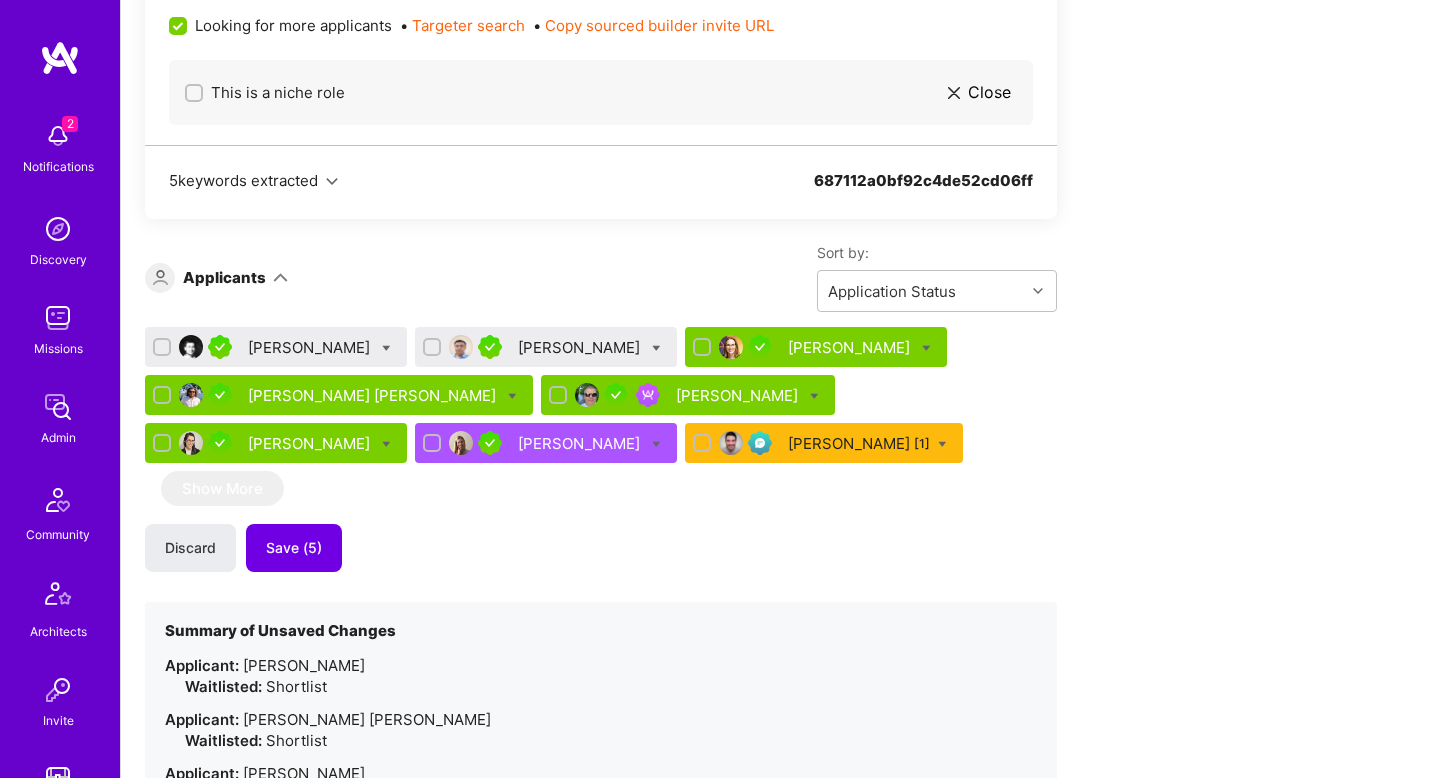 click at bounding box center [386, 348] 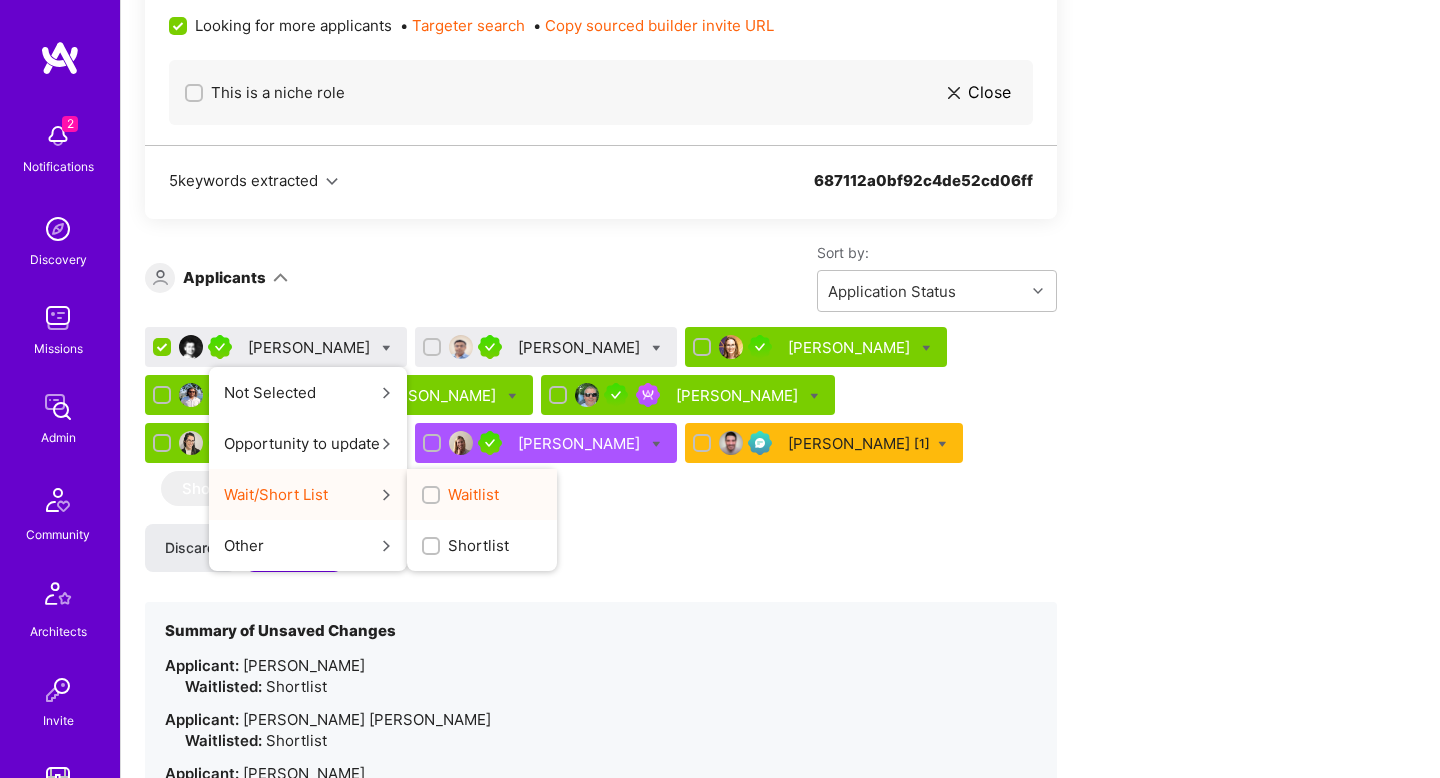click on "Waitlist" at bounding box center (473, 494) 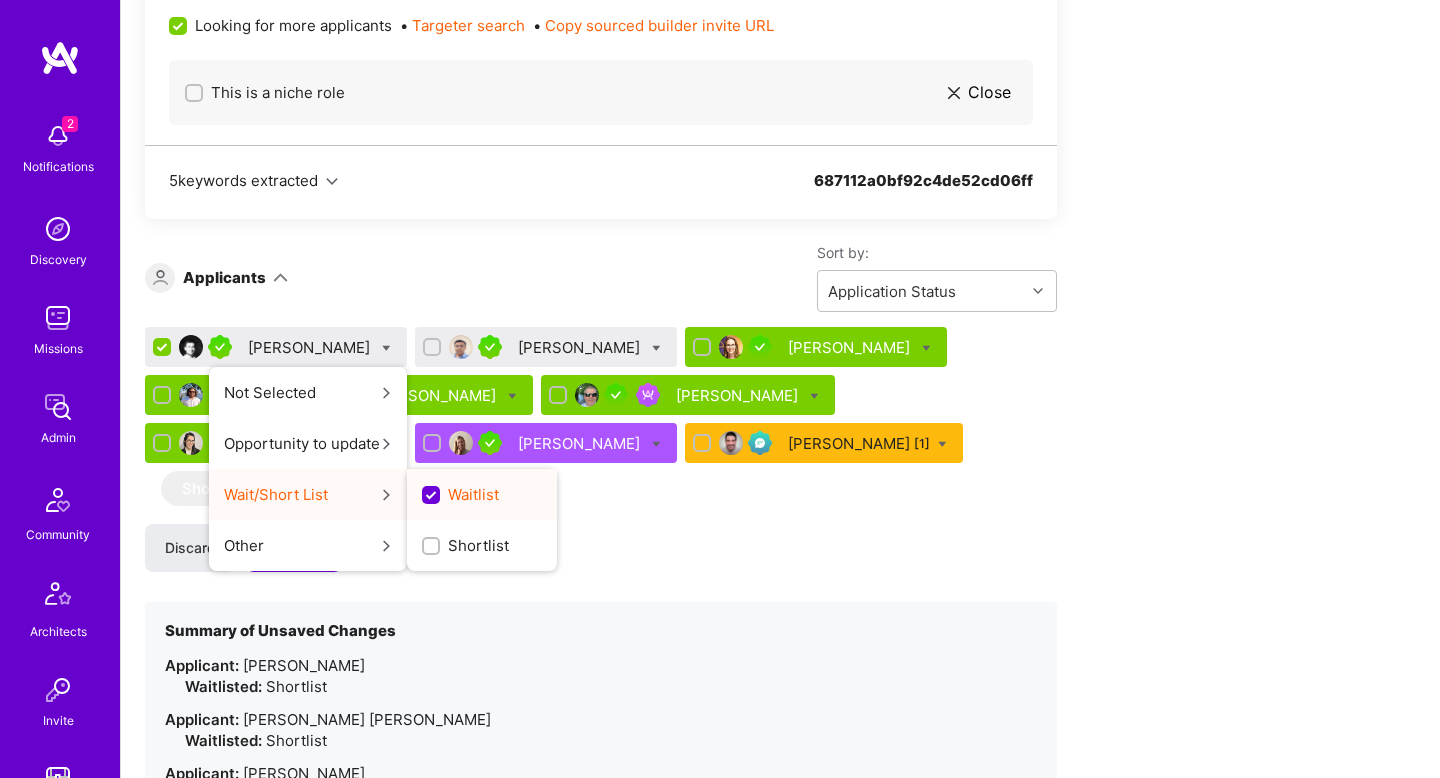 scroll, scrollTop: 0, scrollLeft: 0, axis: both 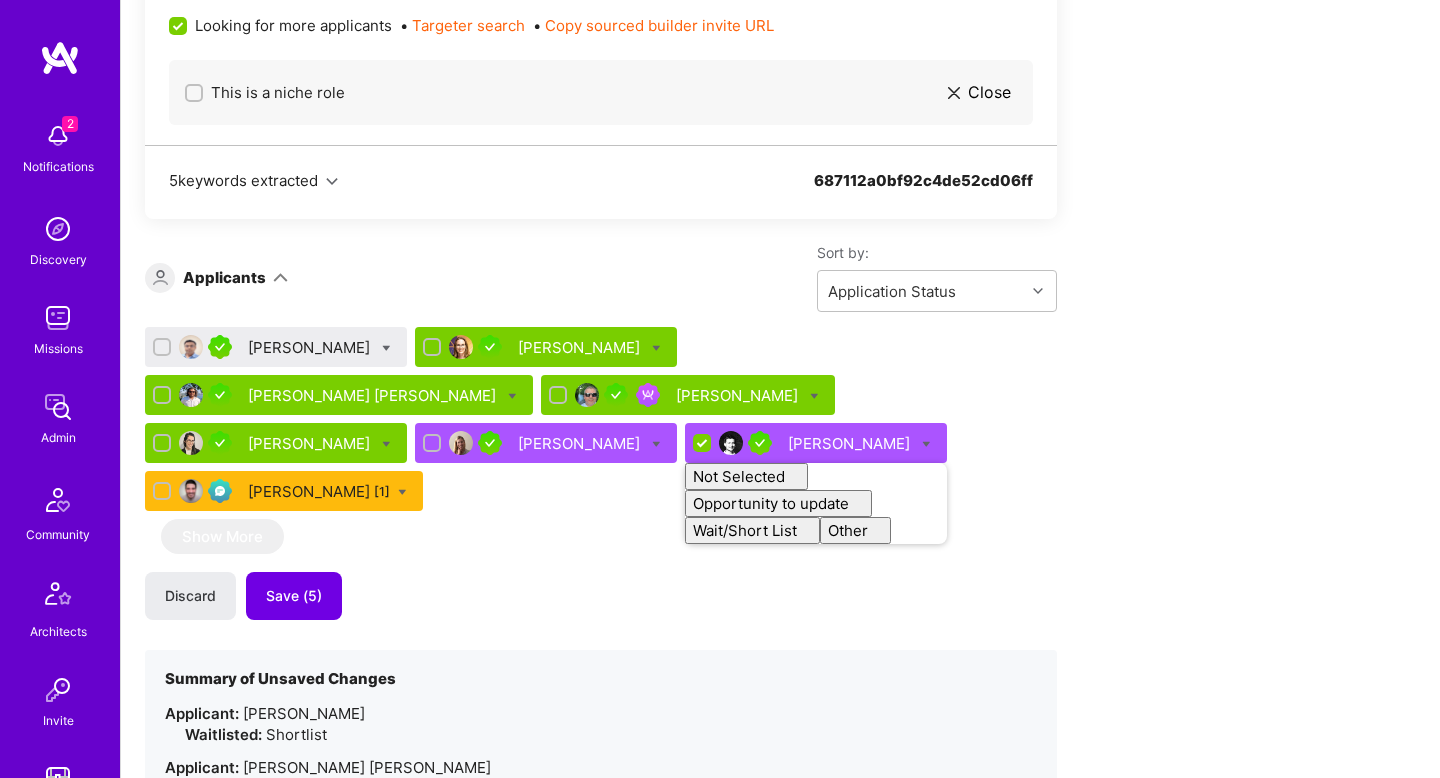 checkbox on "false" 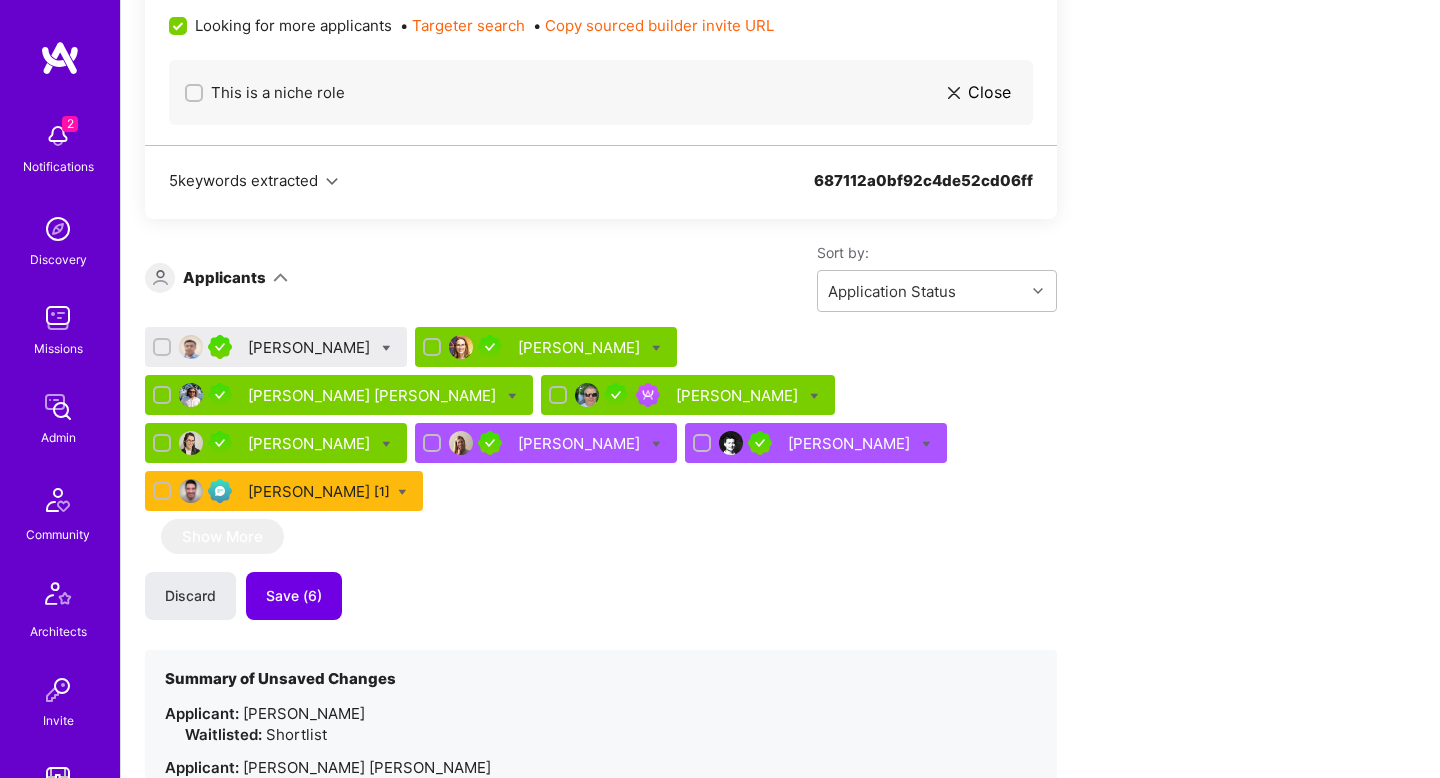 drag, startPoint x: 592, startPoint y: 512, endPoint x: 444, endPoint y: 454, distance: 158.95912 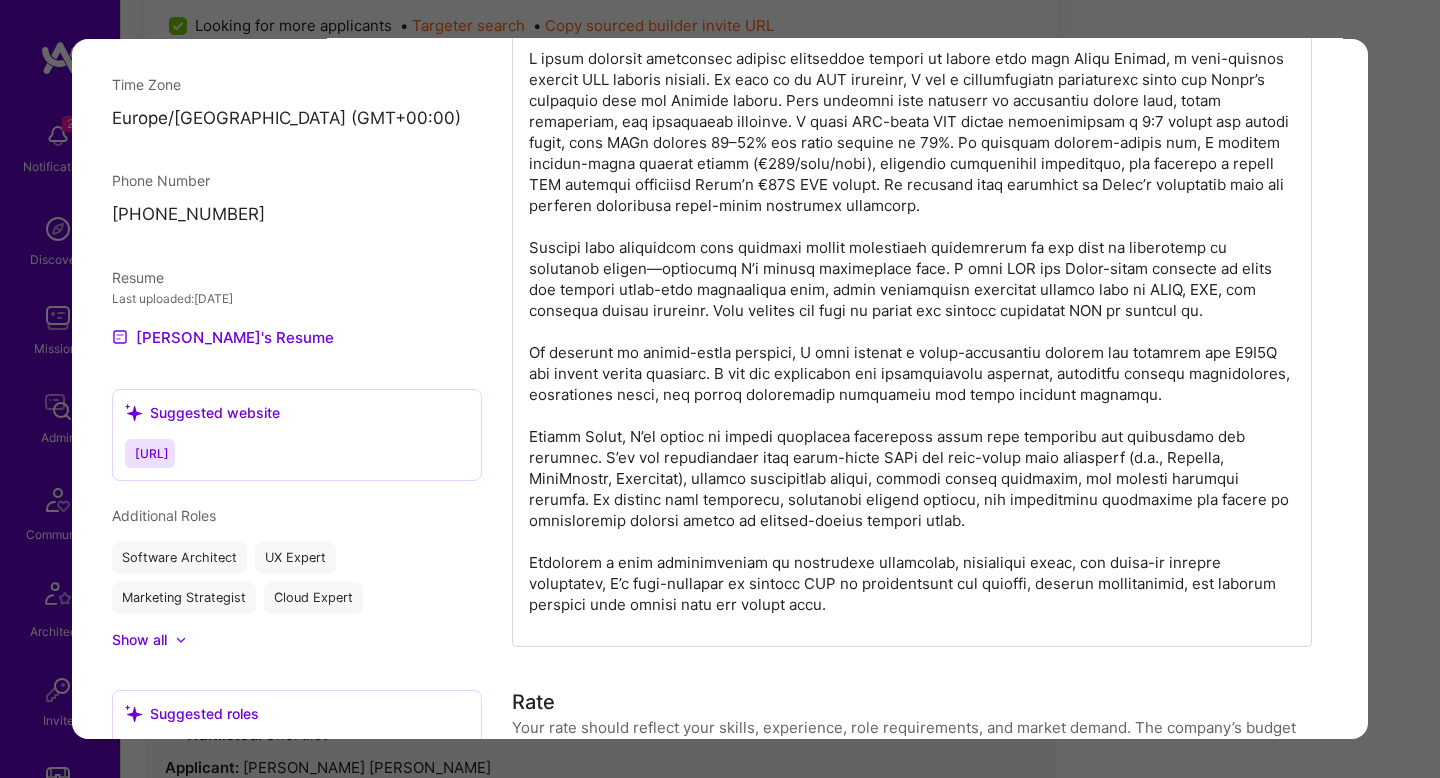 scroll, scrollTop: 1611, scrollLeft: 0, axis: vertical 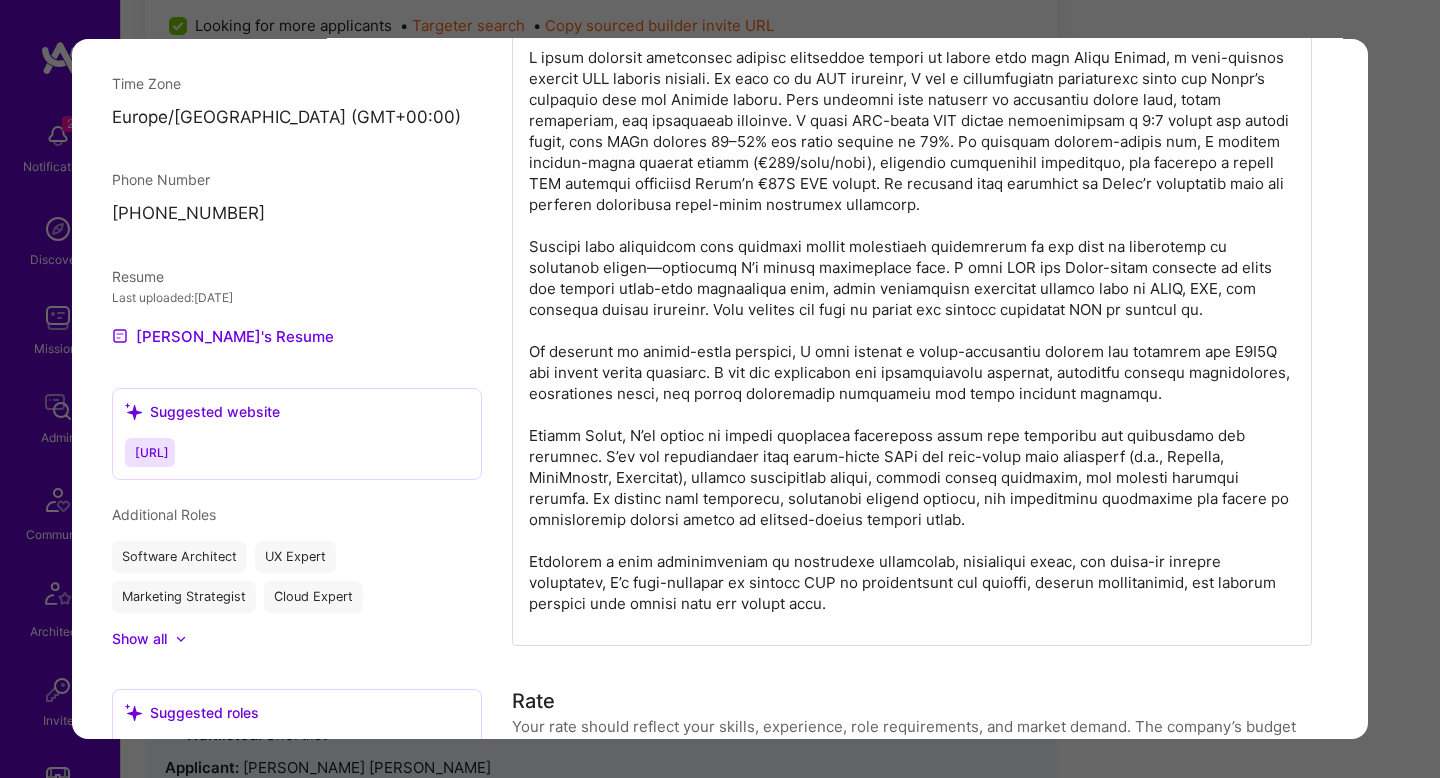 click on "Application Analysis This application has not yet been analyzed. Analyze now About me Make yourself stand out If proposed, your responses will be shared with the company. Question from MDI-Health Tell us about relevant experience in healthcare? Rate Your rate should reflect your skills, experience, role requirements, and market demand. The company’s budget reflects the range the company has budgeted for the role. If selected, I agree to work on this role at or above the rate entered below. Hourly role Approximately  20  hours per week Variable based on company needs, you’re paid for the hours worked.   Learn more My  hourly  rate starts at $ 100 /hr or above Availability I am available from July 12, 2025 for 50 h/week Note on availability I am adaptable and willing to tailor my schedule to meet the company's requirements. Do you want to save this new availability to your profile? Yes No Working hours overlap My working hours range  on Lisbon time  from  7:00 AM  to   9:00 PM    or    in (UTC 0 )    Yes No" at bounding box center (922, 3442) 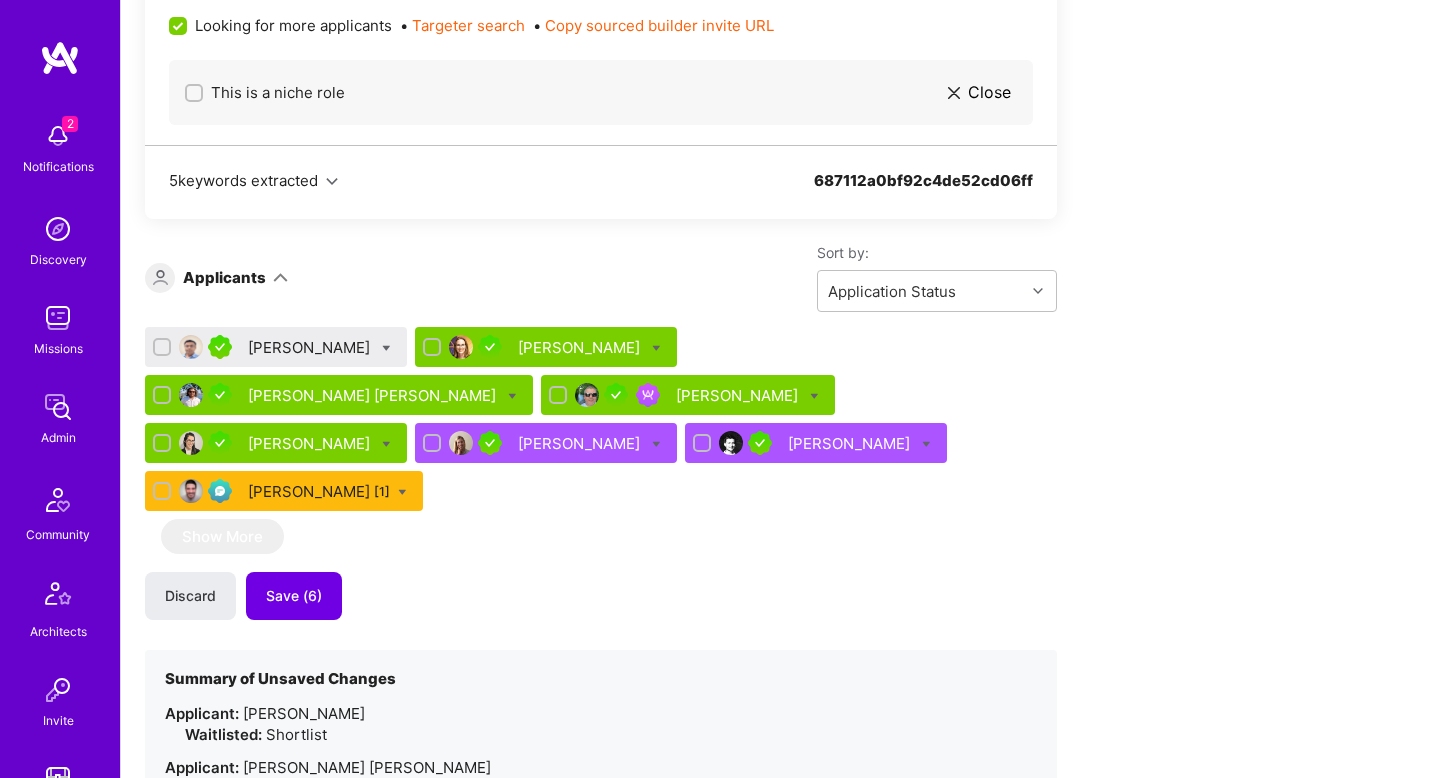 click at bounding box center (386, 348) 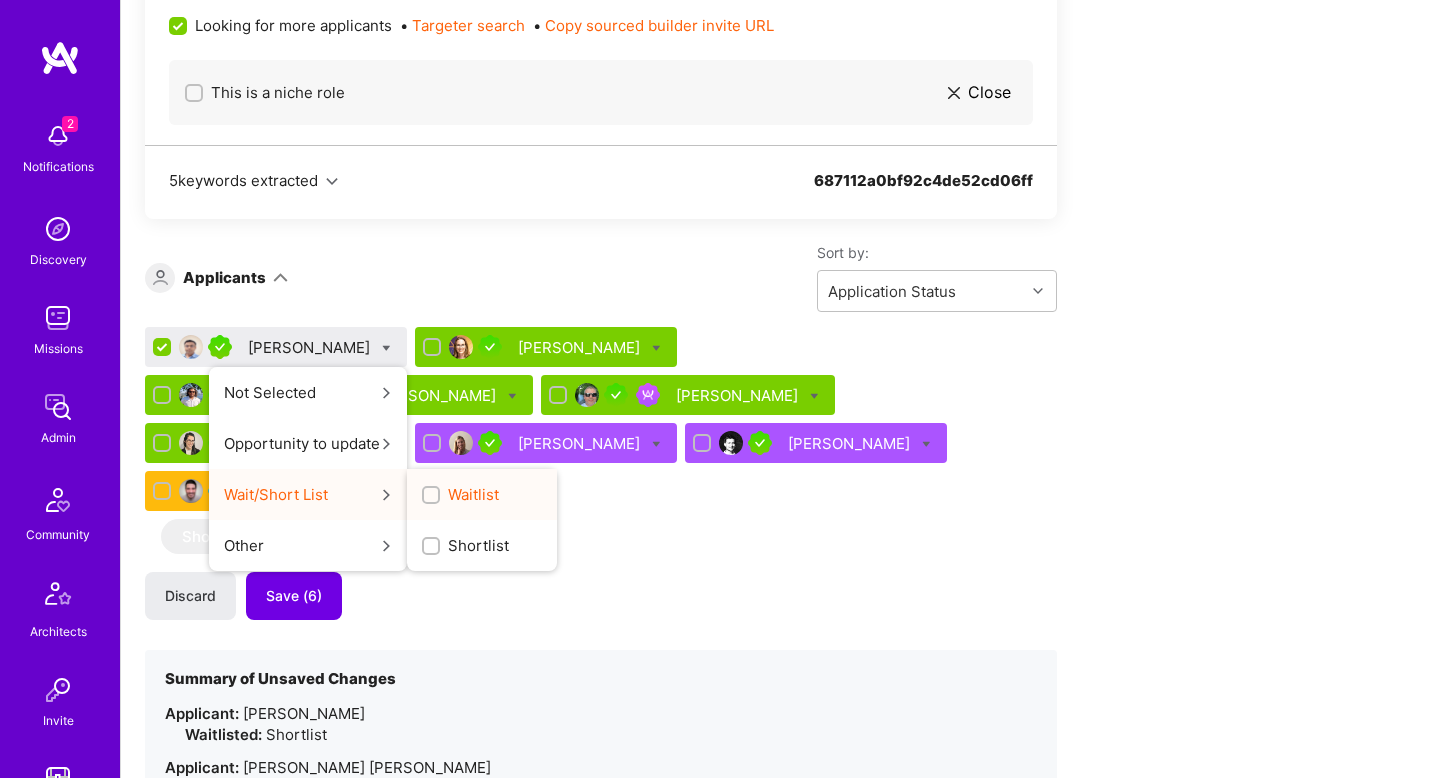 click on "Waitlist" at bounding box center [460, 494] 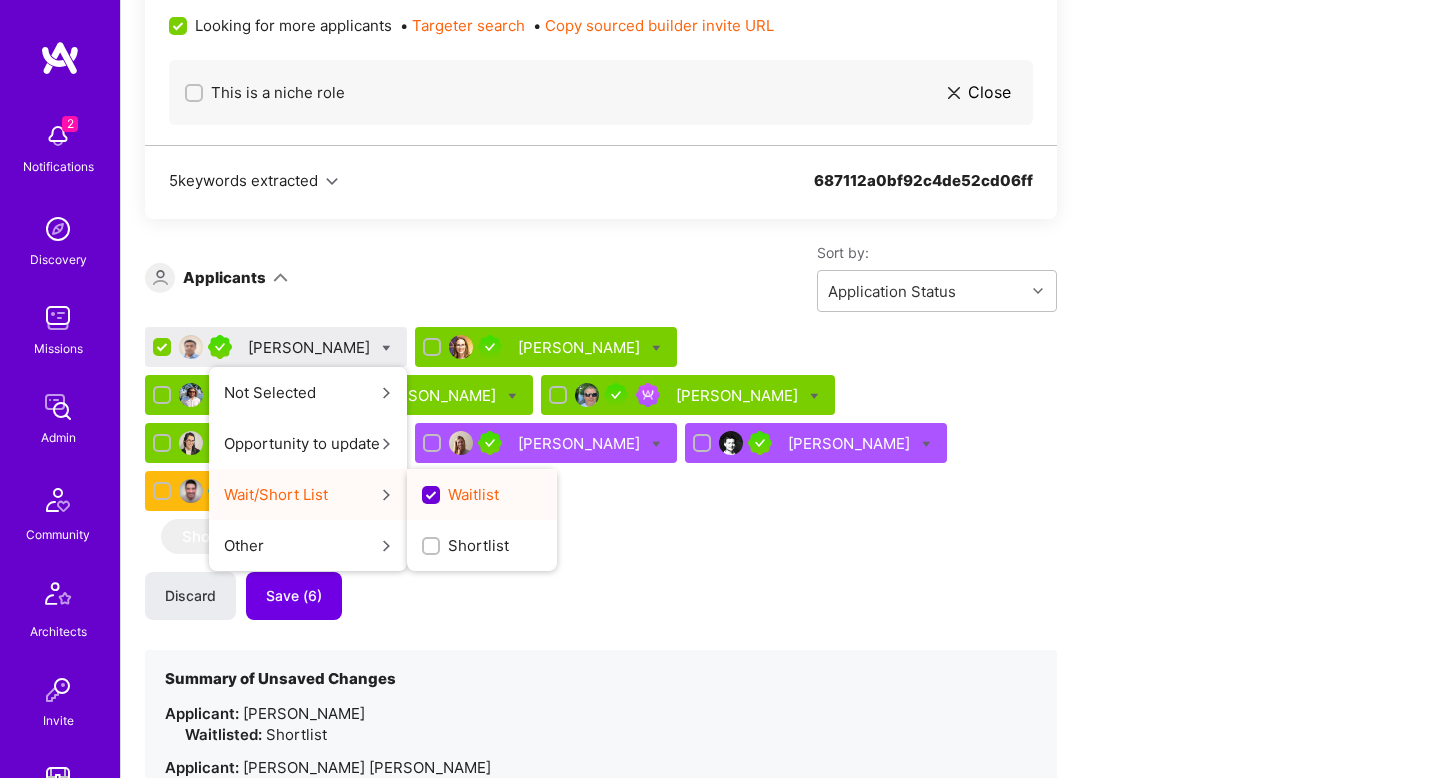 scroll, scrollTop: 0, scrollLeft: 0, axis: both 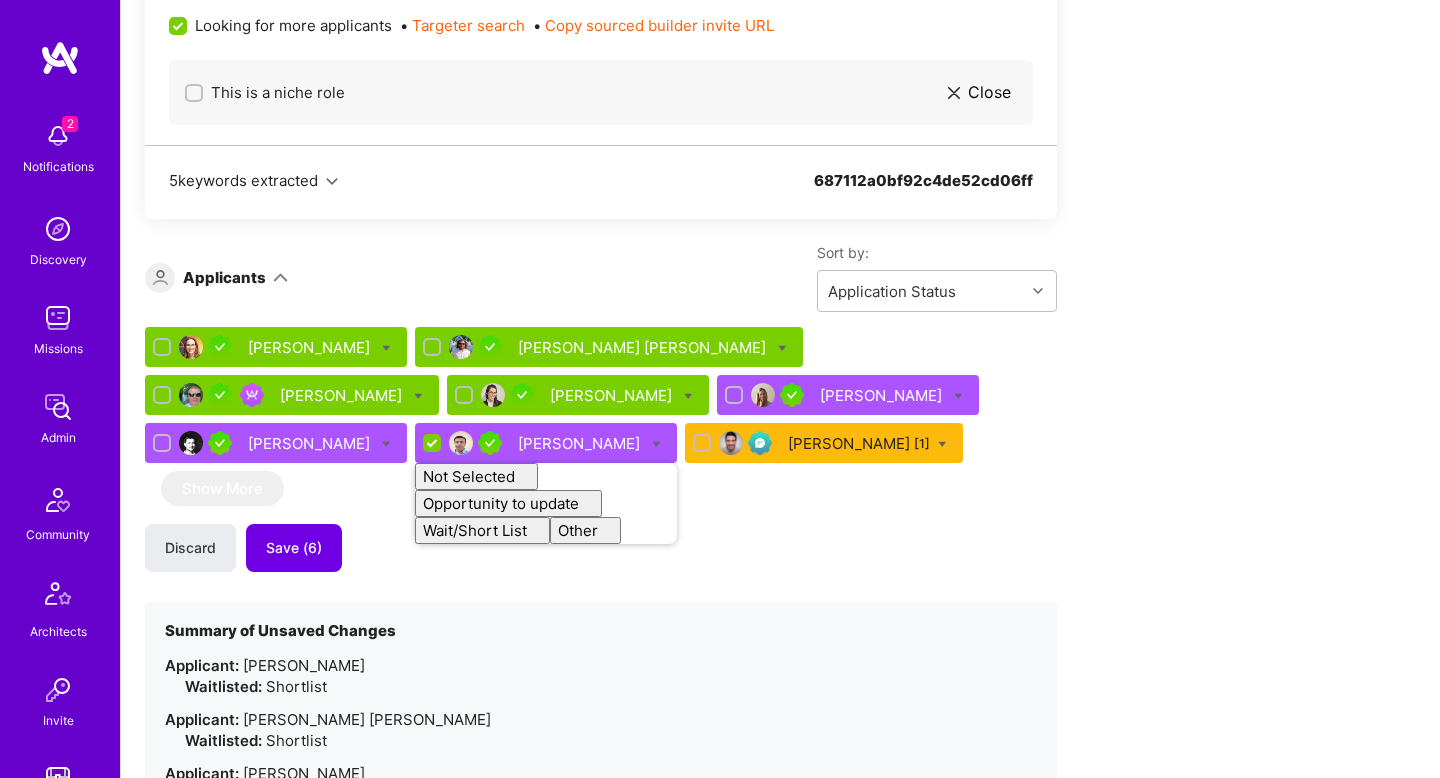 checkbox on "false" 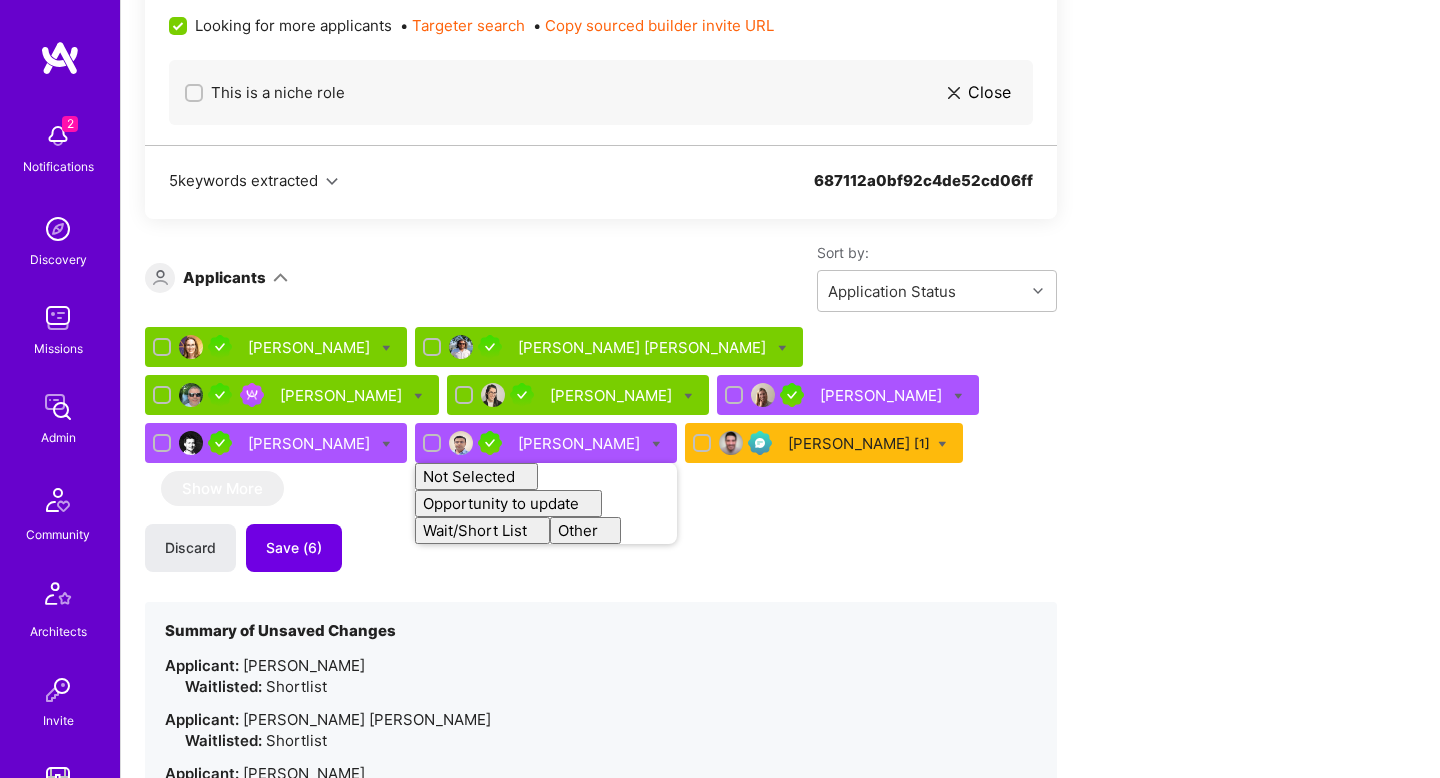drag, startPoint x: 569, startPoint y: 518, endPoint x: 515, endPoint y: 479, distance: 66.61081 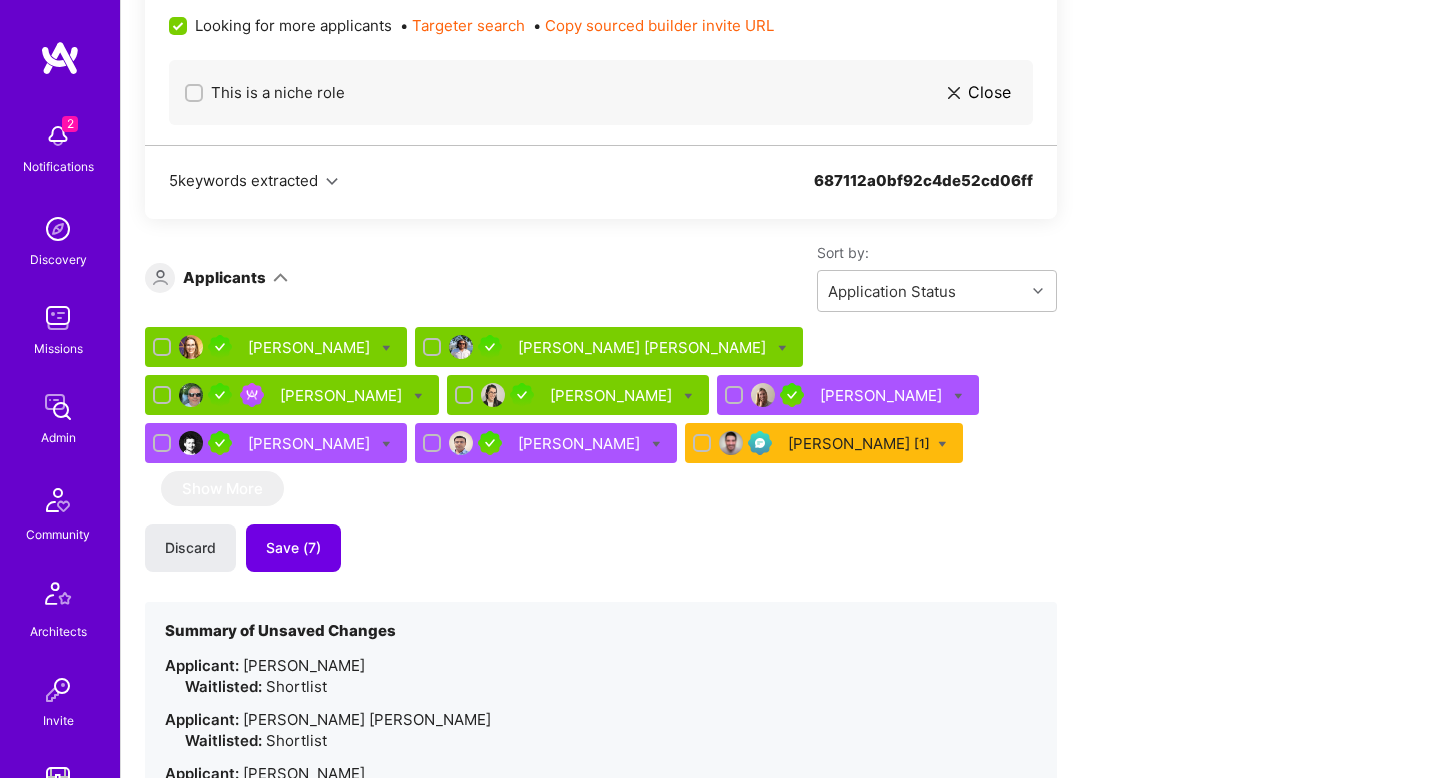 click on "Gabriel Galo [1]" at bounding box center (859, 443) 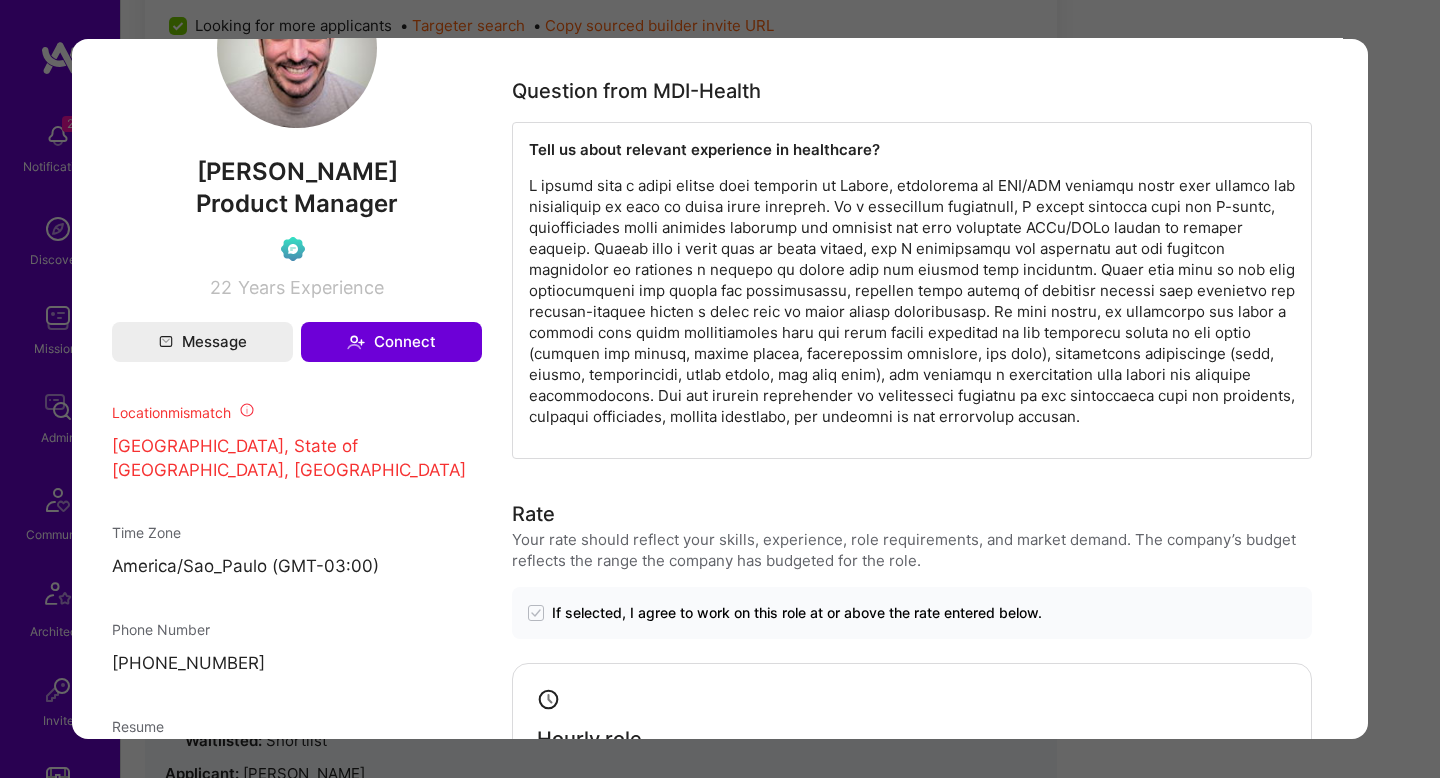 scroll, scrollTop: 1088, scrollLeft: 0, axis: vertical 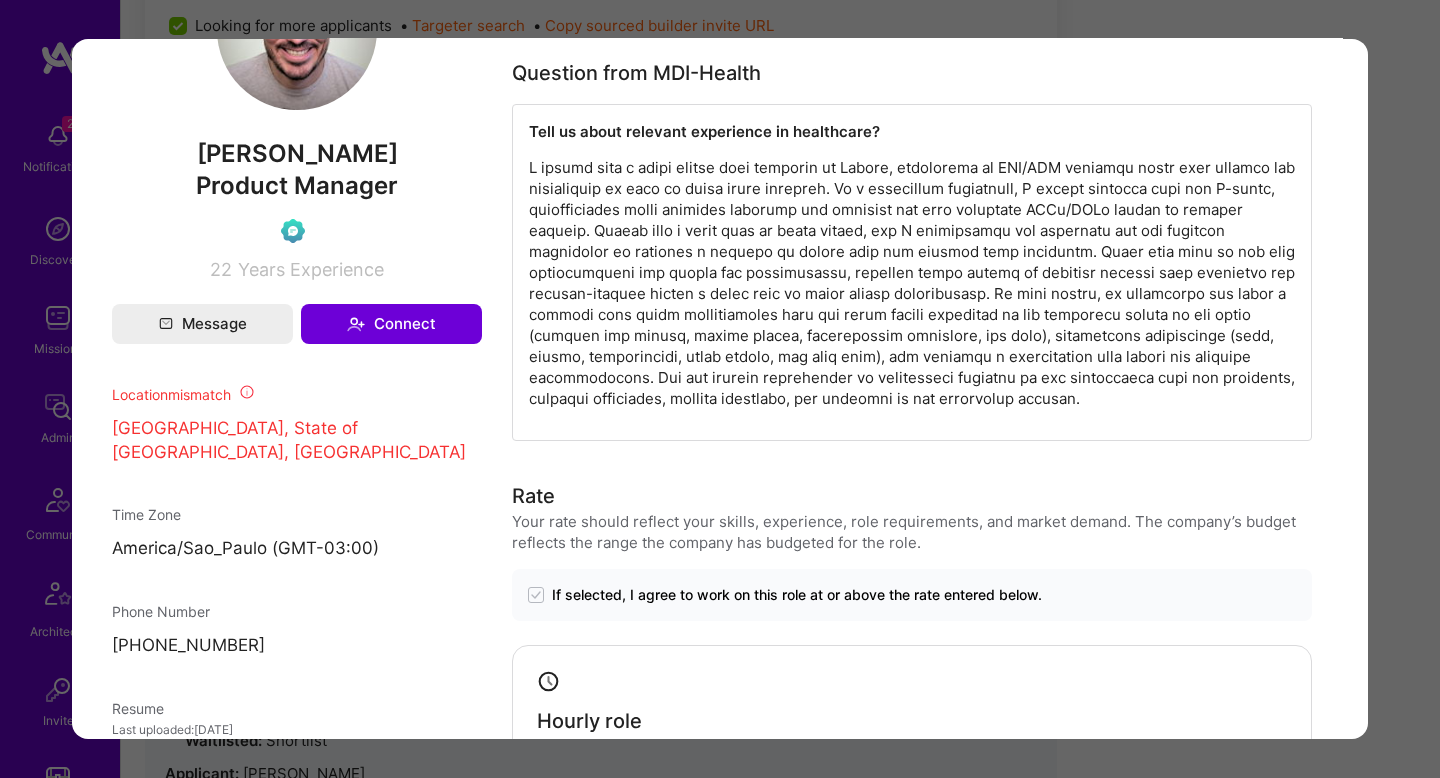 click on "Application  8  of  8 Builder Missing Requirements Required Location See locations Location doesn’t match IP Admin data Details User ID:   66cf4ea4e372b10012f90b26 Admin:   No User type  Regular user or Company user  :   Regular user Email:  gpgalo@gmail.com  Copy Email Blocked from email notifications:   No LinkedIn:  https://linkedin.com/in/souogalo Profile URL:  https://client.a.team/builders/66cf4ea4e372b10012f90b26  Copy profile URL User status:  Active Onboarding Type:  legacy Evaluation feedback:  Feedback form   ( Jul 11, 2025, 9:17 PM ) Submitted at:  Jul 11, 2025, 9:17 PM Updated at:  Jul 11, 2025, 9:17 PM Status 0 Re-assign application to another role Product Manager, Experienced PM deep in healthcare. Strong knowledge of health plans and claims data is a must; Comfortable working with imperfect data; able to make reasonable assumptions and move forward; Highly analytical and structured thinker Update  Copy builder data to clipboard  Copy application and builder data to clipboard Gabriel Galo 22" at bounding box center (720, 389) 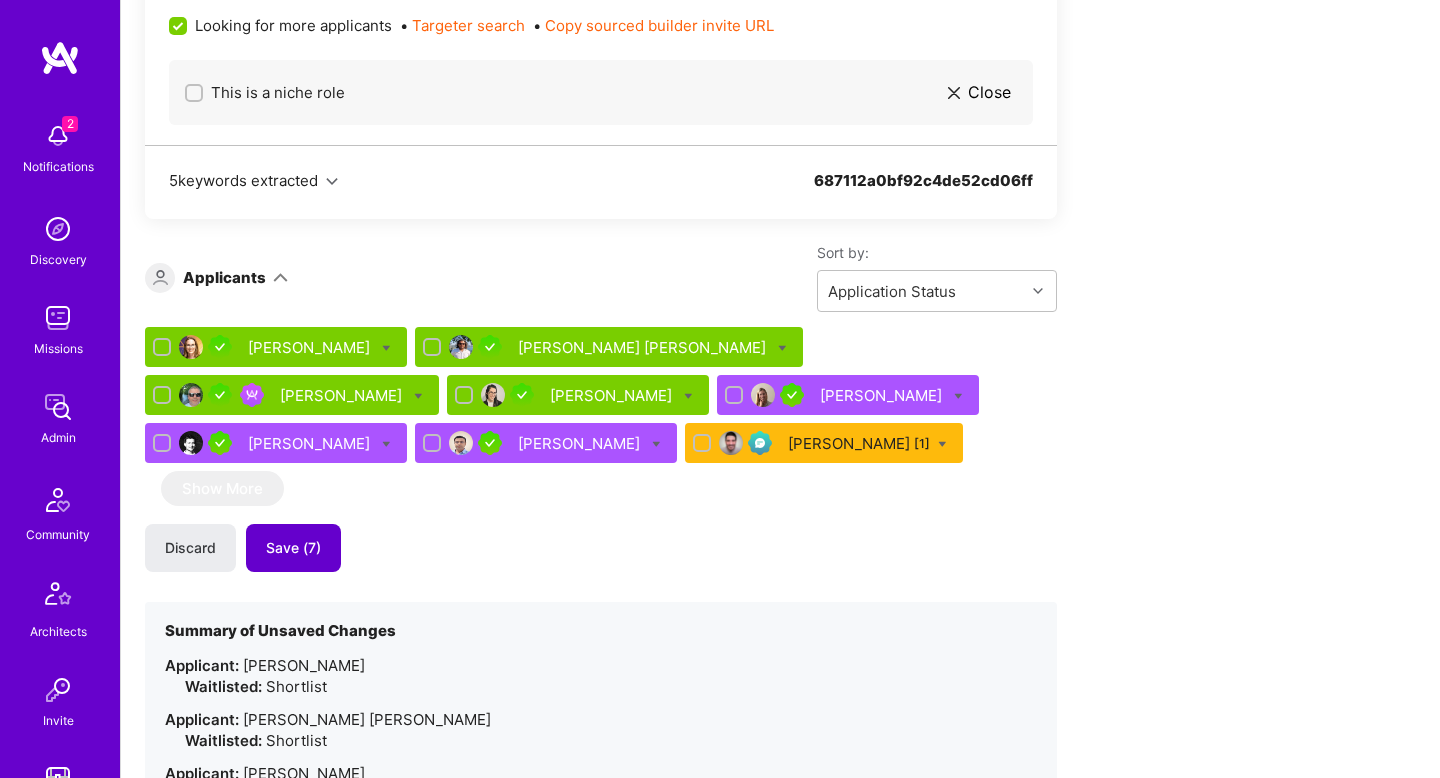 click on "Save (7)" at bounding box center [293, 548] 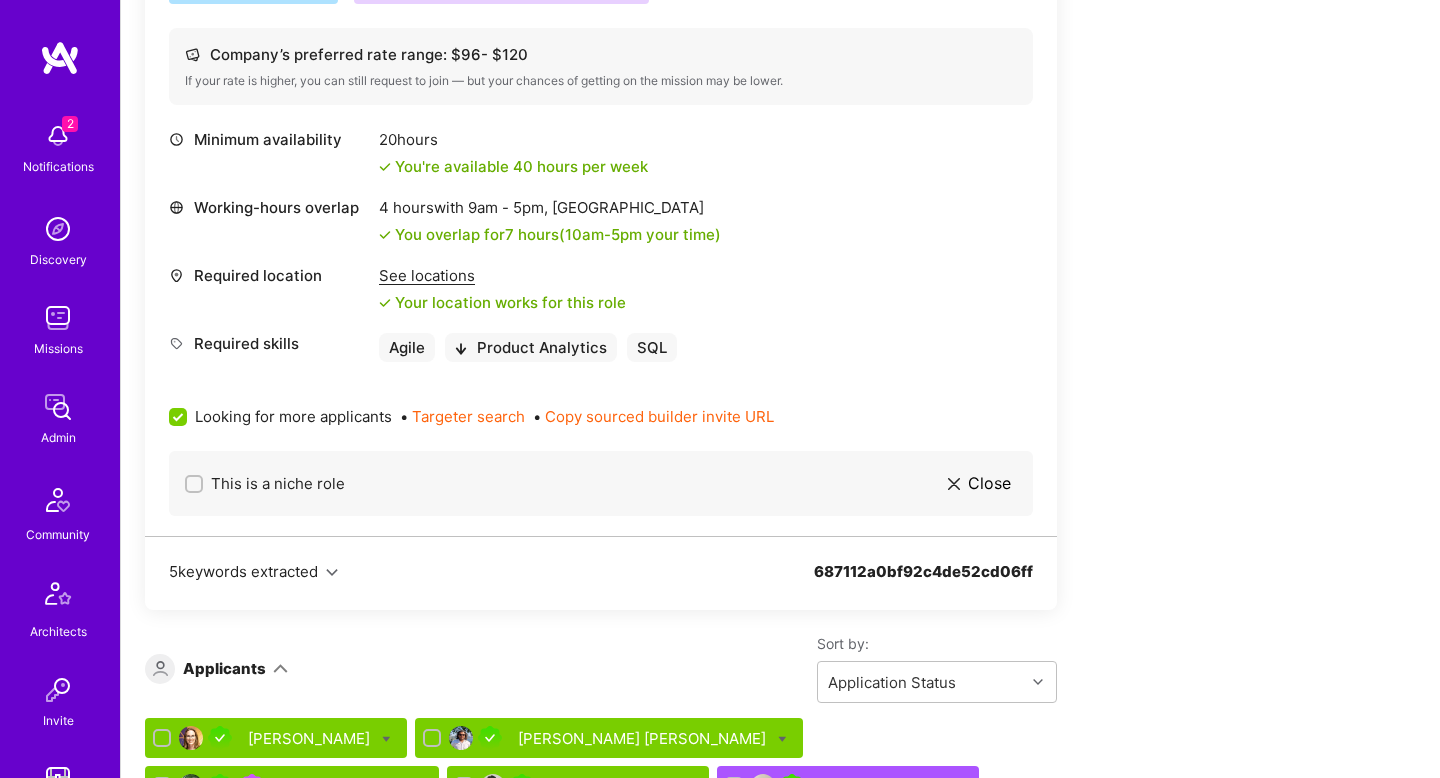 scroll, scrollTop: 0, scrollLeft: 0, axis: both 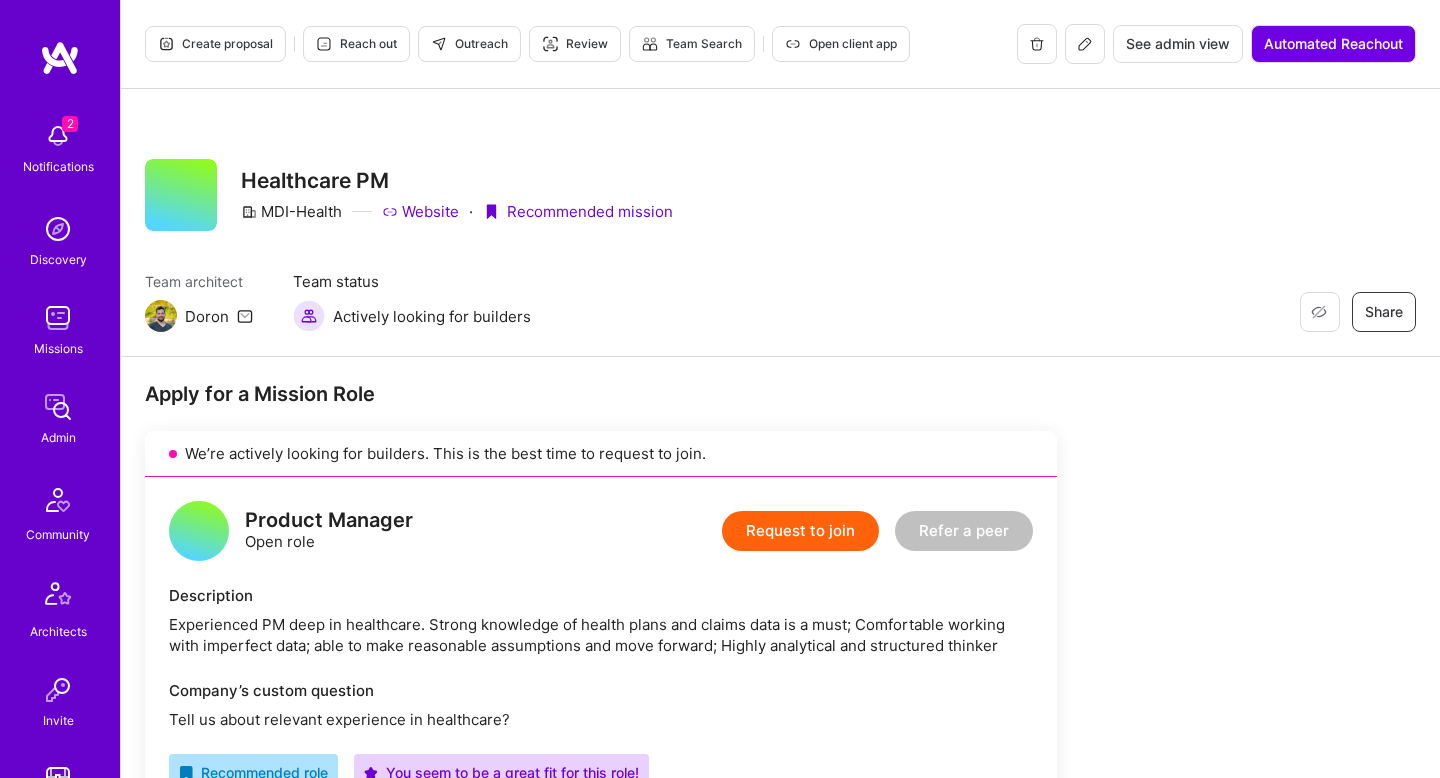 click on "Create proposal" at bounding box center (215, 44) 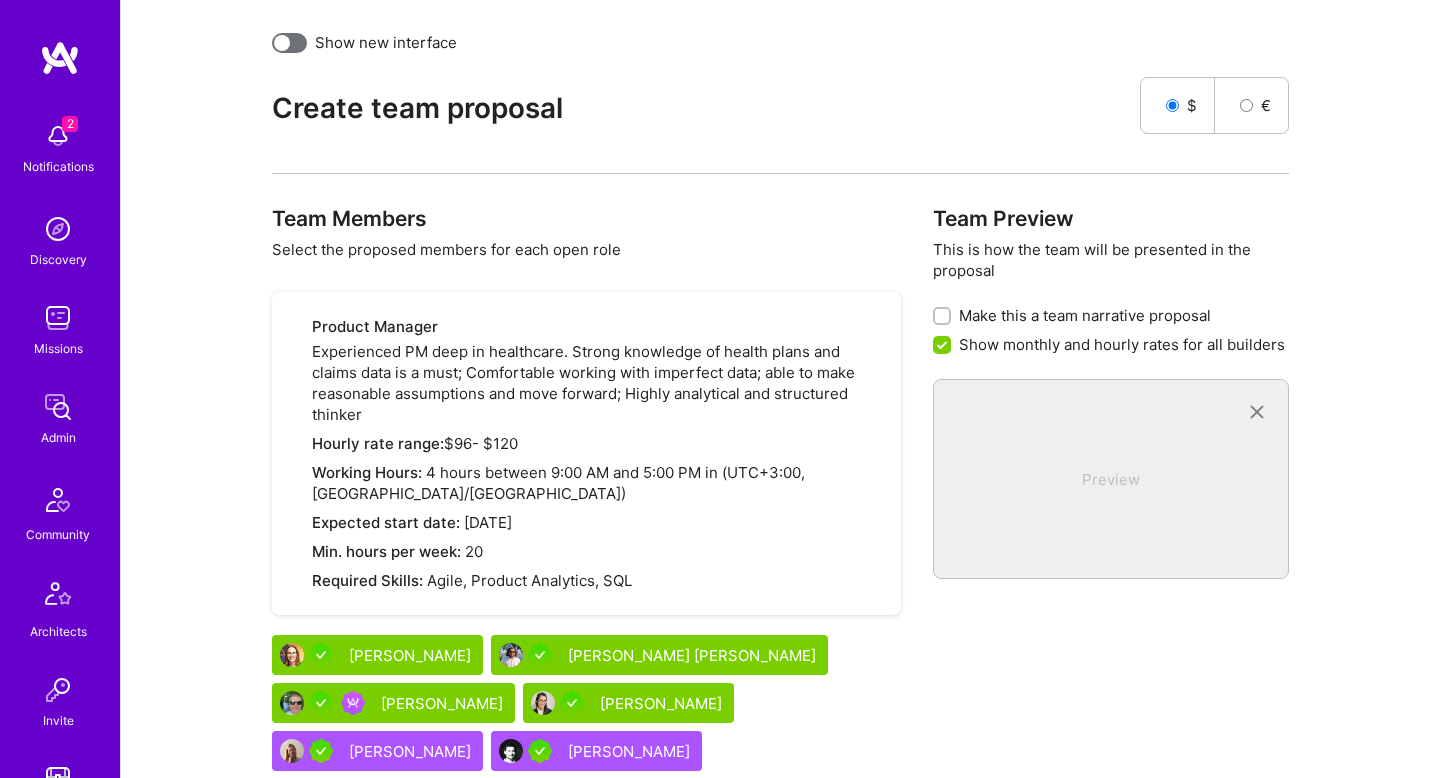 scroll, scrollTop: 637, scrollLeft: 0, axis: vertical 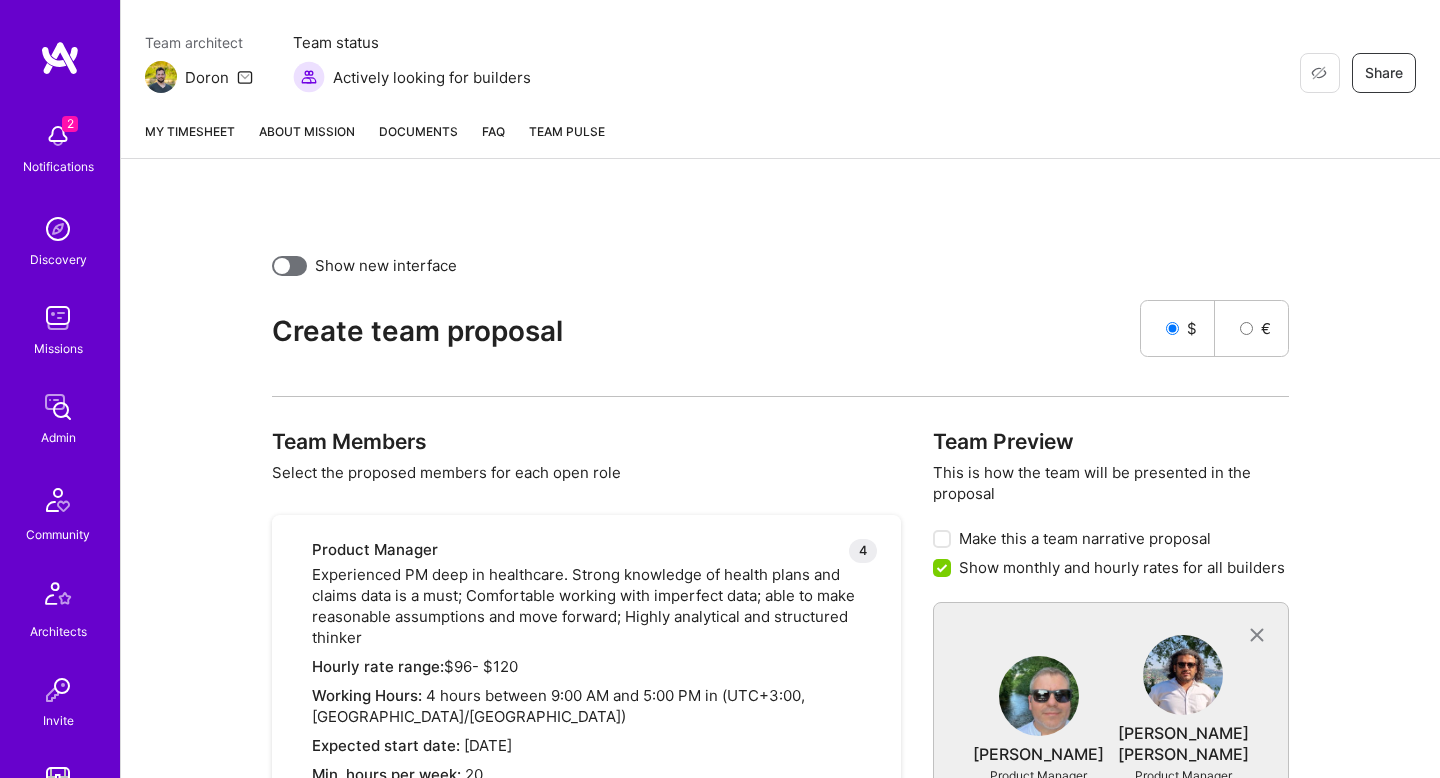 drag, startPoint x: 408, startPoint y: 492, endPoint x: 921, endPoint y: 298, distance: 548.4569 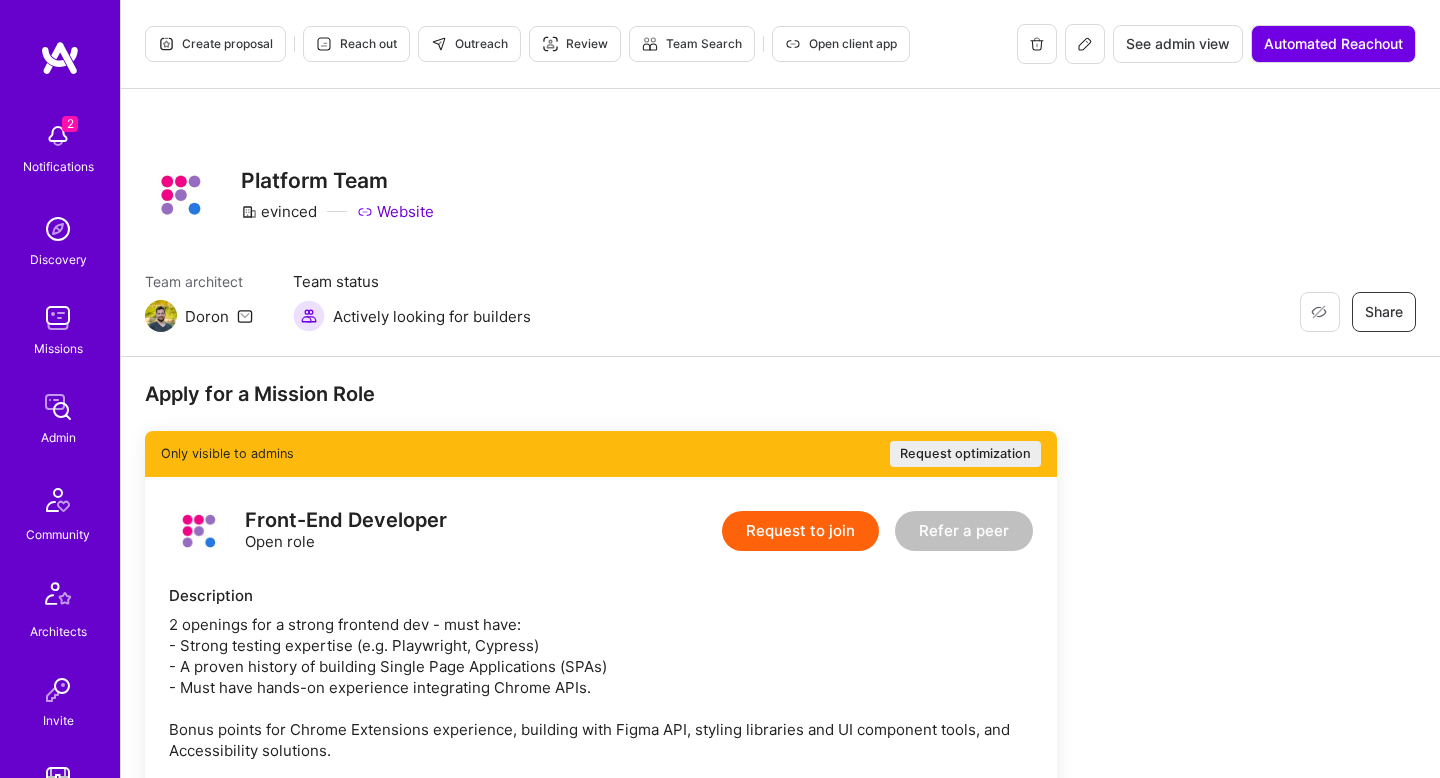 scroll, scrollTop: 0, scrollLeft: 0, axis: both 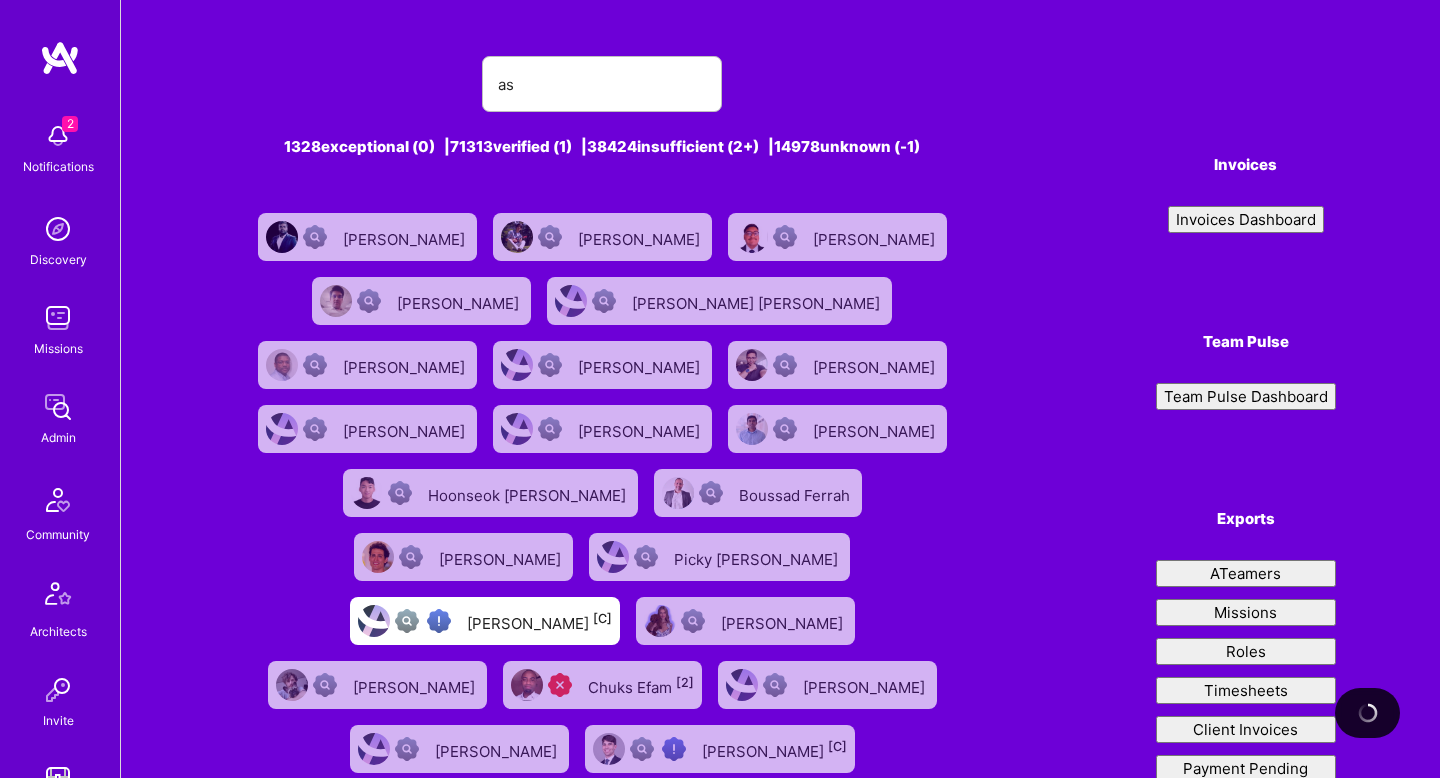type on "asa" 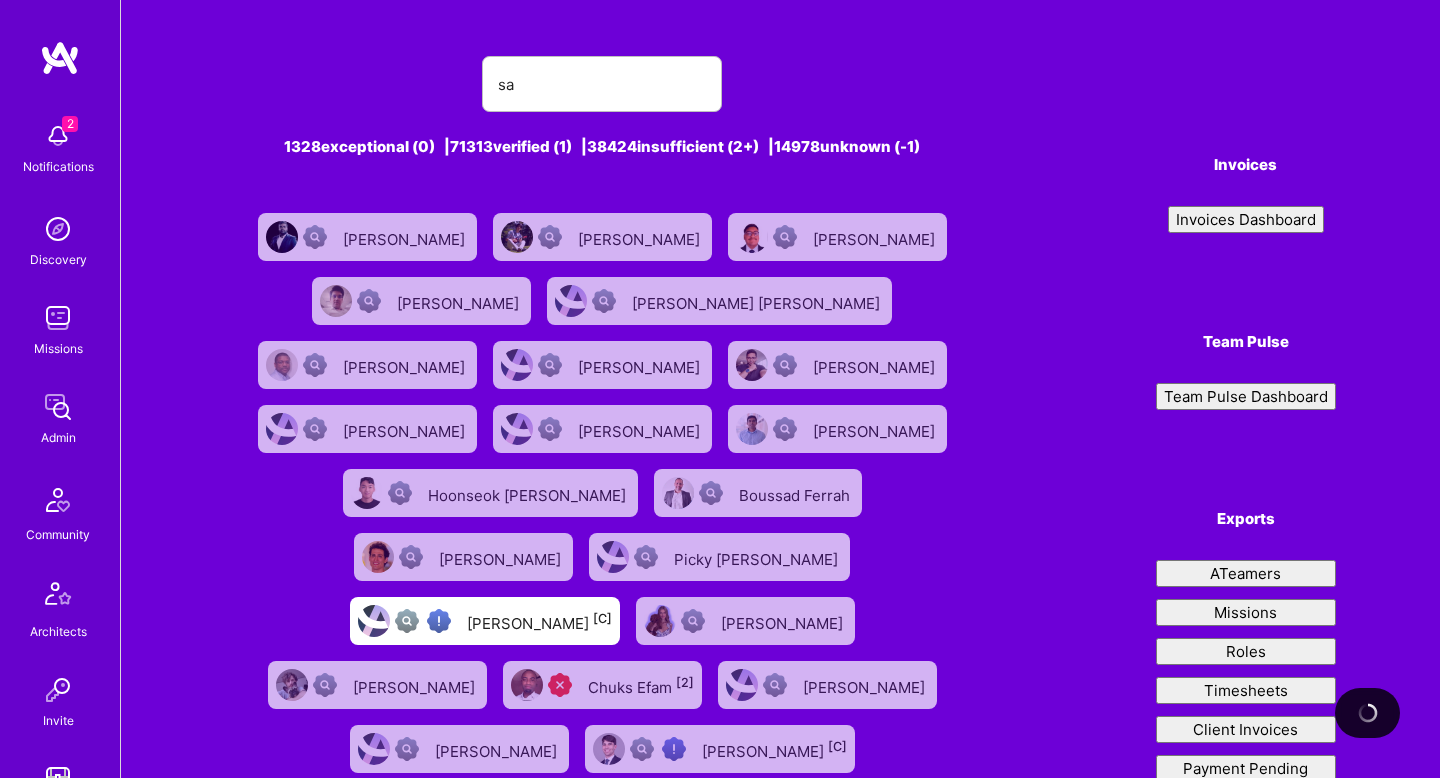 type on "s" 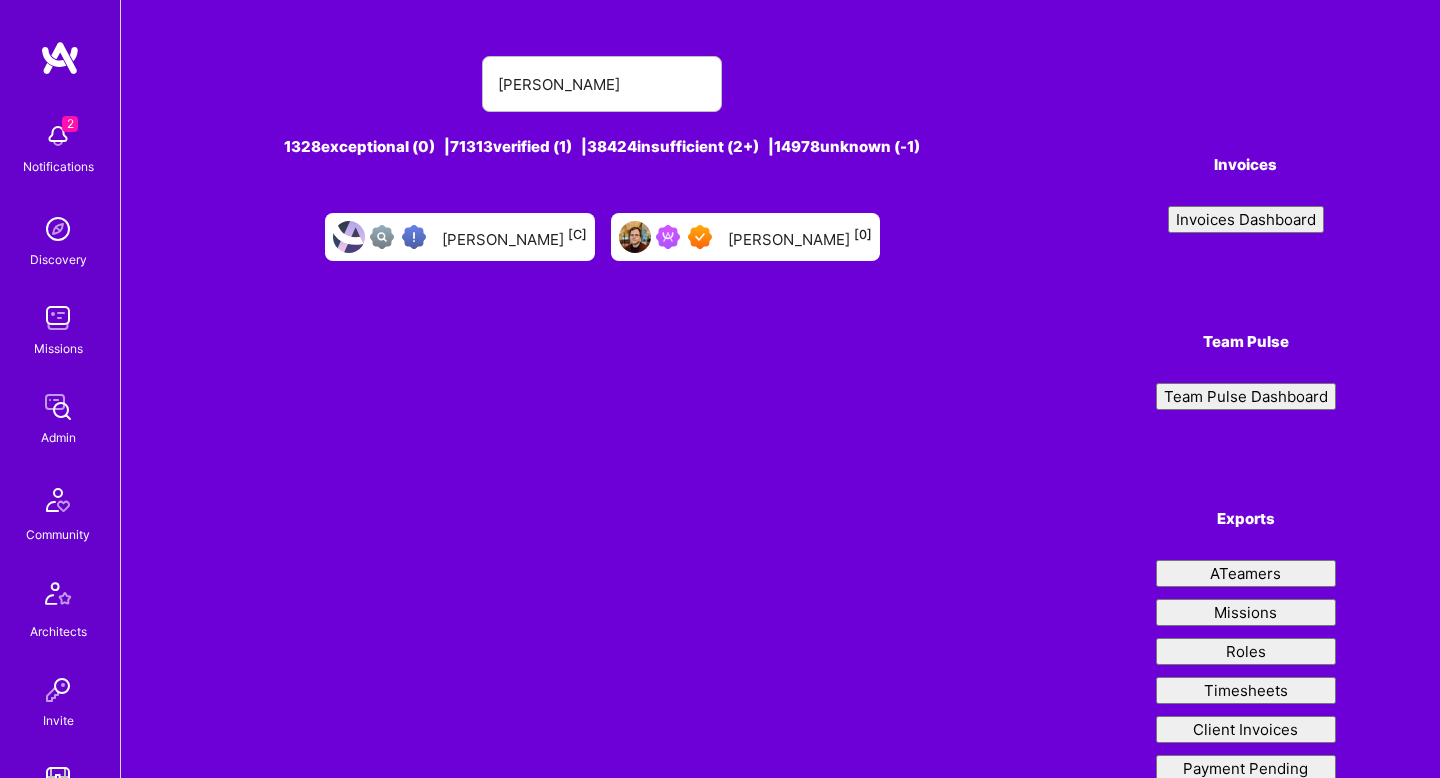 type on "asaf zamir" 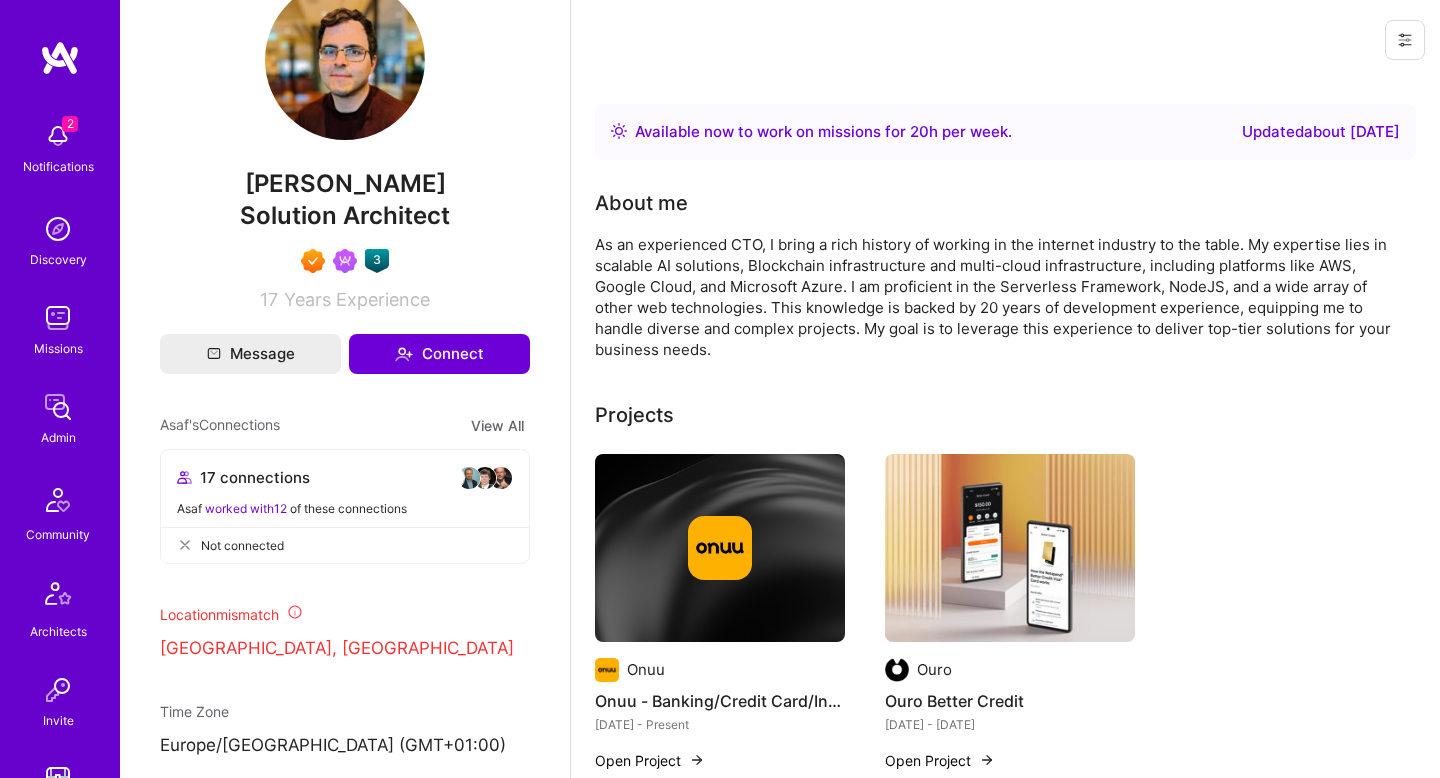 scroll, scrollTop: 507, scrollLeft: 0, axis: vertical 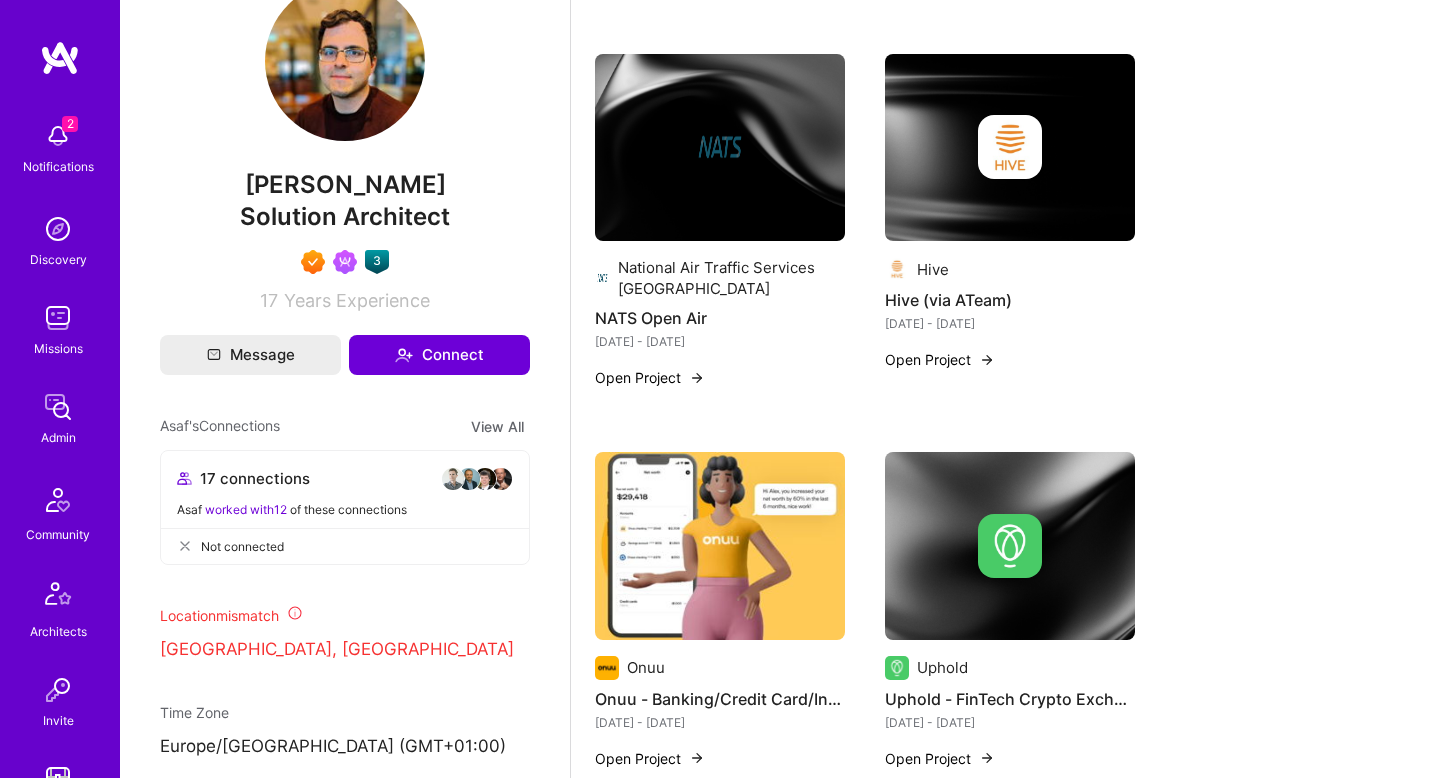 click on "Open Project" at bounding box center (940, 359) 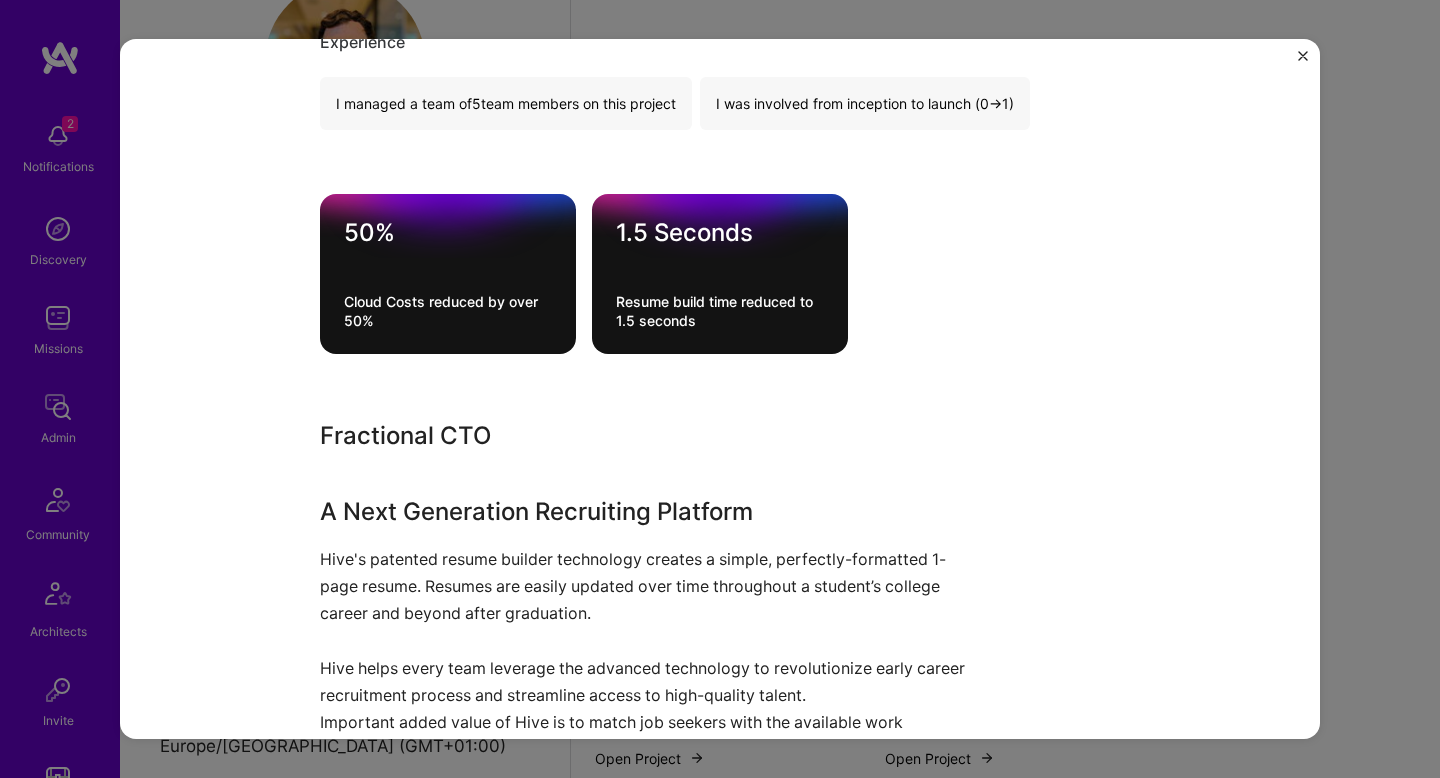 scroll, scrollTop: 865, scrollLeft: 0, axis: vertical 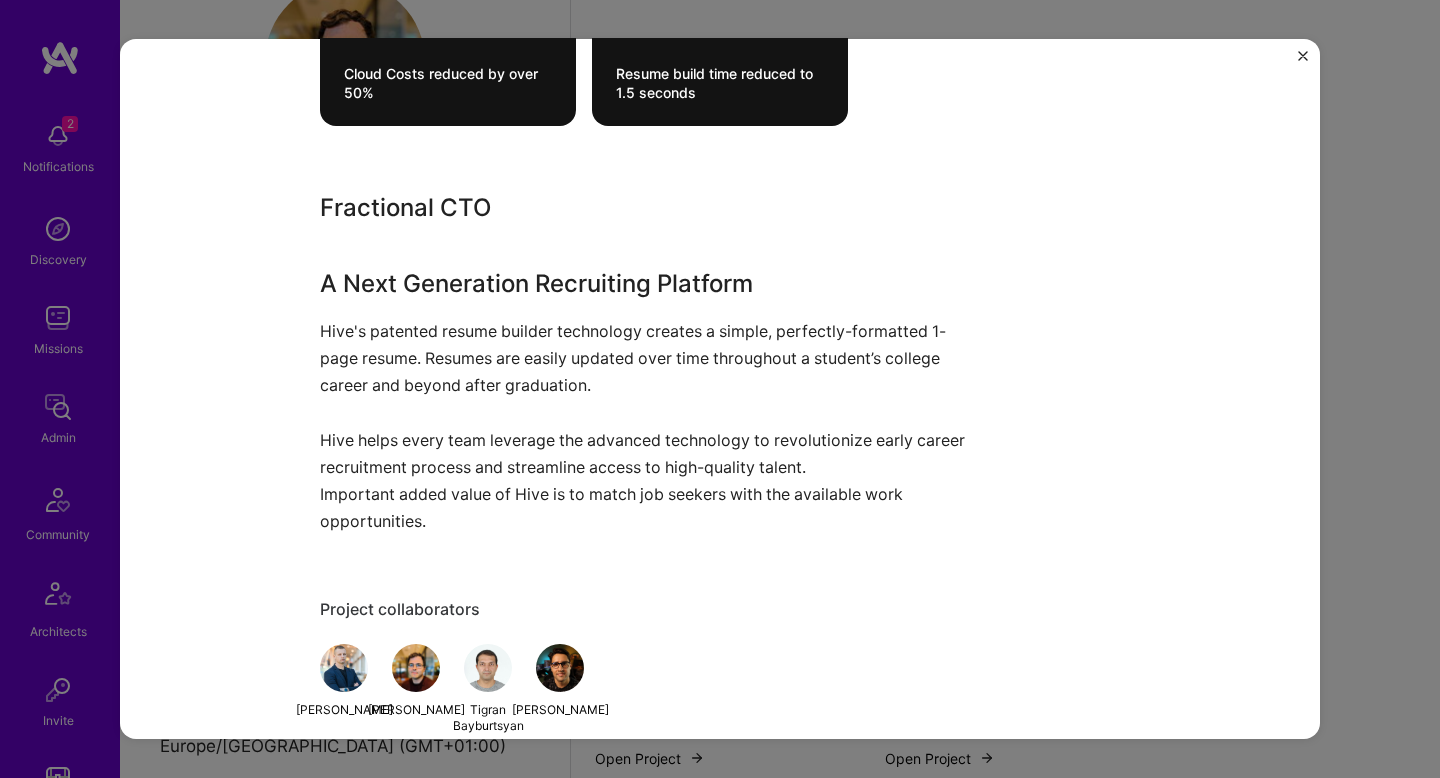 click on "Hive (via ATeam)   Hive Consulting Project link Role Fractional CTO Dec, 2022  -   Oct, 2023 Skills used AWS AWS Lambda DevOps Docker DynamoDB JavaScript Kubernetes Microservices Node.js Serverless Terraform TypeScript Experience I managed a team of  5  team members on this project I was involved from inception to launch (0  ->  1) 50% Cloud Costs reduced by over 50% 1.5 Seconds Resume build time reduced to 1.5 seconds Fractional CTO A Next Generation Recruiting Platform Hive's patented resume builder technology creates a simple, perfectly-formatted 1-page resume. Resumes are easily updated over time throughout a student’s college career and beyond after graduation. Hive helps every team leverage the advanced technology to revolutionize early career recruitment process and streamline access to high-quality talent. Important added value of Hive is to match job seekers with the available work opportunities. Project collaborators Dusan Devic Asaf Zamir Tigran Bayburtsyan Slobodan Gajic Hive Hive (via ATeam)" at bounding box center [720, 389] 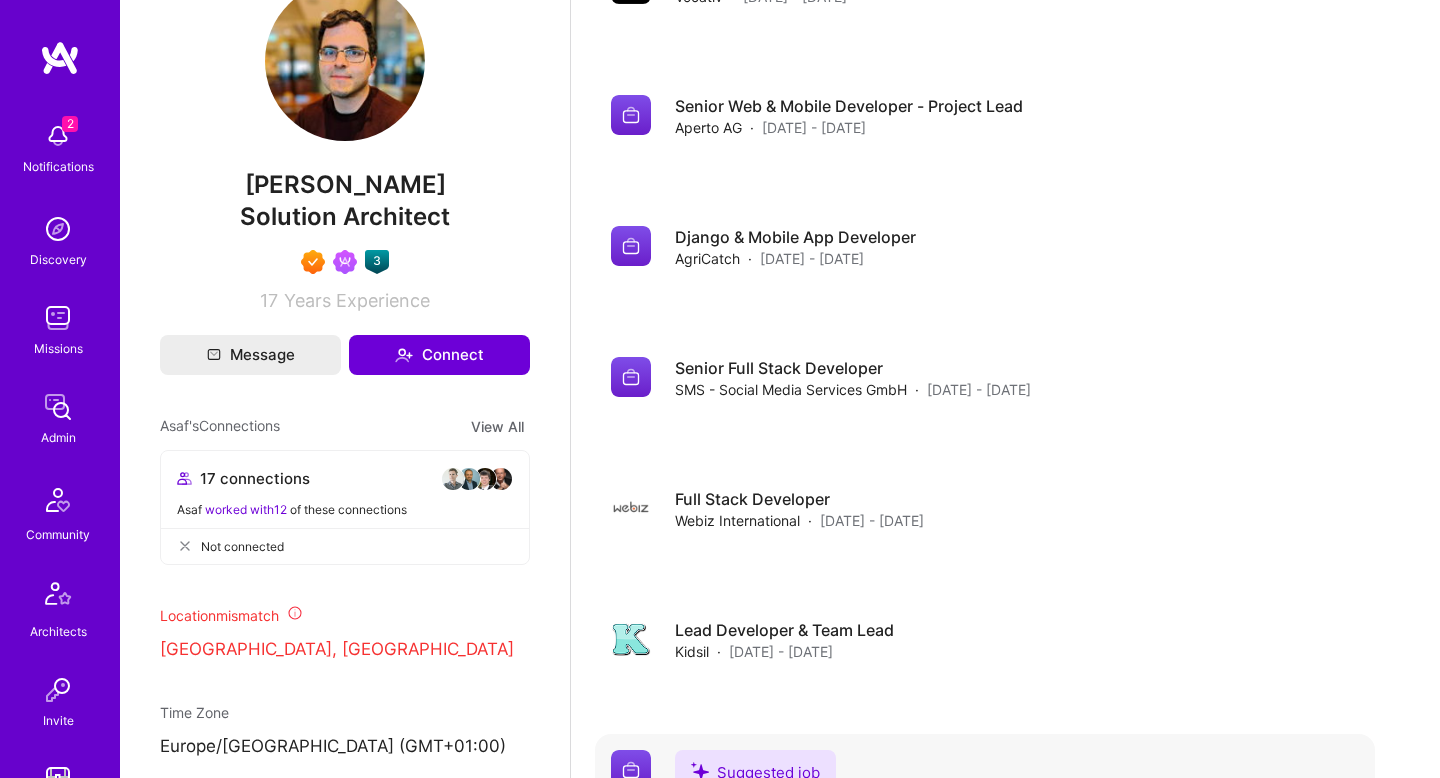 scroll, scrollTop: 3590, scrollLeft: 0, axis: vertical 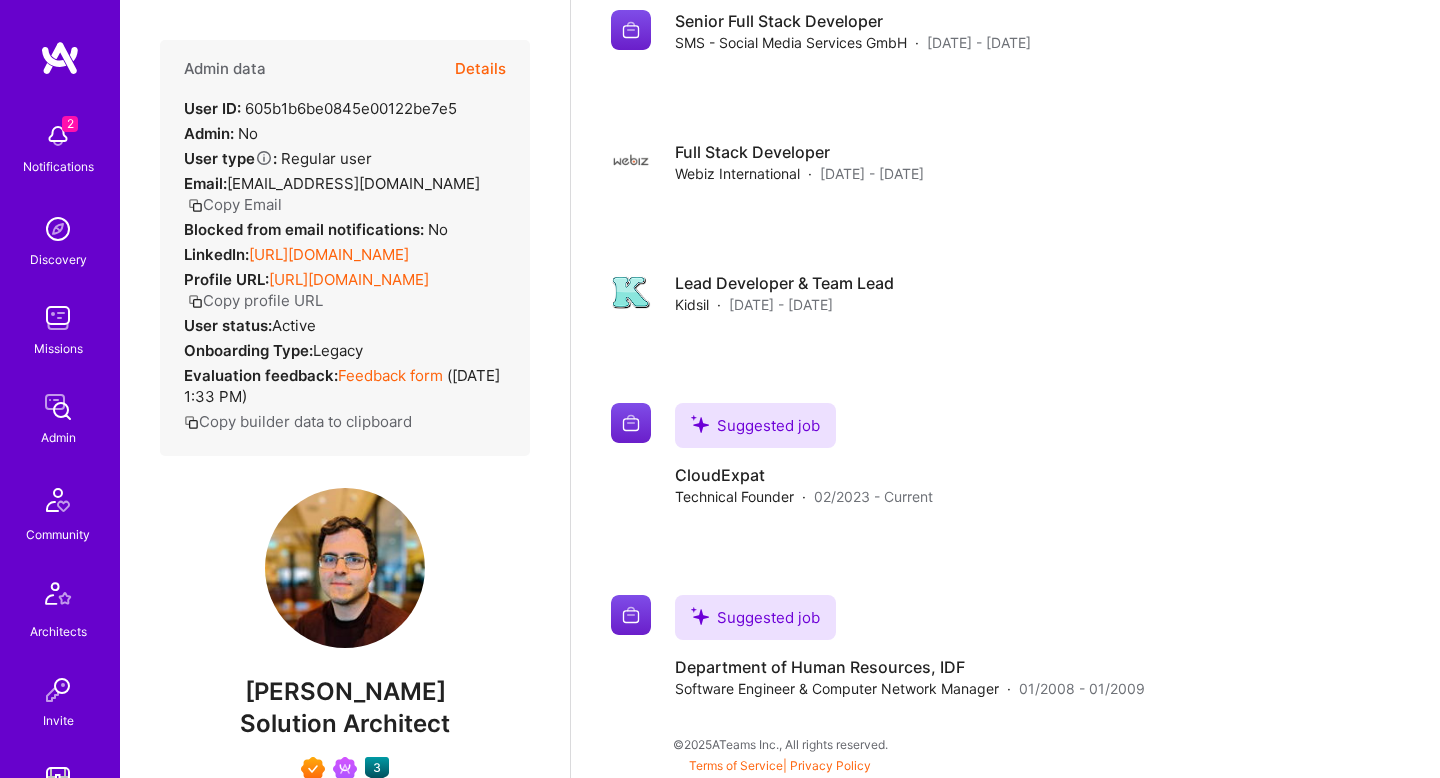 click on "Admin data Details" at bounding box center (345, 69) 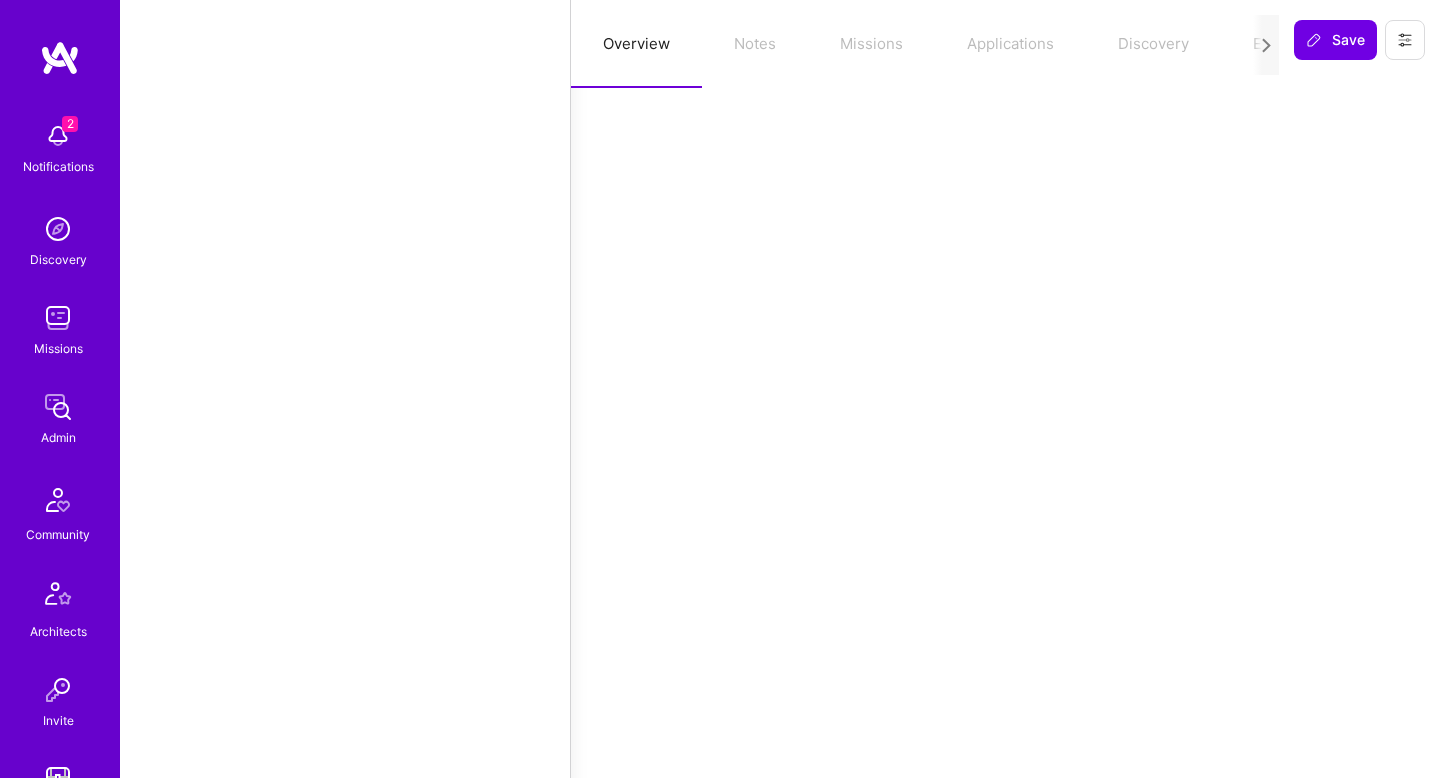 click on "Overview Notes Missions Applications Discovery Evaluation" at bounding box center (925, 44) 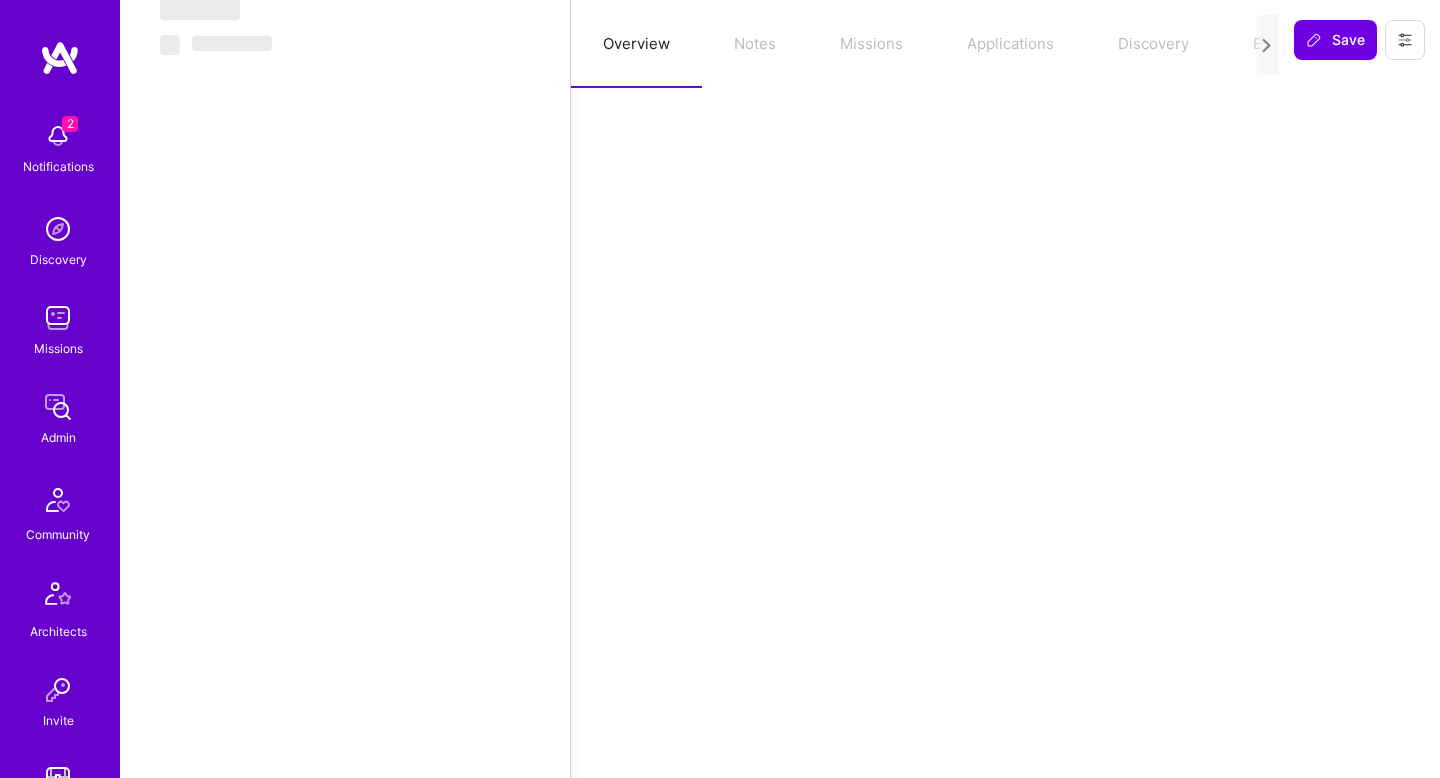 scroll, scrollTop: 0, scrollLeft: 0, axis: both 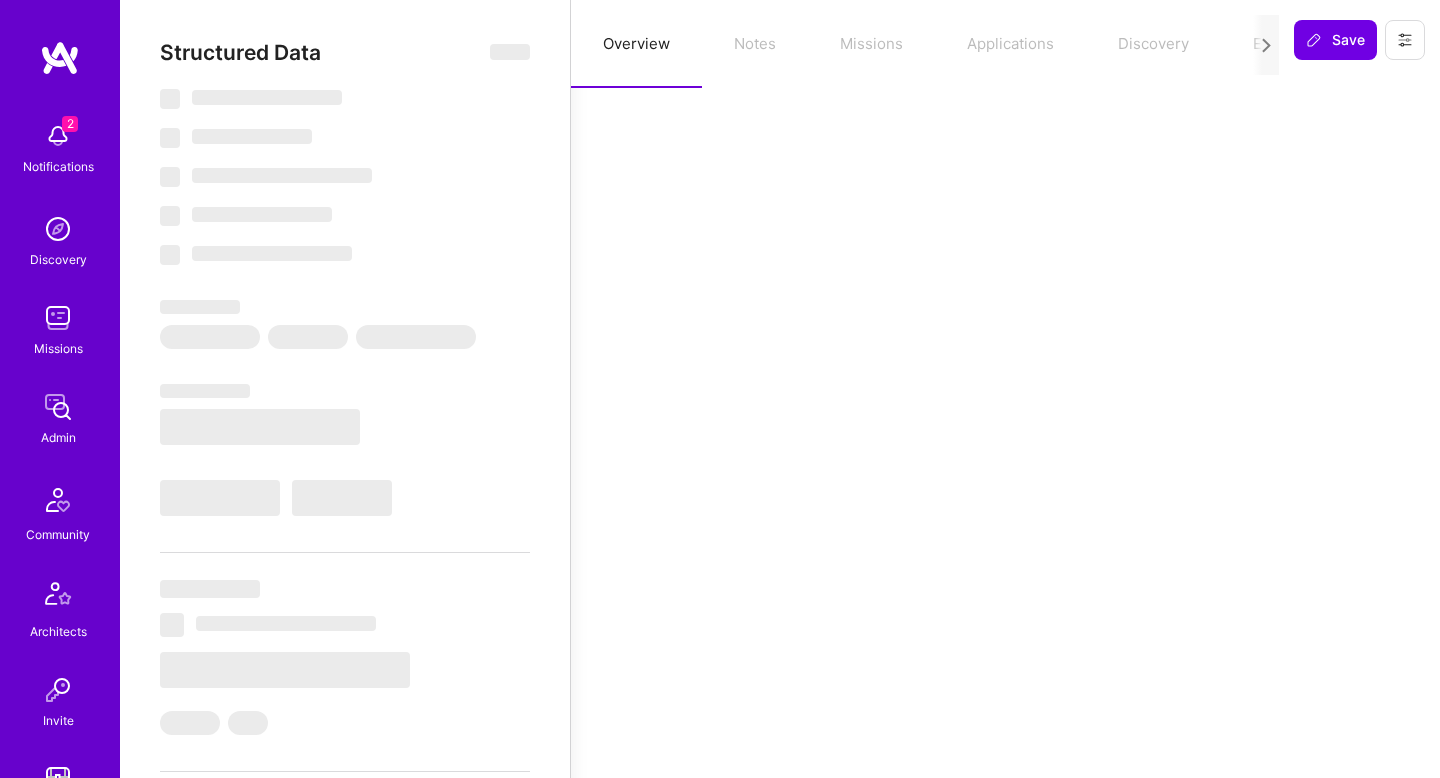 select on "Right Now" 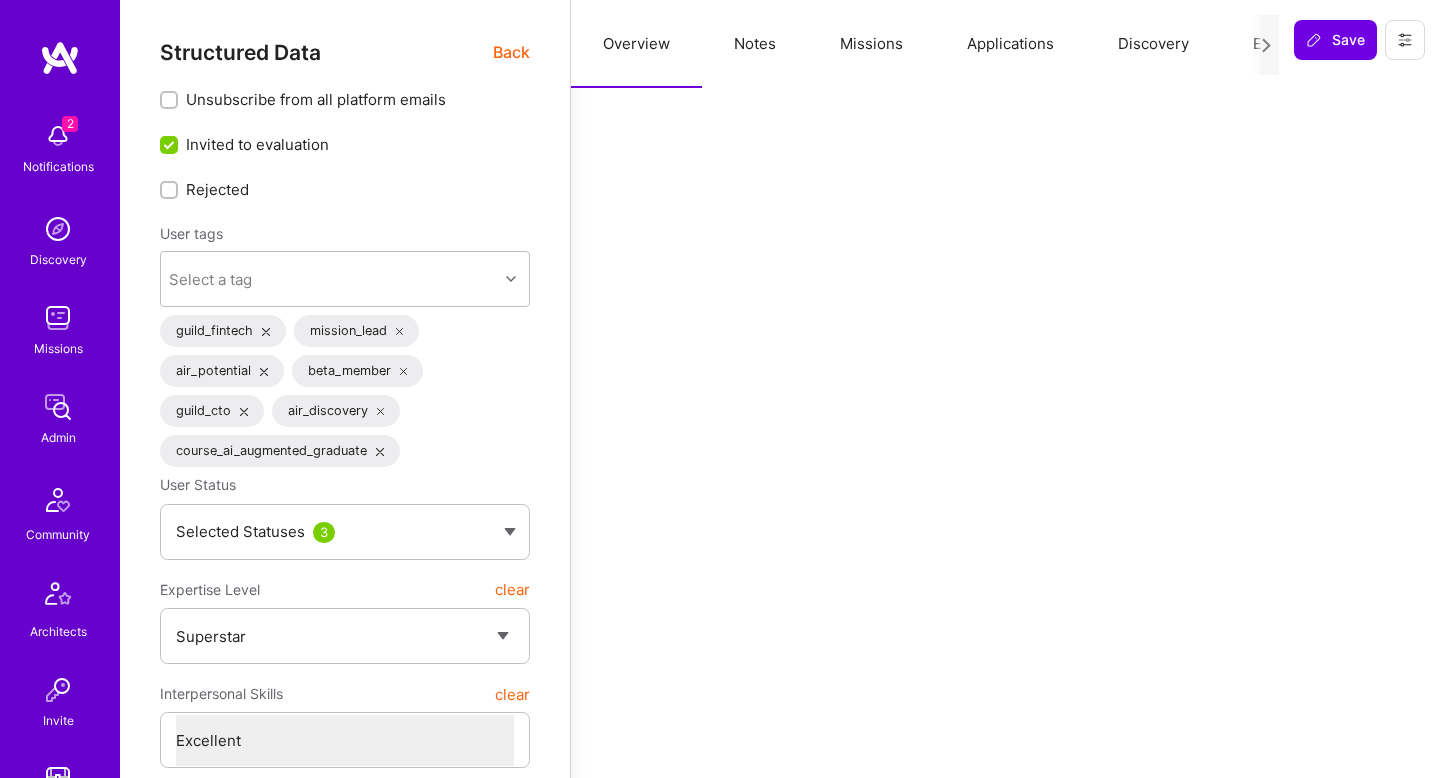 click on "Applications" at bounding box center [1010, 44] 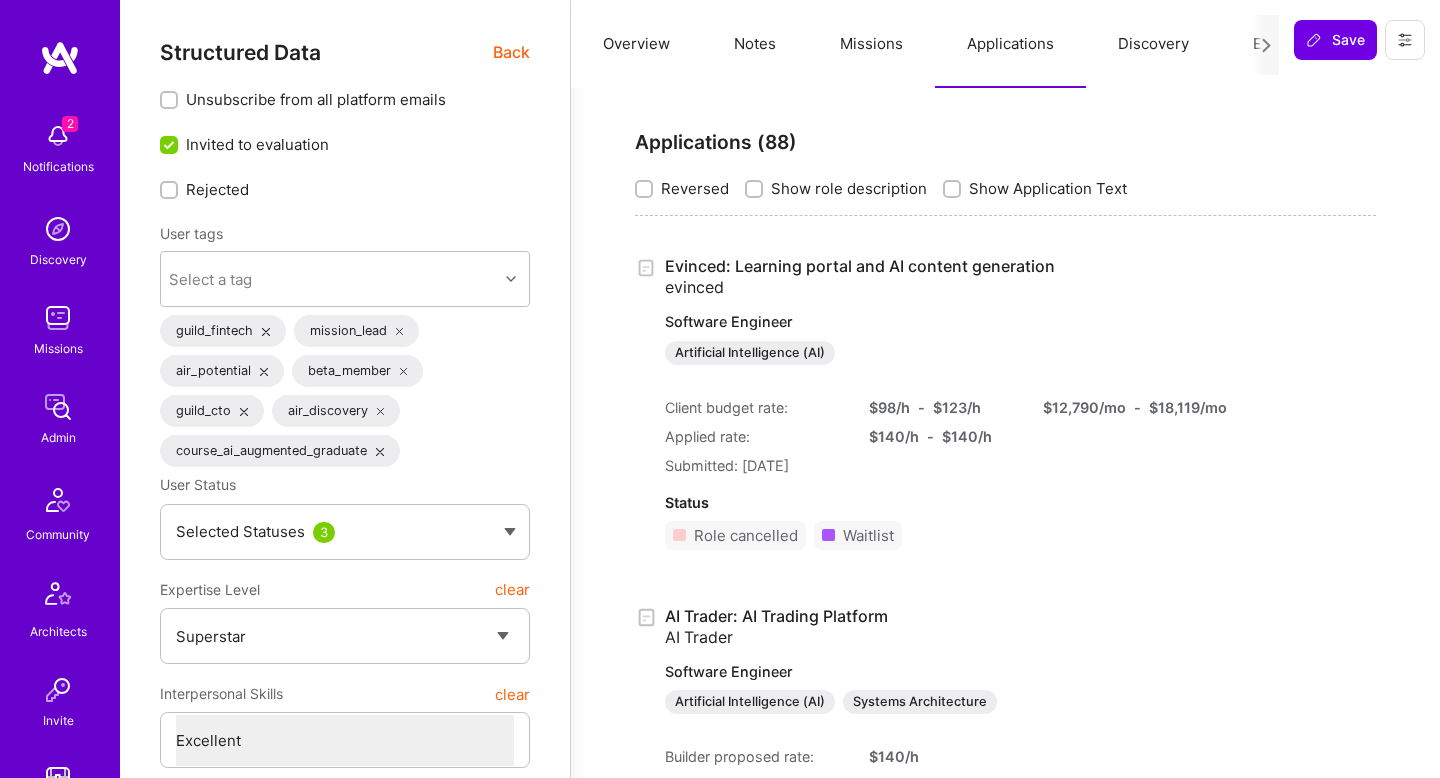 click on "Show Application Text" at bounding box center [1048, 188] 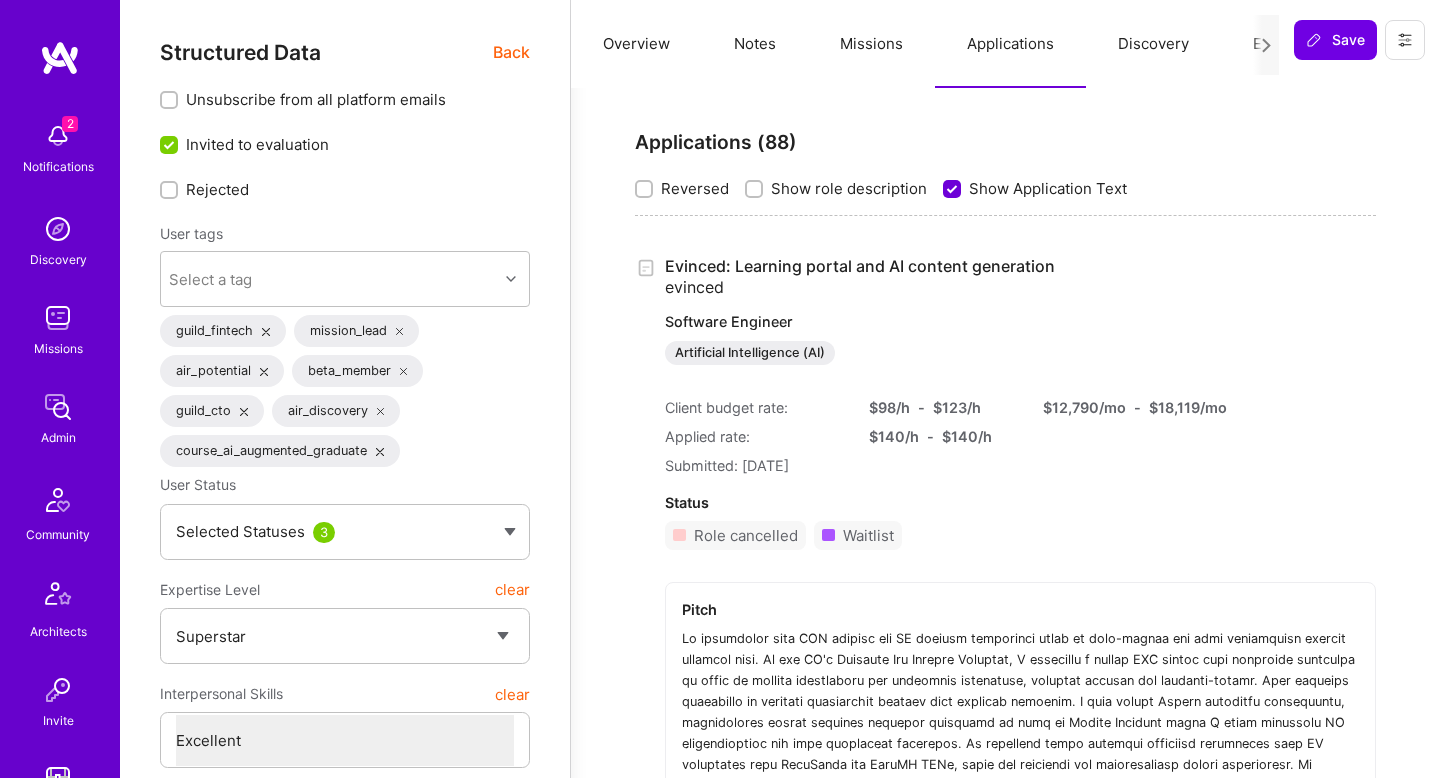 scroll, scrollTop: 0, scrollLeft: 0, axis: both 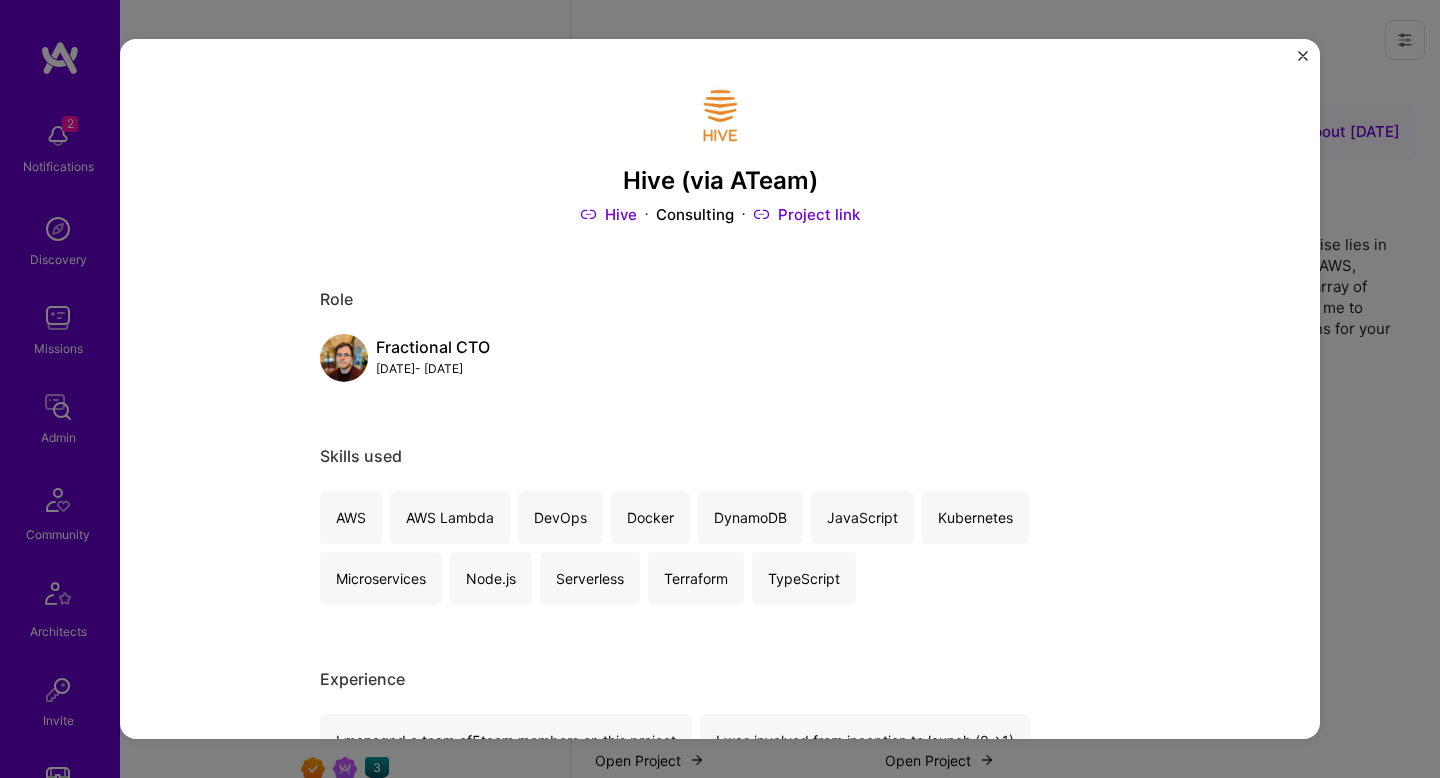 click on "Hive (via ATeam)   Hive Consulting Project link Role Fractional CTO Dec, 2022  -   Oct, 2023 Skills used AWS AWS Lambda DevOps Docker DynamoDB JavaScript Kubernetes Microservices Node.js Serverless Terraform TypeScript Experience I managed a team of  5  team members on this project I was involved from inception to launch (0  ->  1) 50% Cloud Costs reduced by over 50% 1.5 Seconds Resume build time reduced to 1.5 seconds Fractional CTO A Next Generation Recruiting Platform Hive's patented resume builder technology creates a simple, perfectly-formatted 1-page resume. Resumes are easily updated over time throughout a student’s college career and beyond after graduation. Hive helps every team leverage the advanced technology to revolutionize early career recruitment process and streamline access to high-quality talent. Important added value of Hive is to match job seekers with the available work opportunities. Project collaborators Dusan Devic Asaf Zamir Tigran Bayburtsyan Slobodan Gajic Hive Hive (via ATeam)" at bounding box center (720, 389) 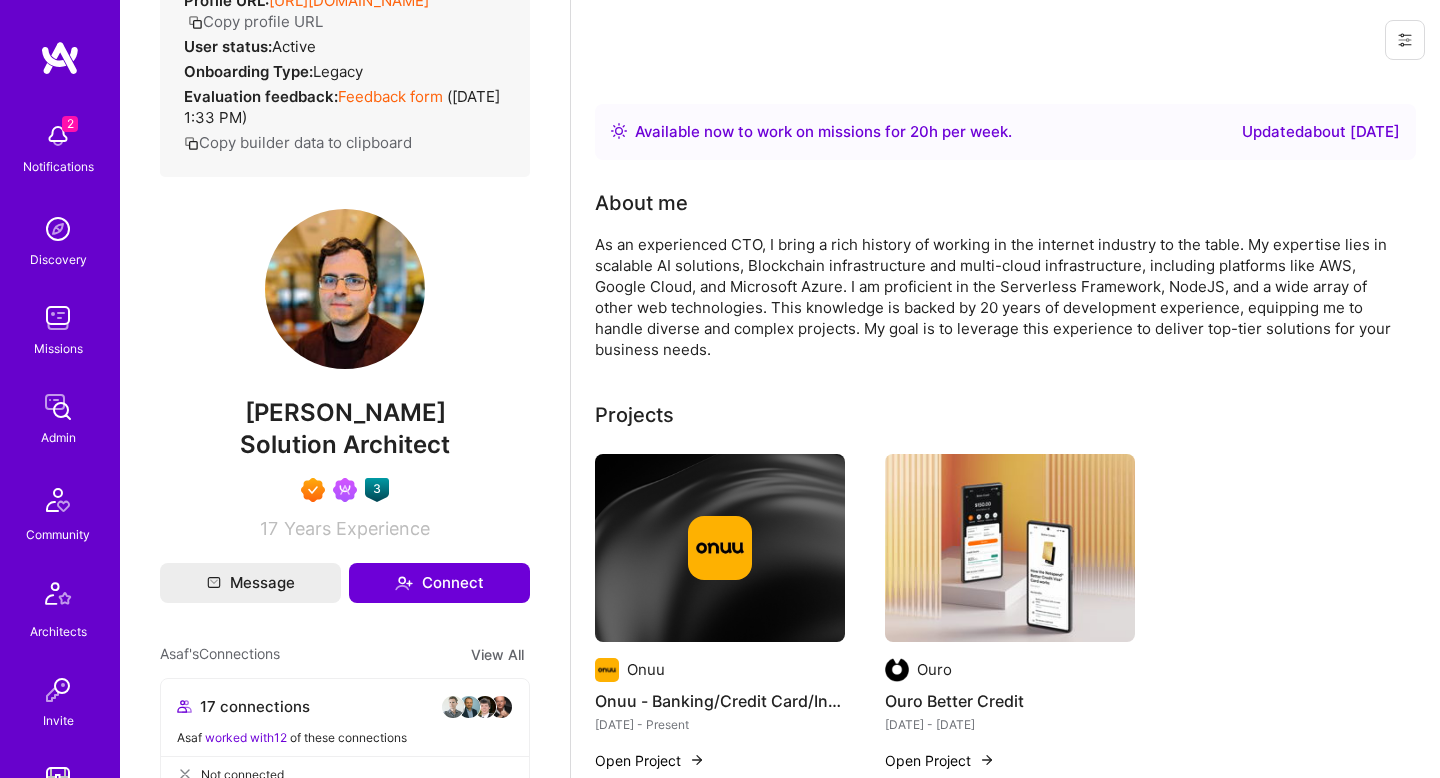 scroll, scrollTop: 297, scrollLeft: 0, axis: vertical 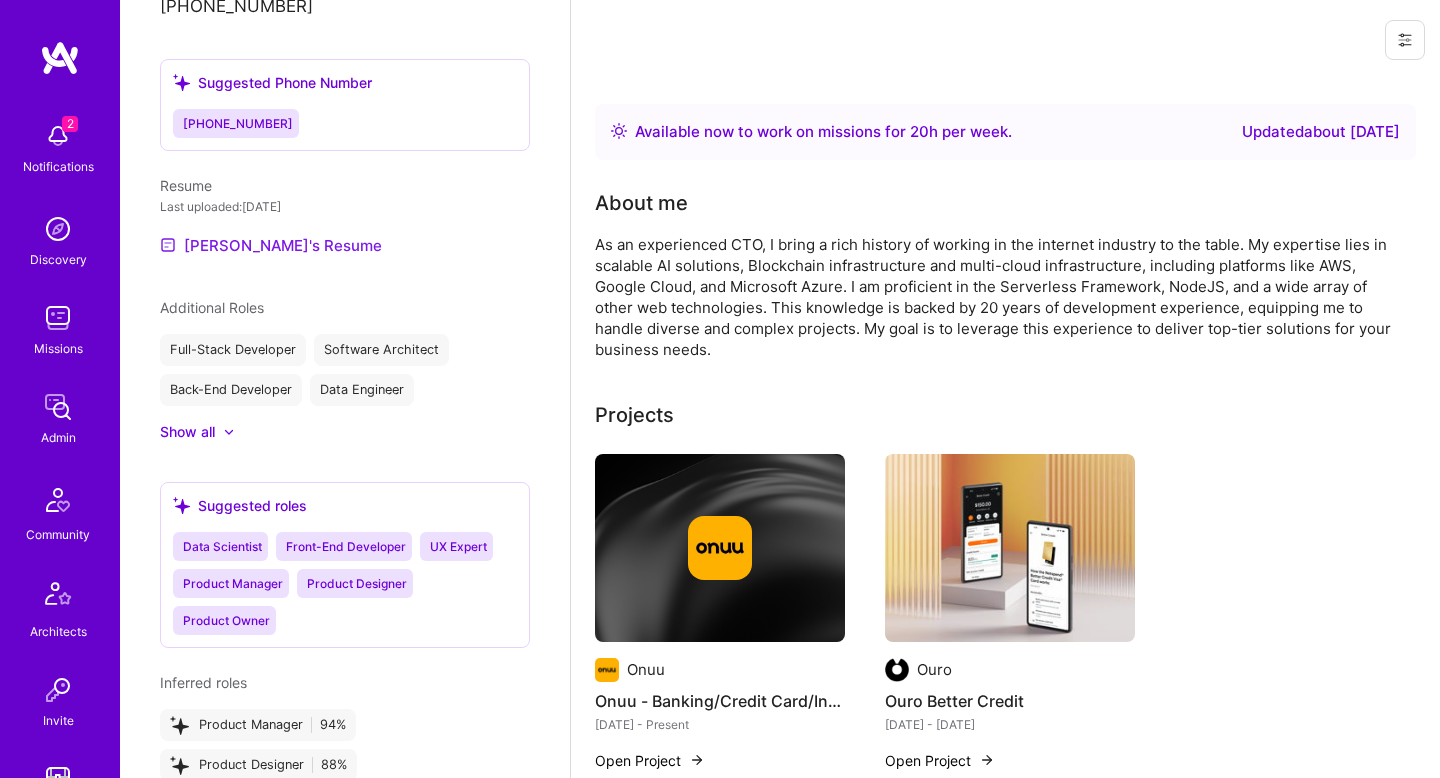 click on "Asaf's Resume" at bounding box center [271, 245] 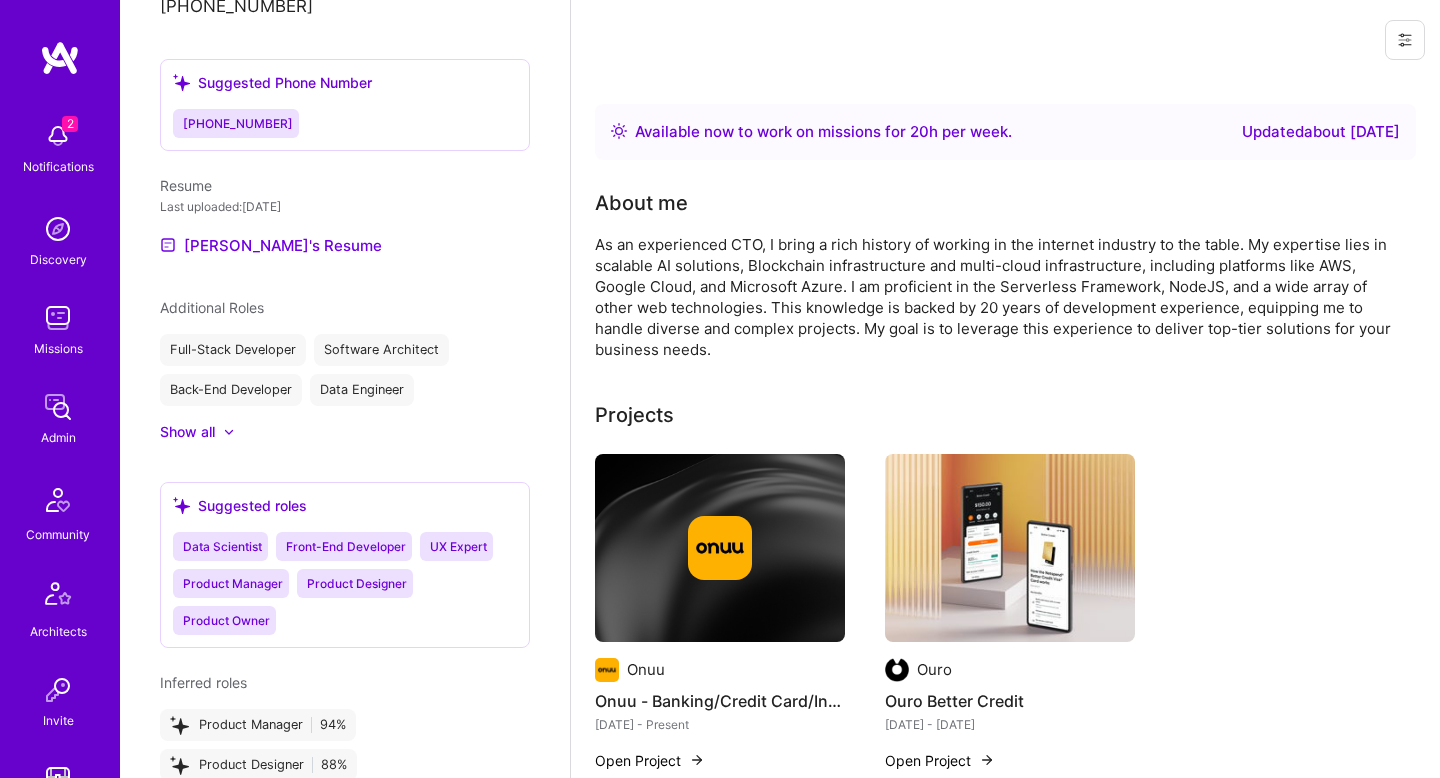 click on "As an experienced CTO, I bring a rich history of working in the internet industry to the table. My expertise lies in scalable AI solutions, Blockchain infrastructure and multi-cloud infrastructure, including platforms like AWS, Google Cloud, and Microsoft Azure. I am proficient in the Serverless Framework, NodeJS, and a wide array of other web technologies. This knowledge is backed by 20 years of development experience, equipping me to handle diverse and complex projects. My goal is to leverage this experience to deliver top-tier solutions for your business needs." at bounding box center [995, 297] 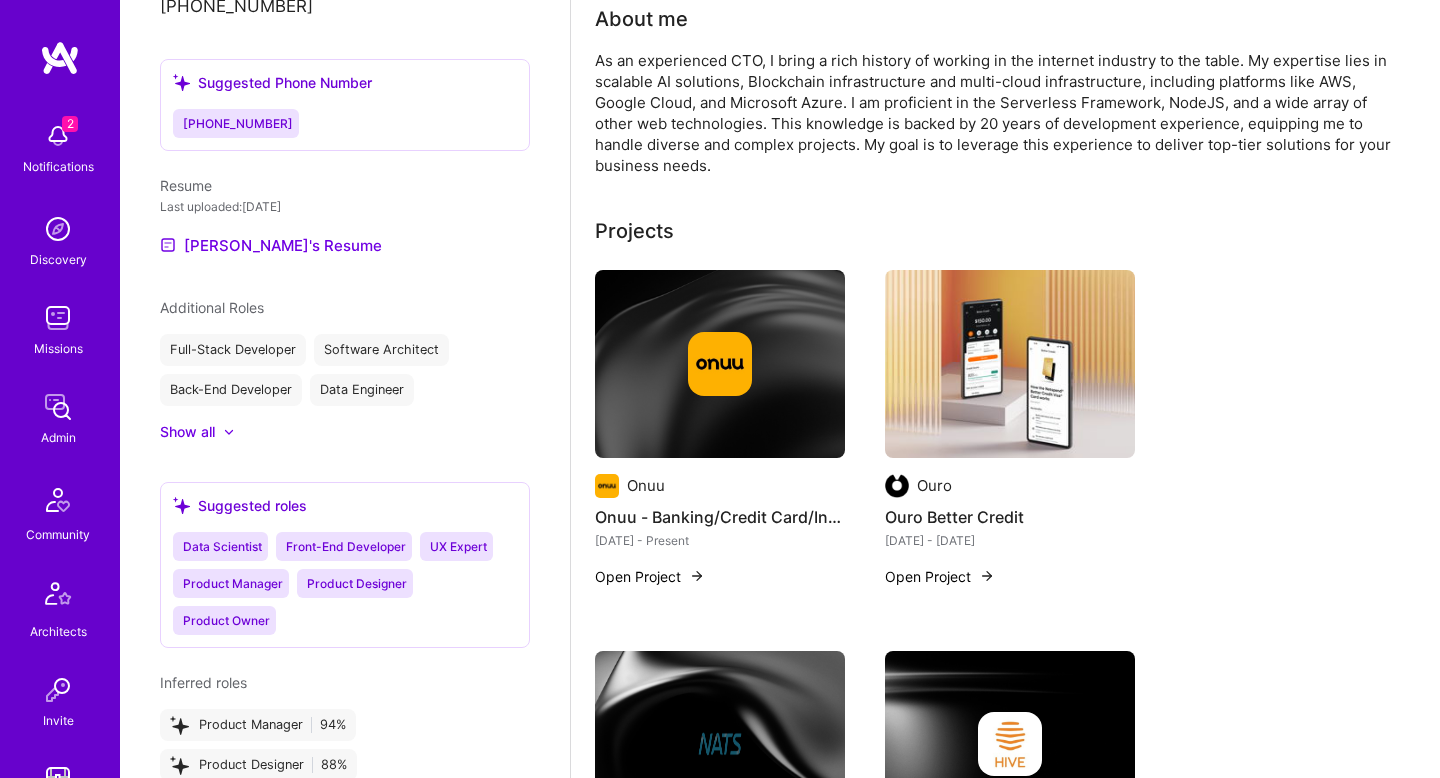 scroll, scrollTop: 0, scrollLeft: 0, axis: both 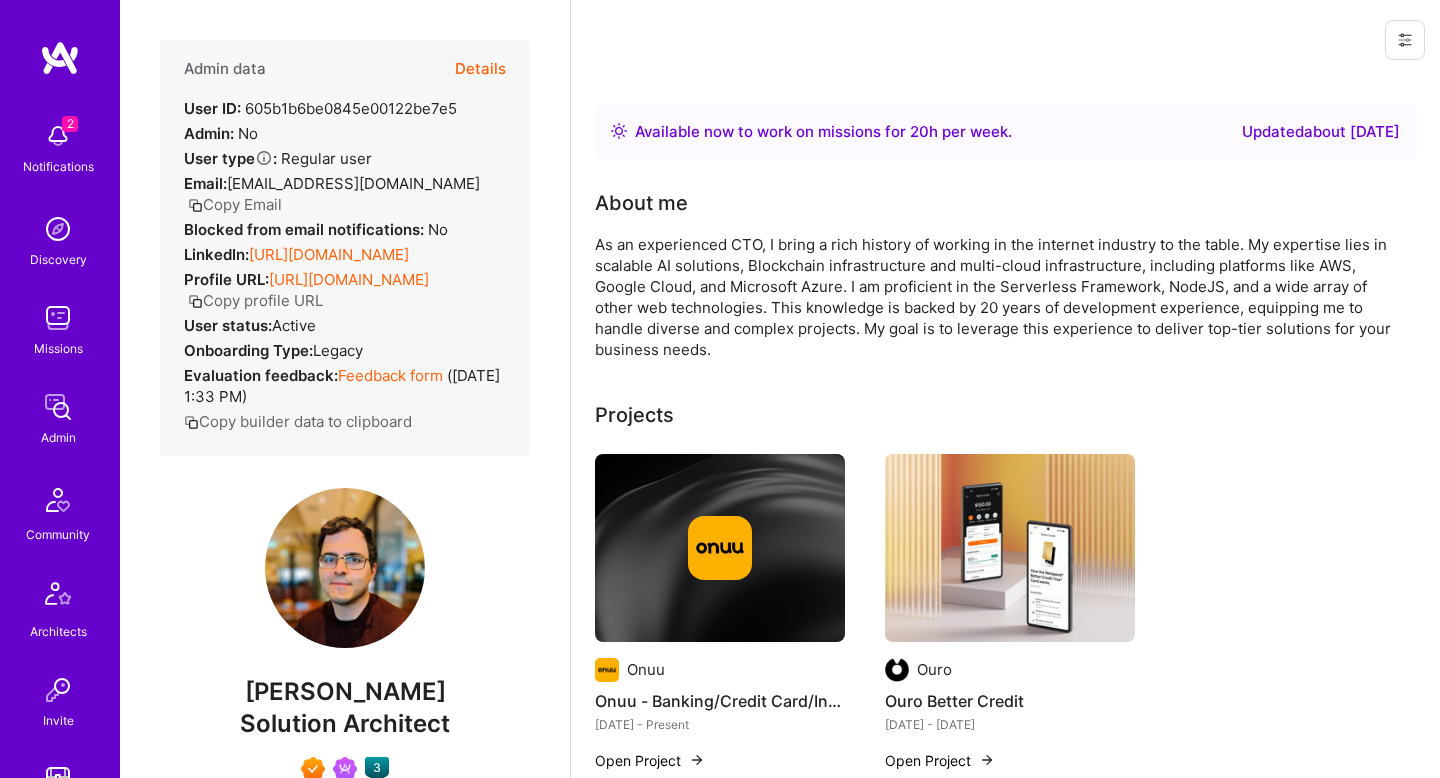 click on "Details" at bounding box center [480, 69] 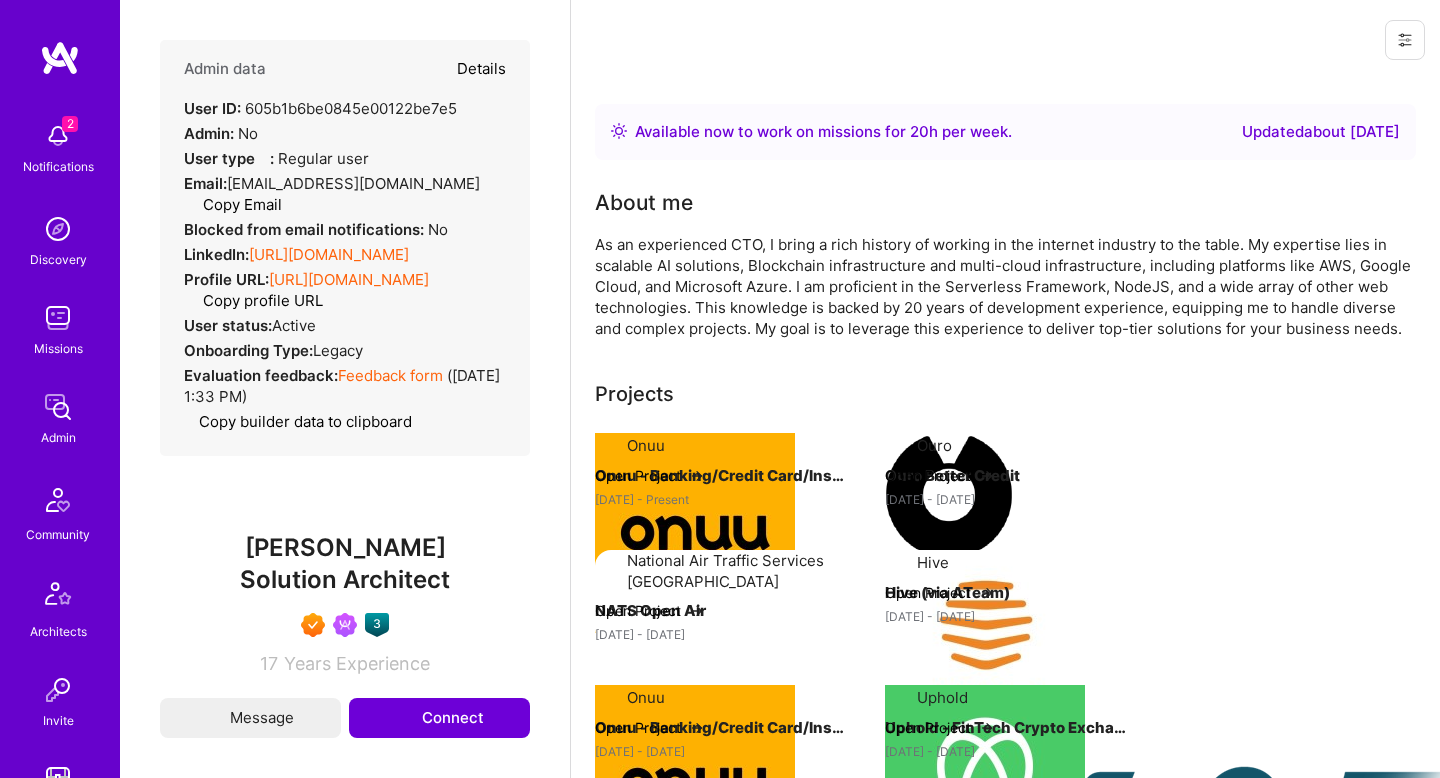 type on "x" 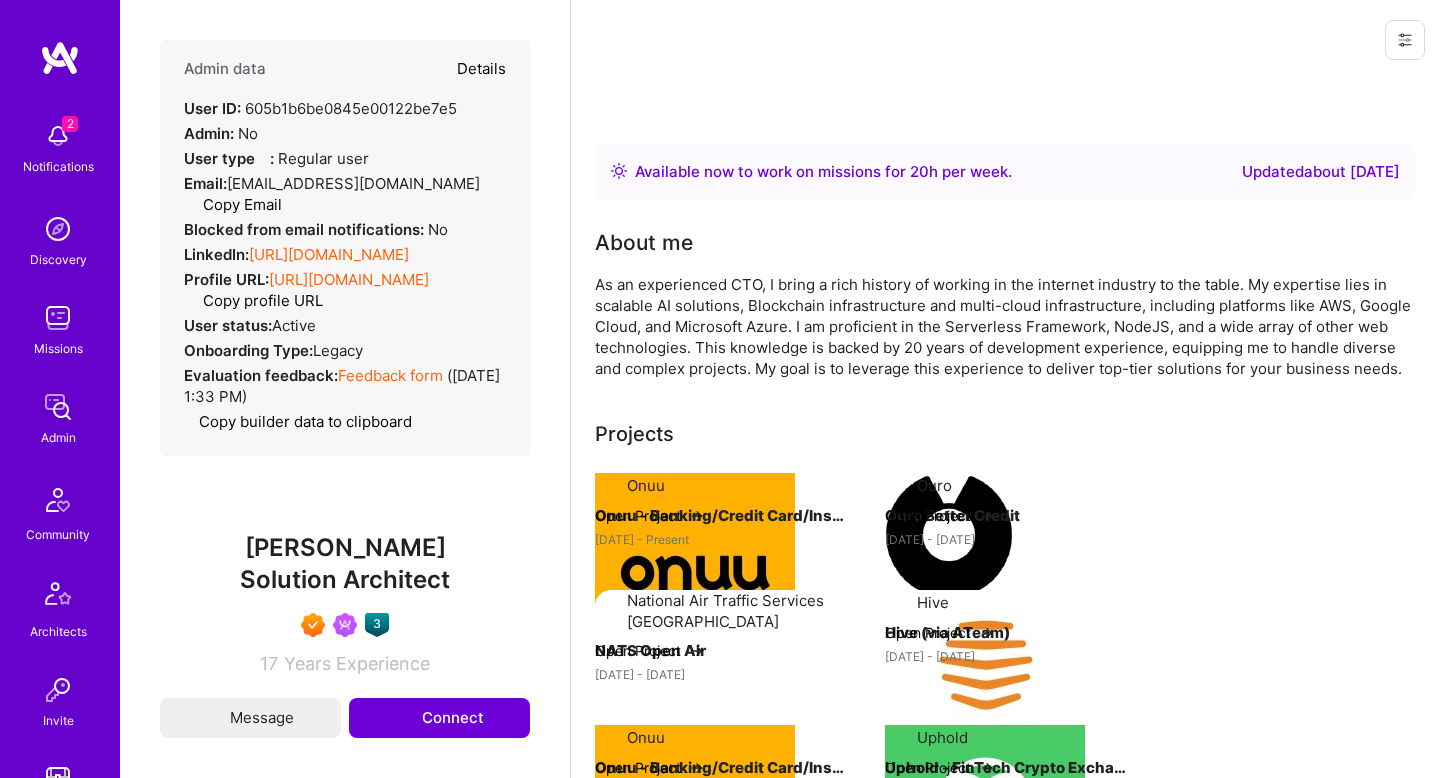 select on "7" 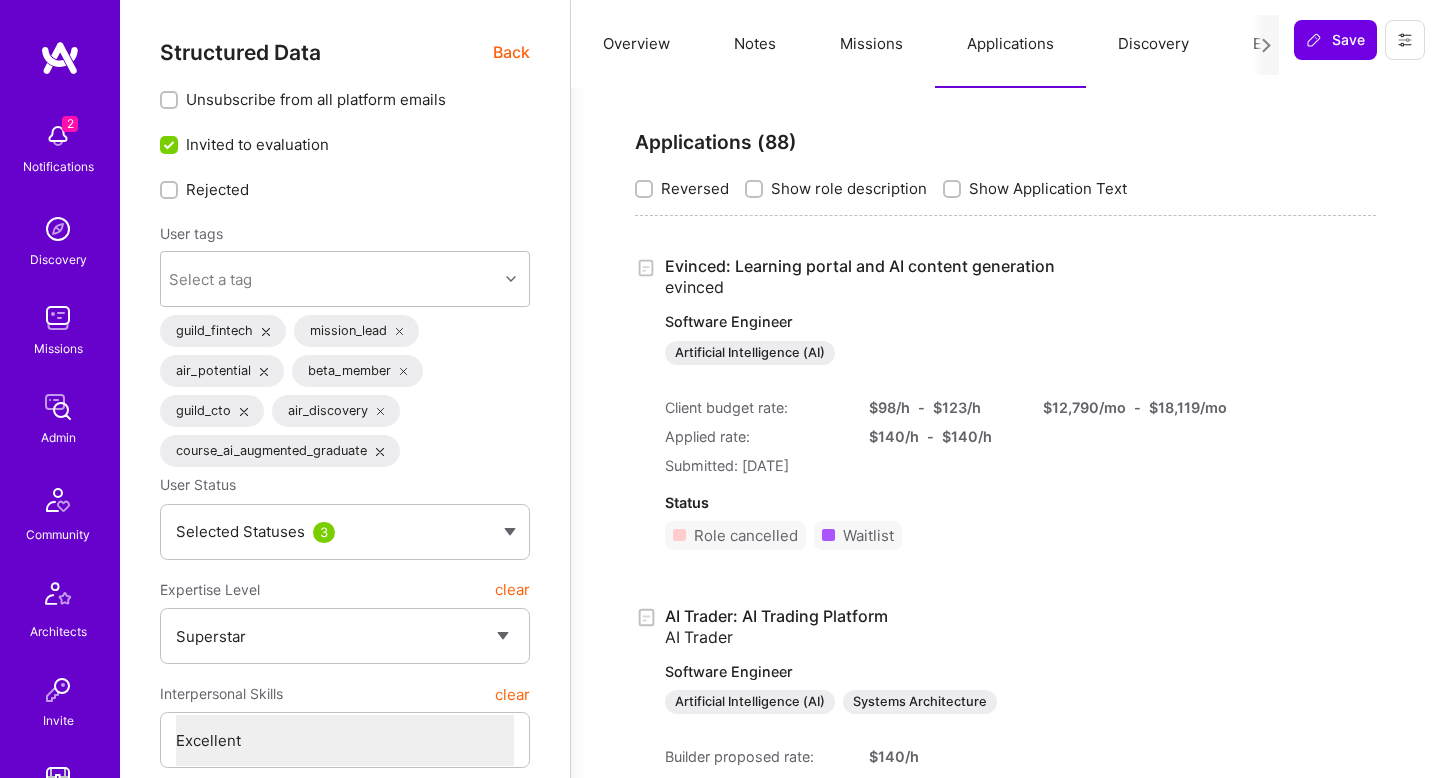 click on "Notes" at bounding box center (755, 44) 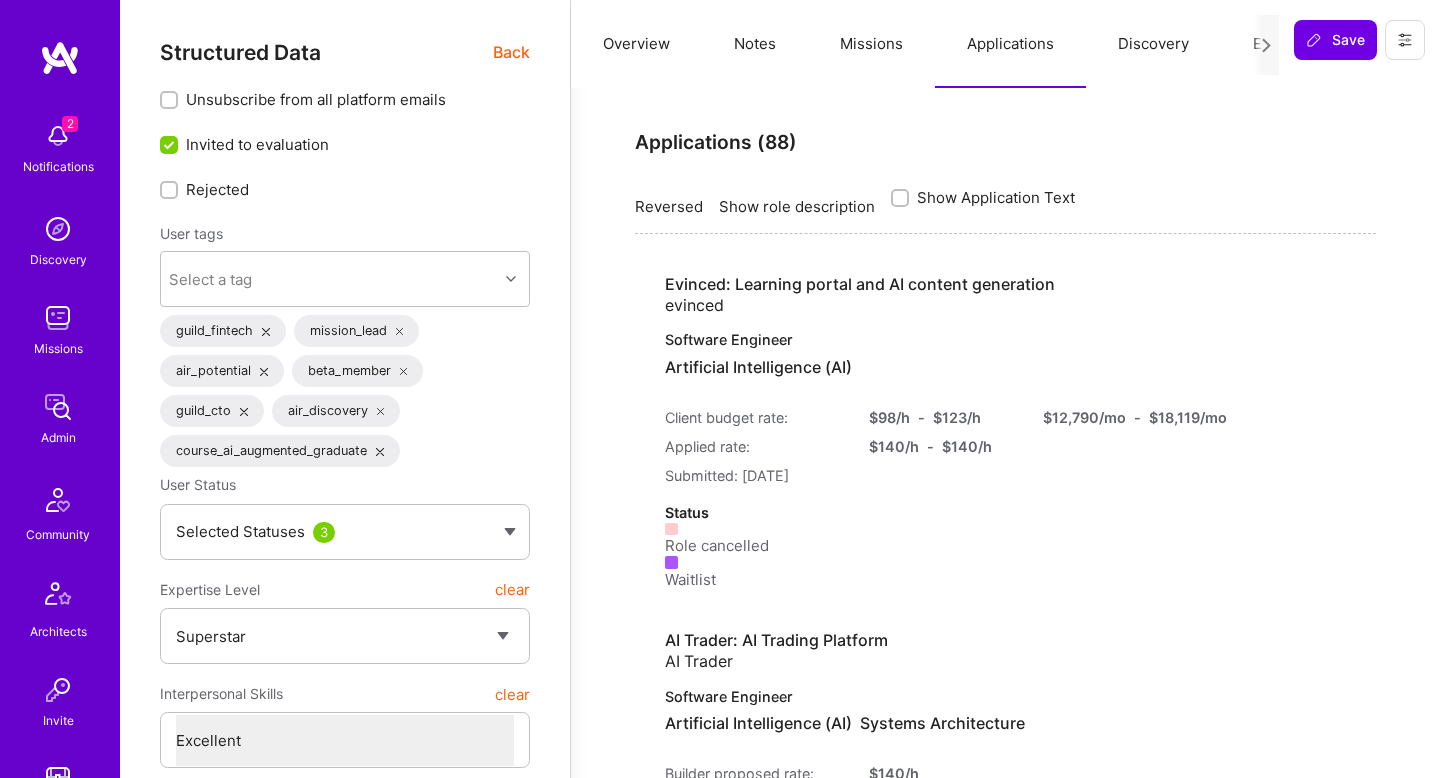 type on "x" 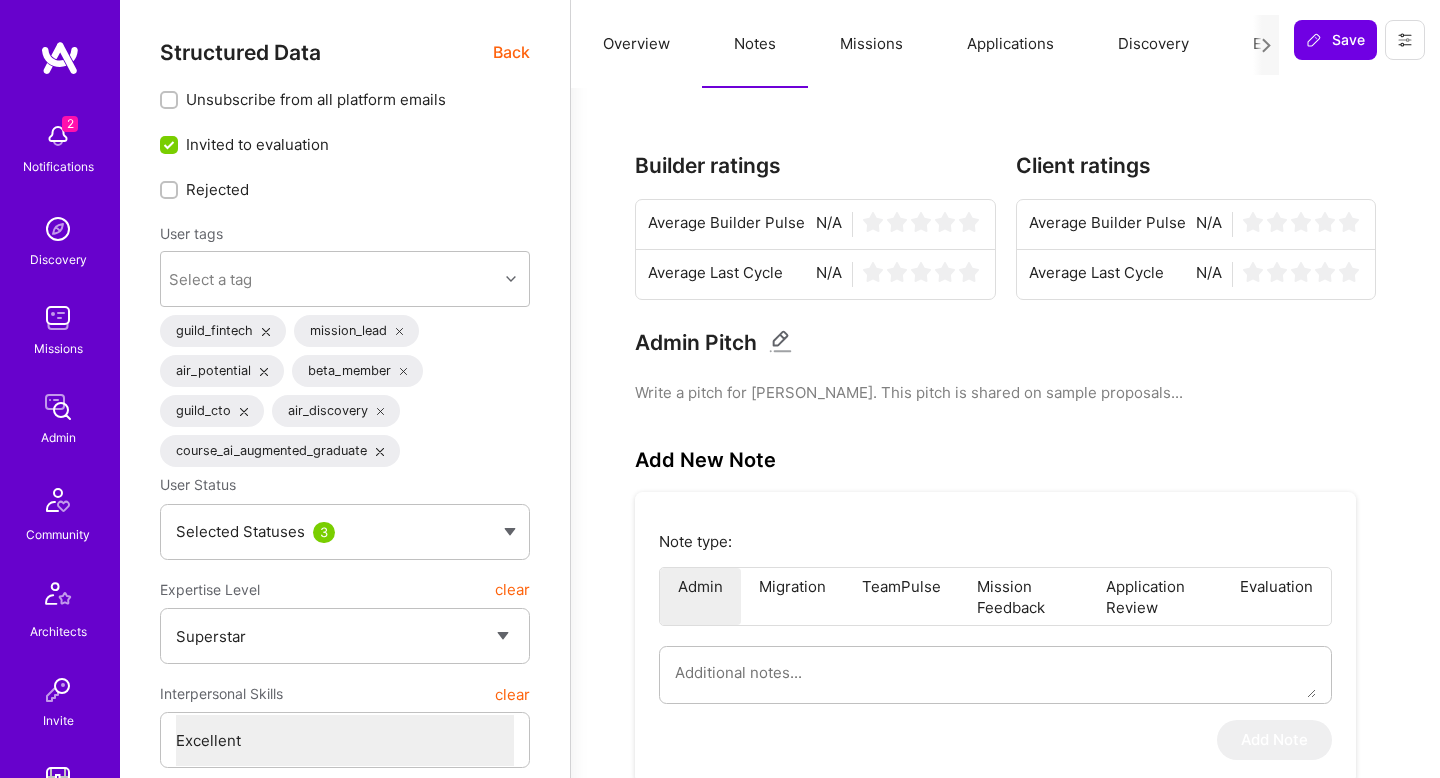 click on "Missions" at bounding box center [871, 44] 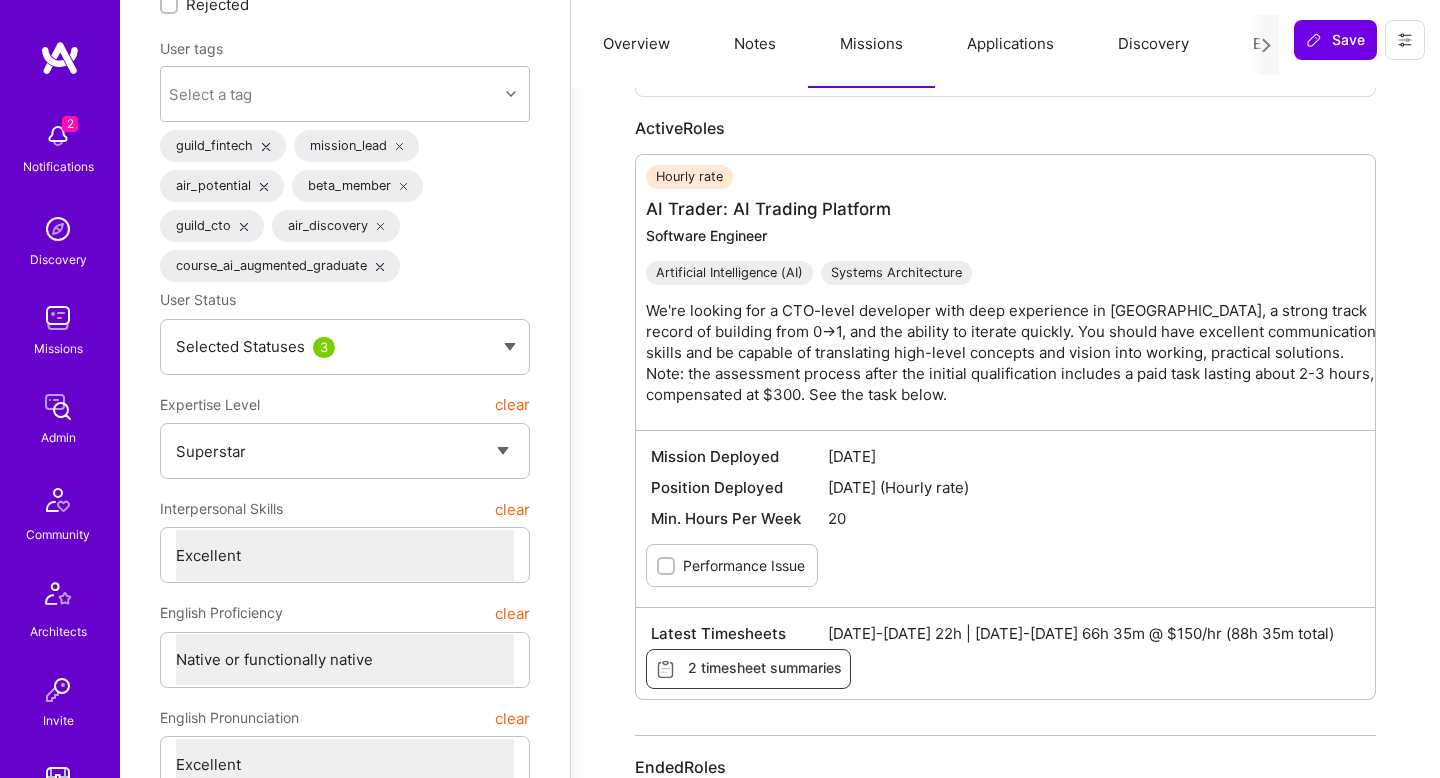 scroll, scrollTop: 187, scrollLeft: 0, axis: vertical 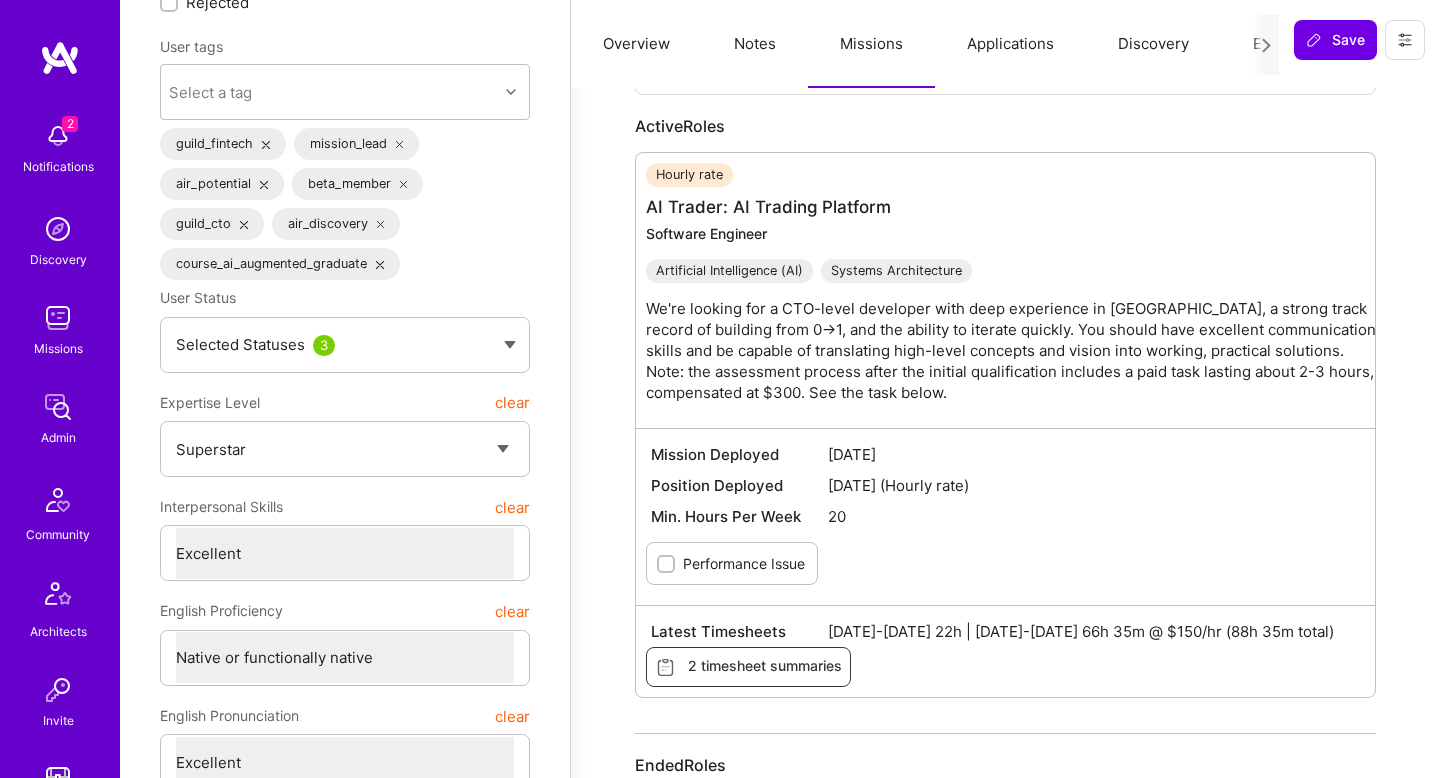 type 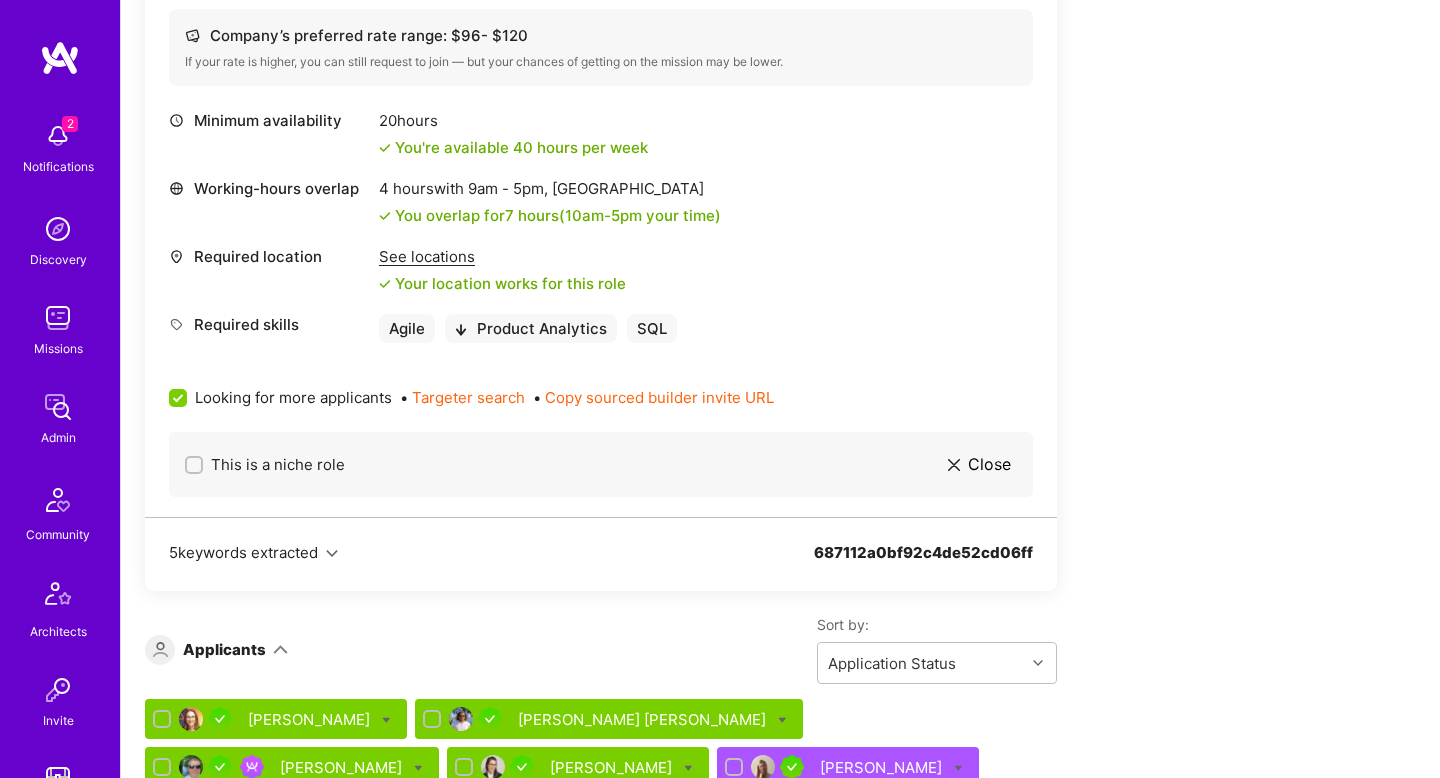 scroll, scrollTop: 0, scrollLeft: 0, axis: both 